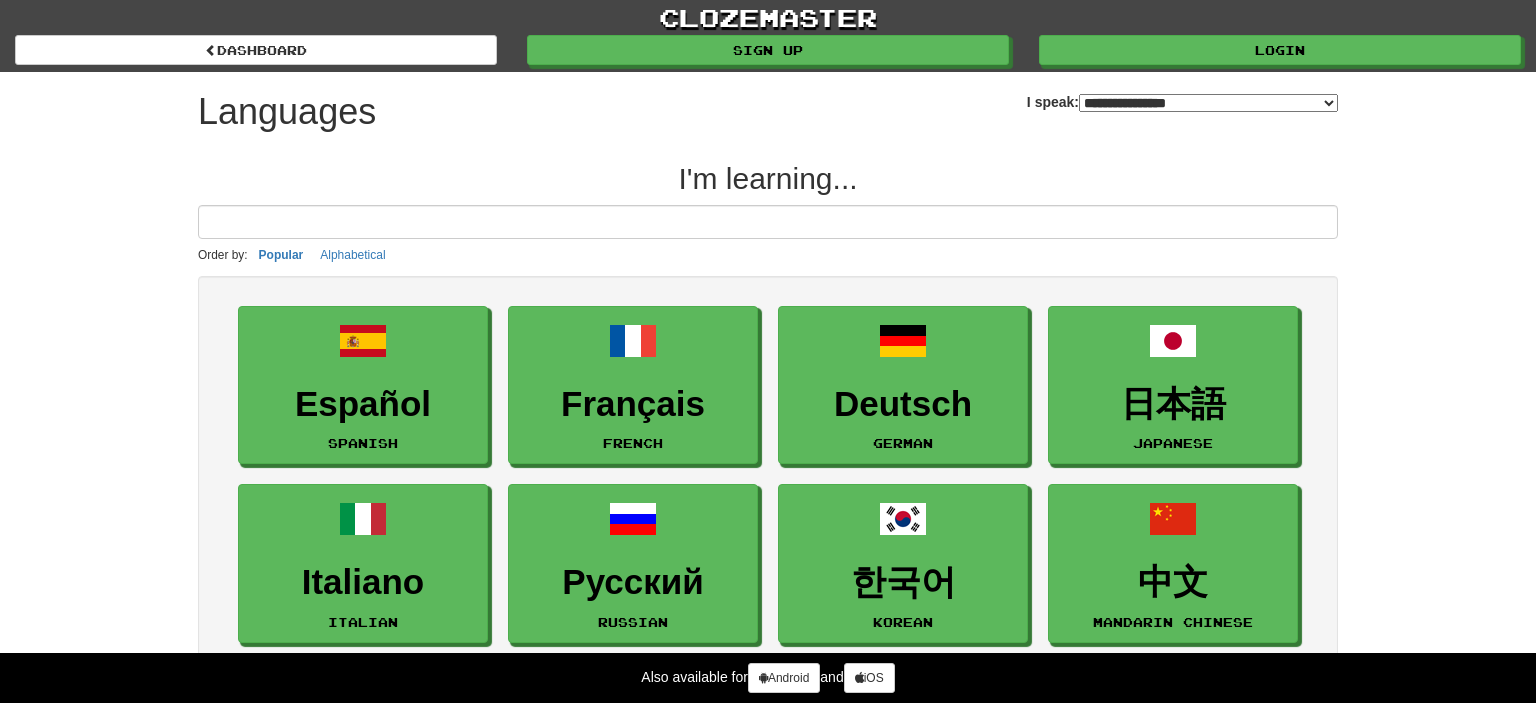 select on "*******" 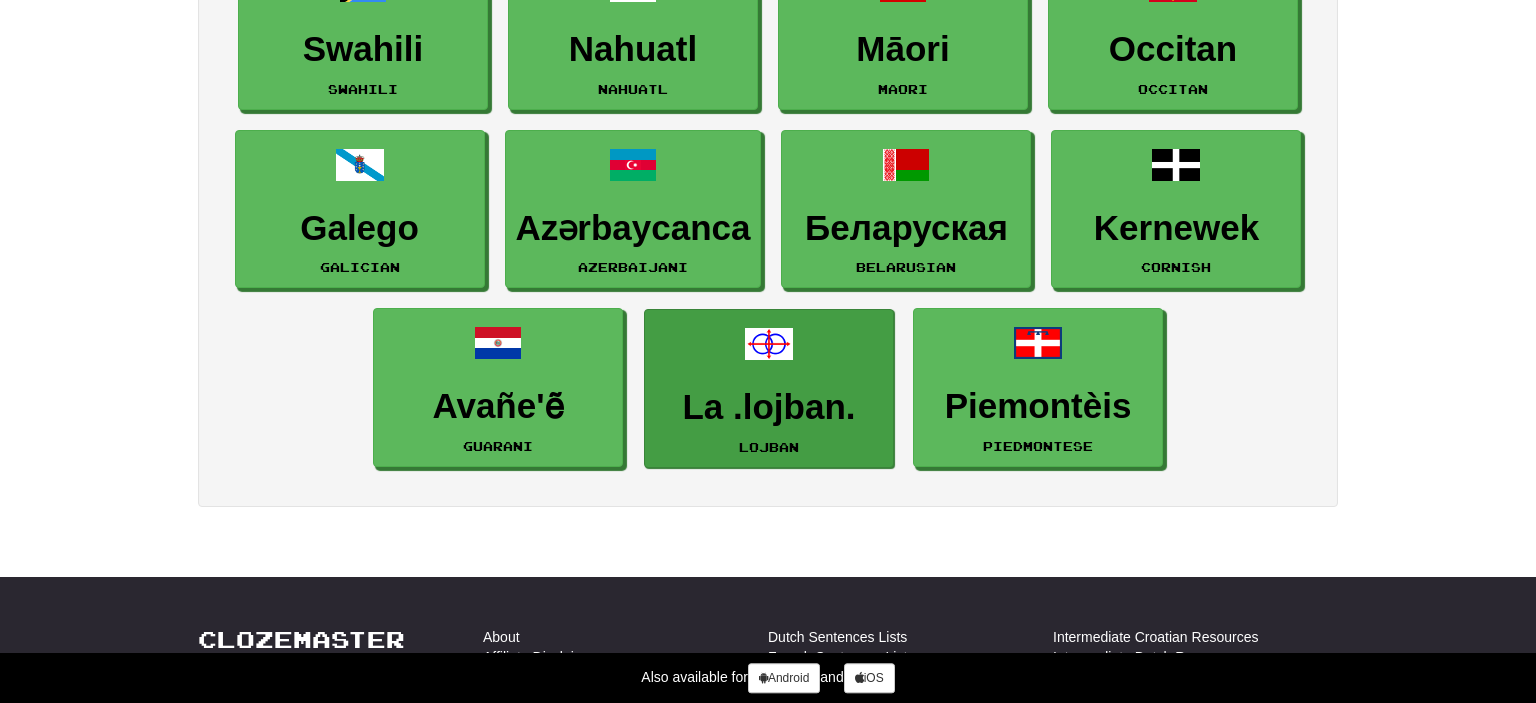 scroll, scrollTop: 3062, scrollLeft: 0, axis: vertical 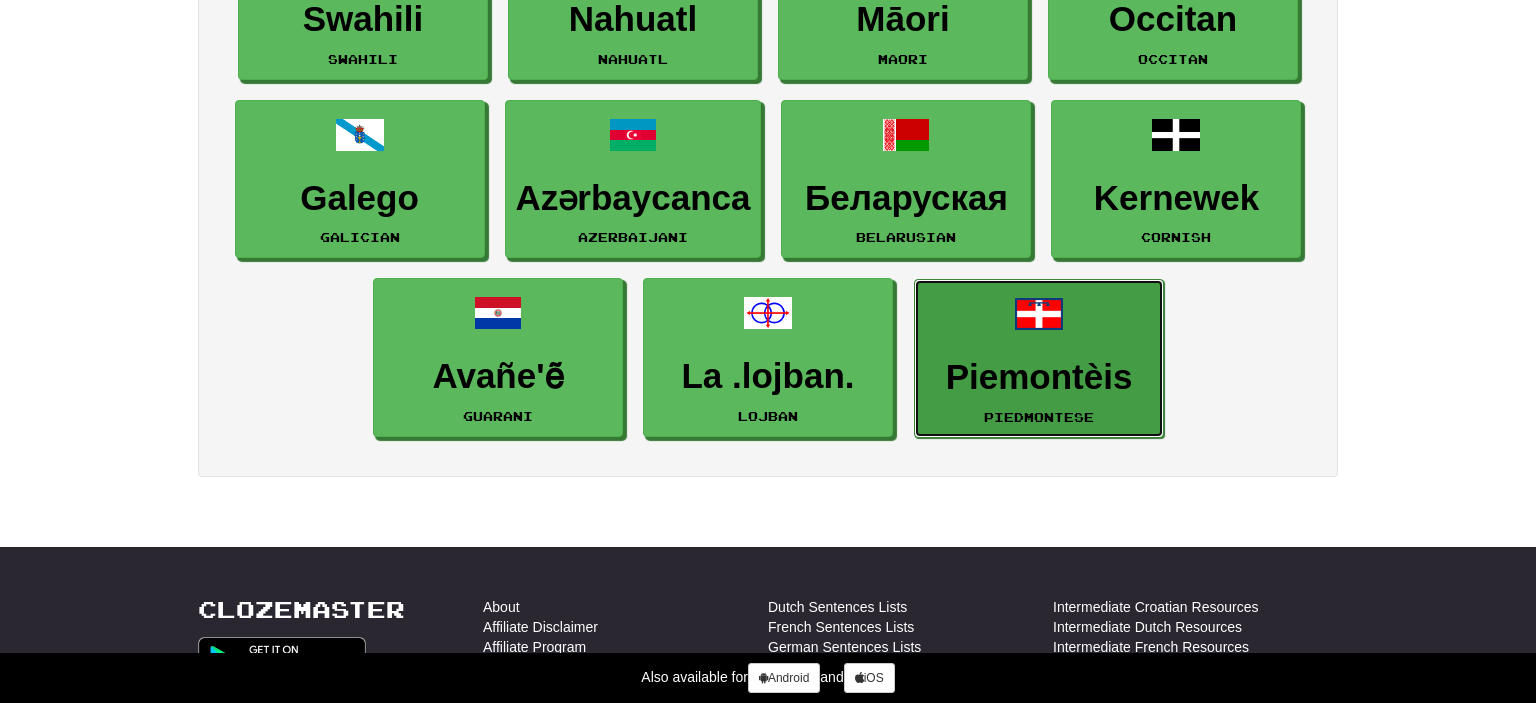 click on "Piemontèis Piedmontese" at bounding box center (1039, 358) 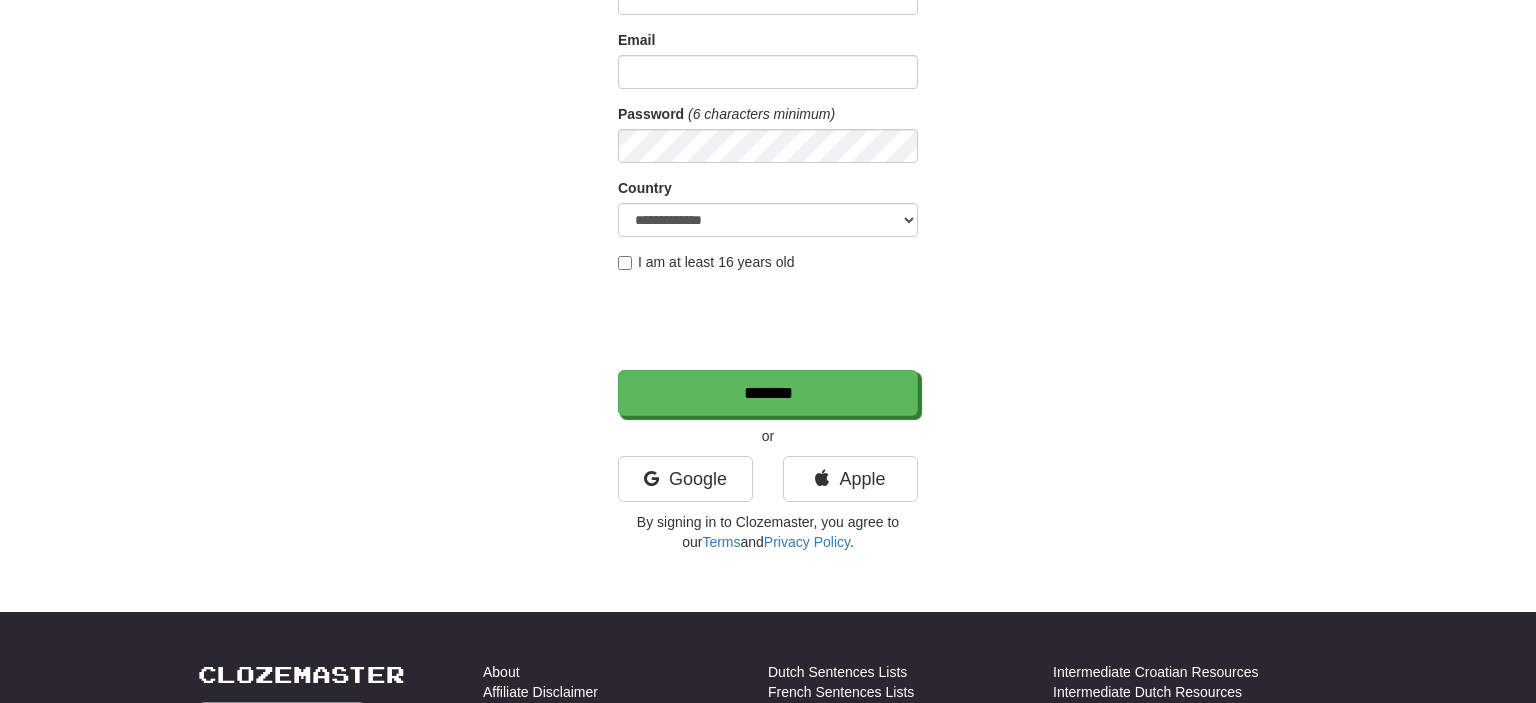 scroll, scrollTop: 211, scrollLeft: 0, axis: vertical 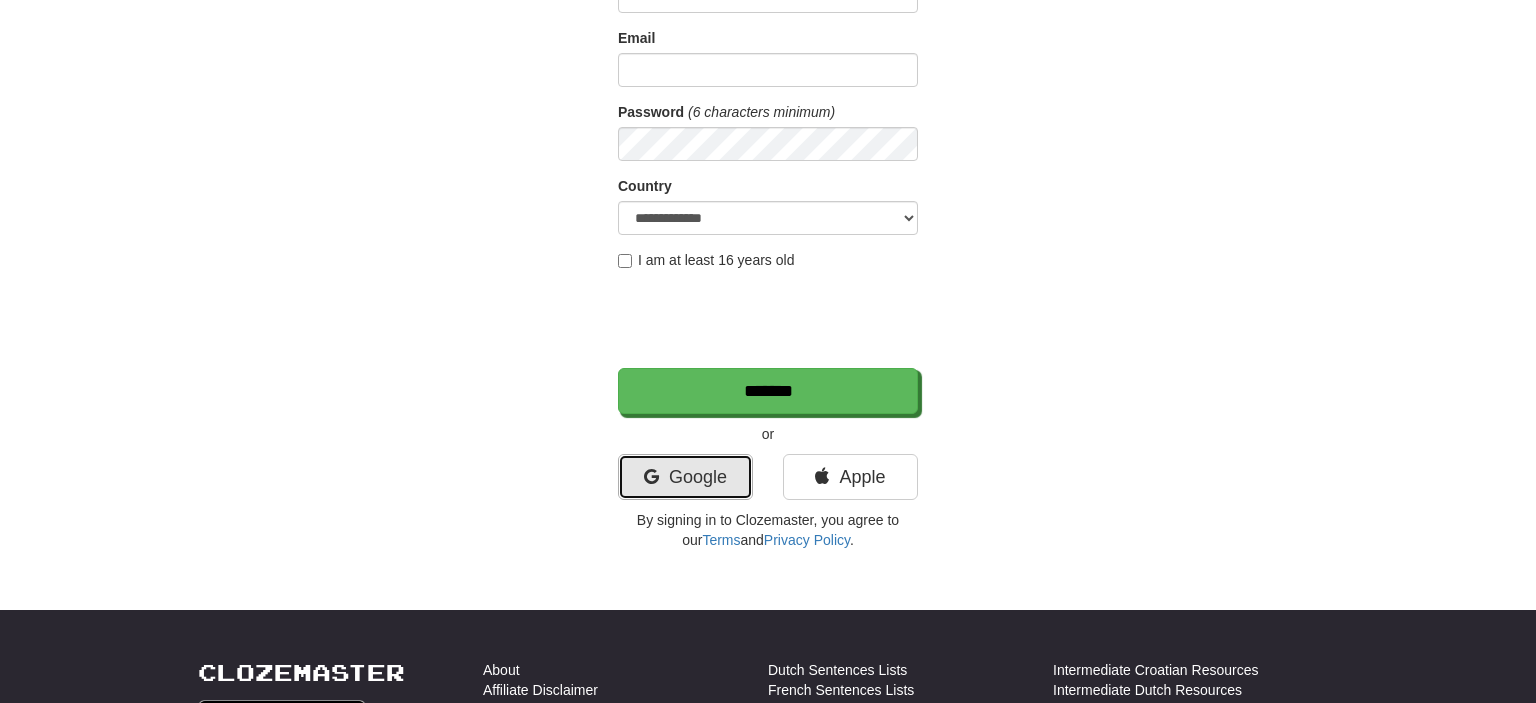 click on "Google" at bounding box center (685, 477) 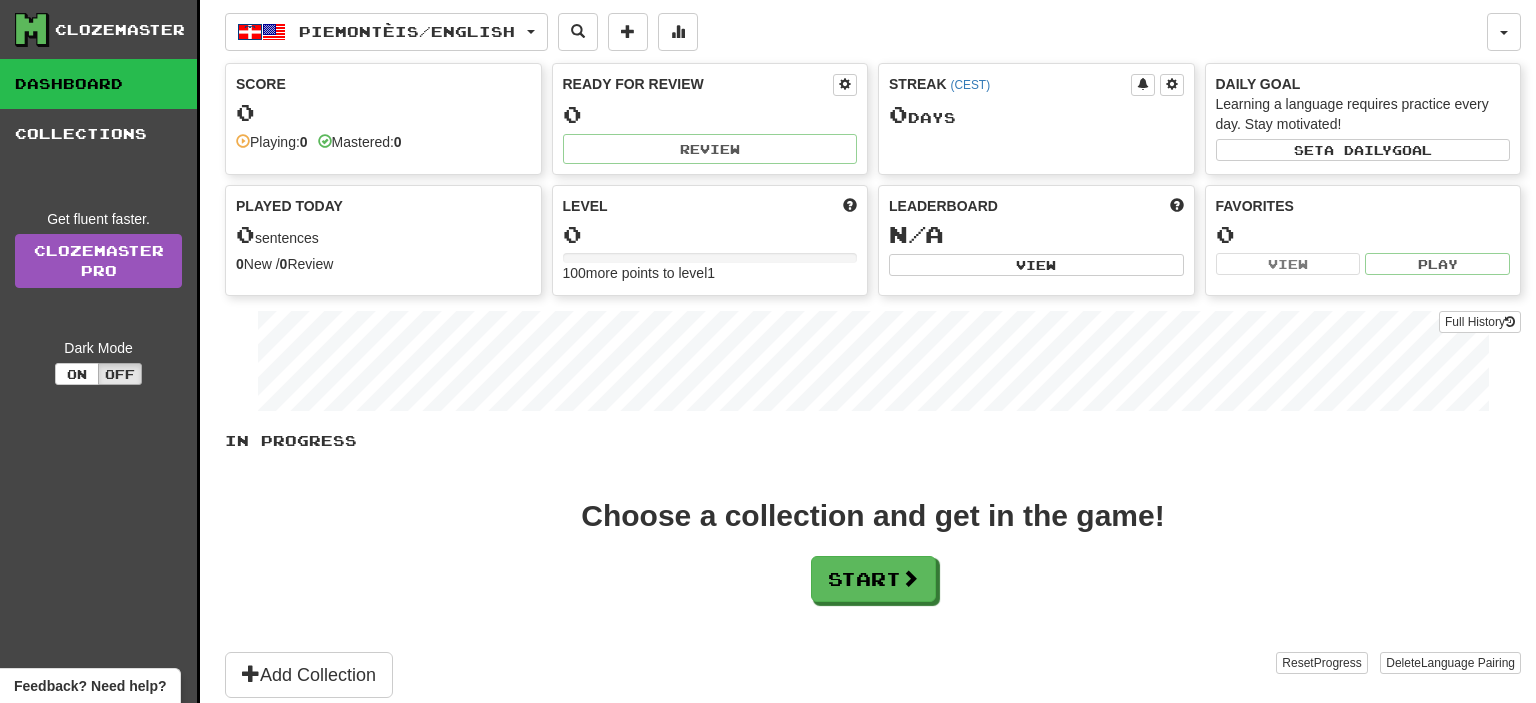 scroll, scrollTop: 0, scrollLeft: 0, axis: both 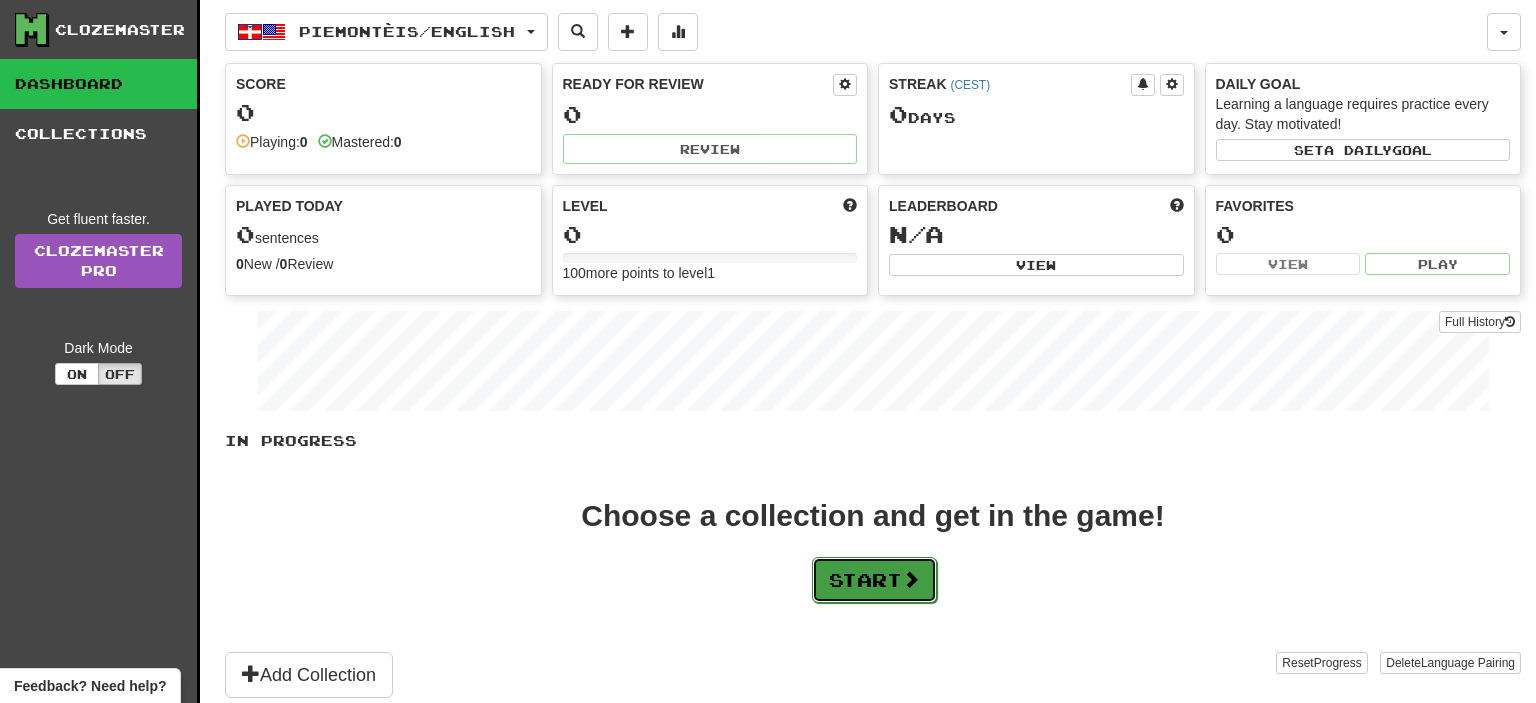 click on "Start" at bounding box center [874, 580] 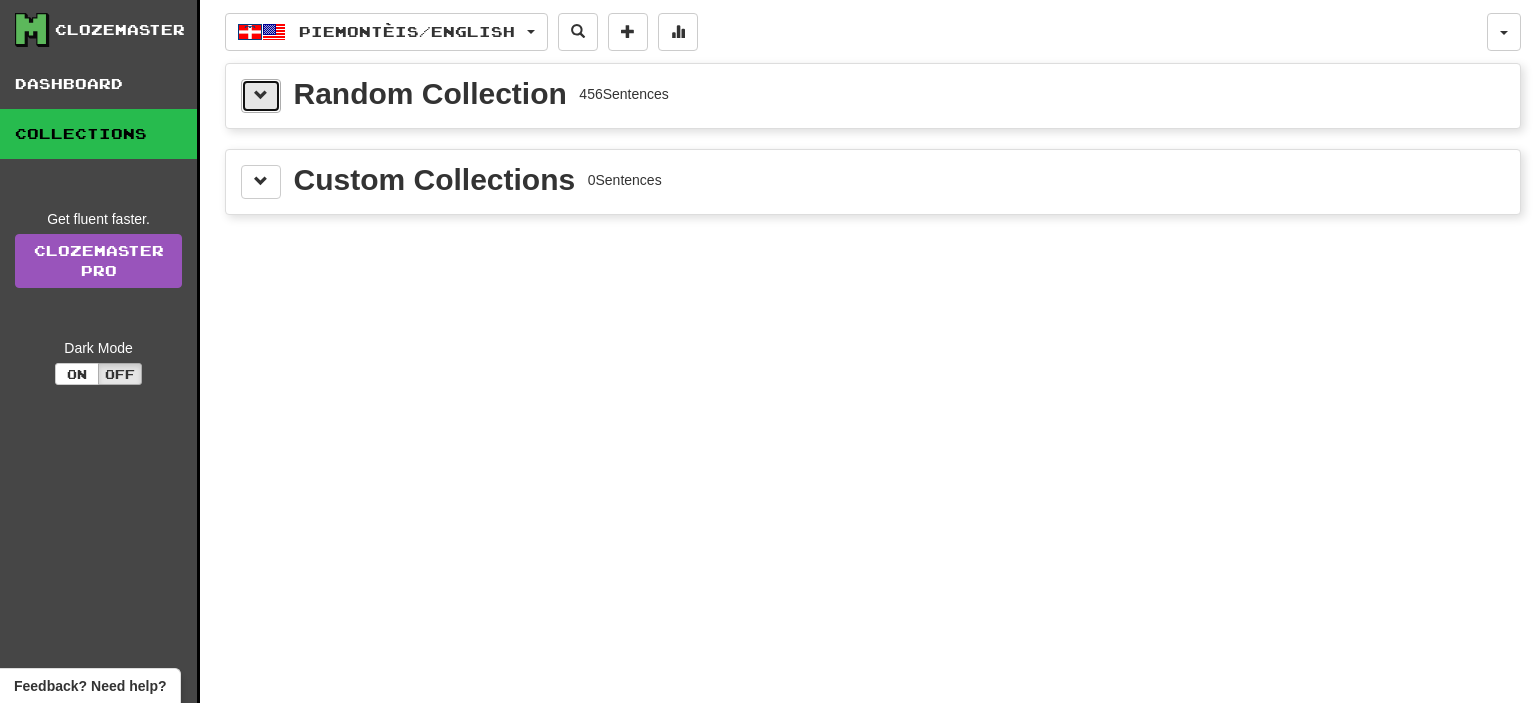 click at bounding box center (261, 96) 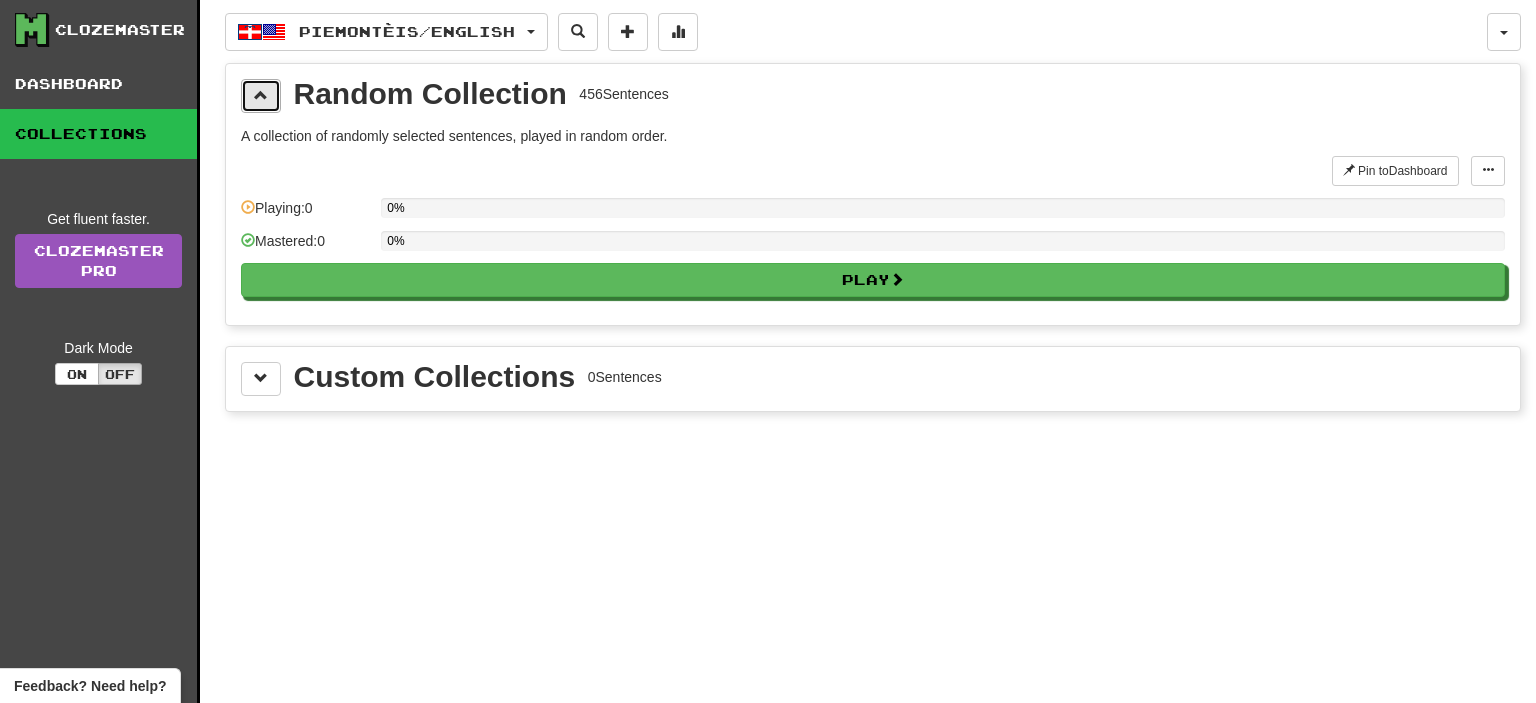 click at bounding box center (261, 95) 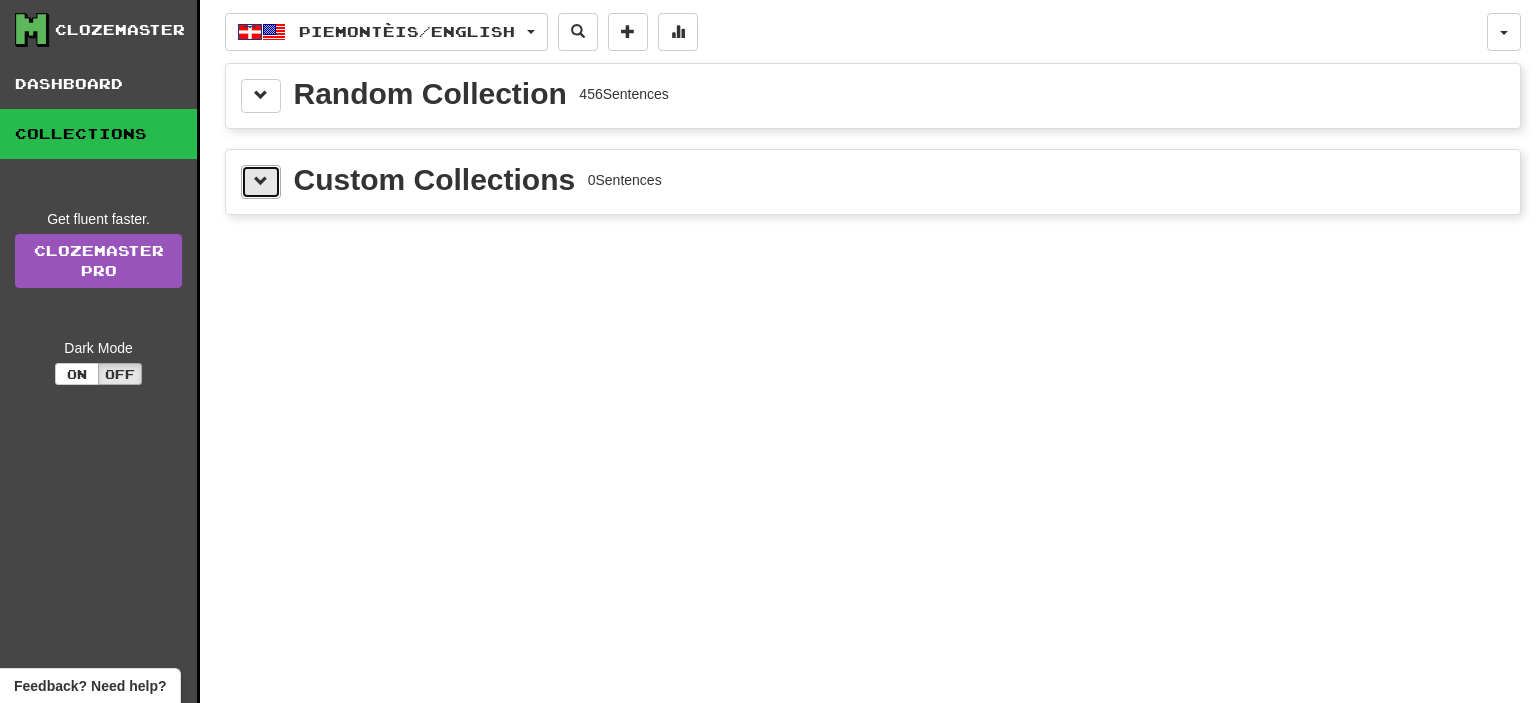 click at bounding box center (261, 182) 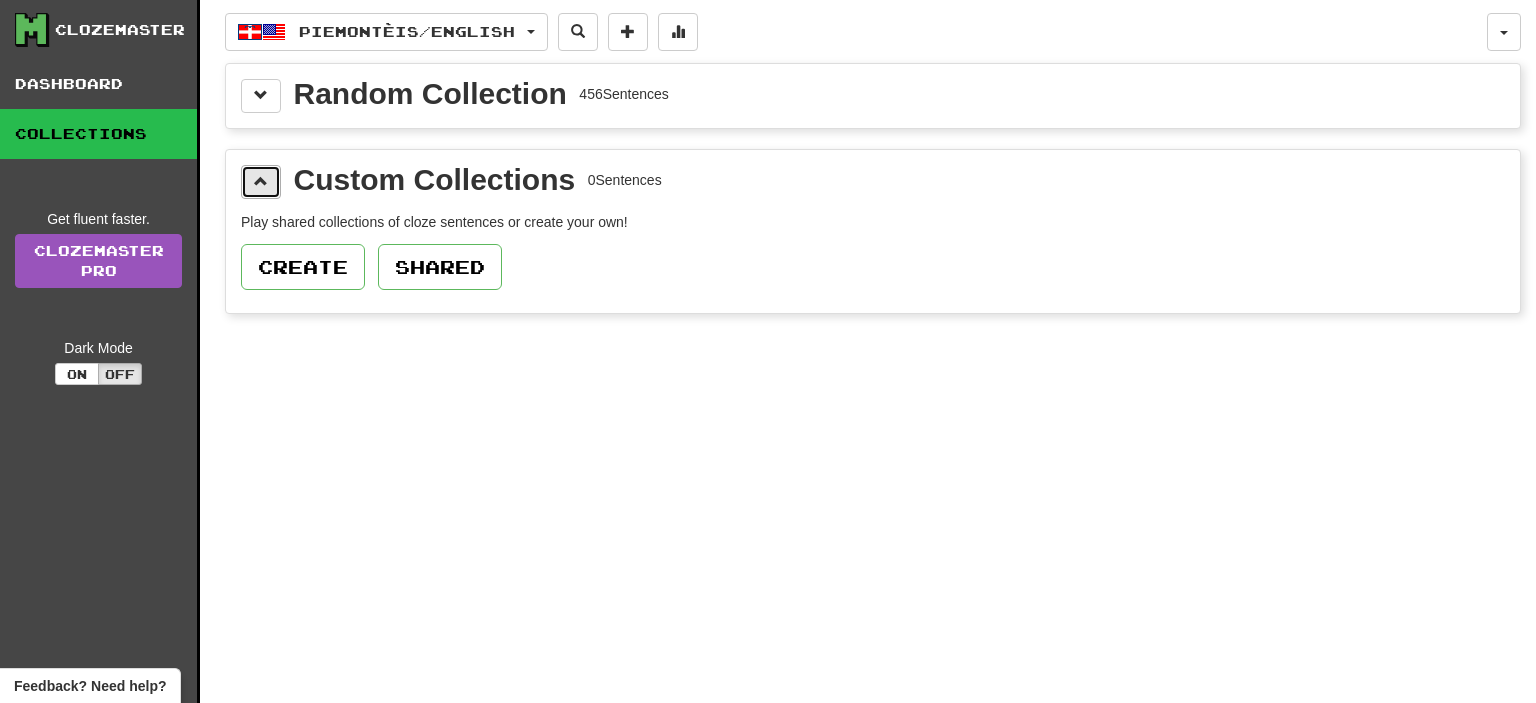 click at bounding box center (261, 182) 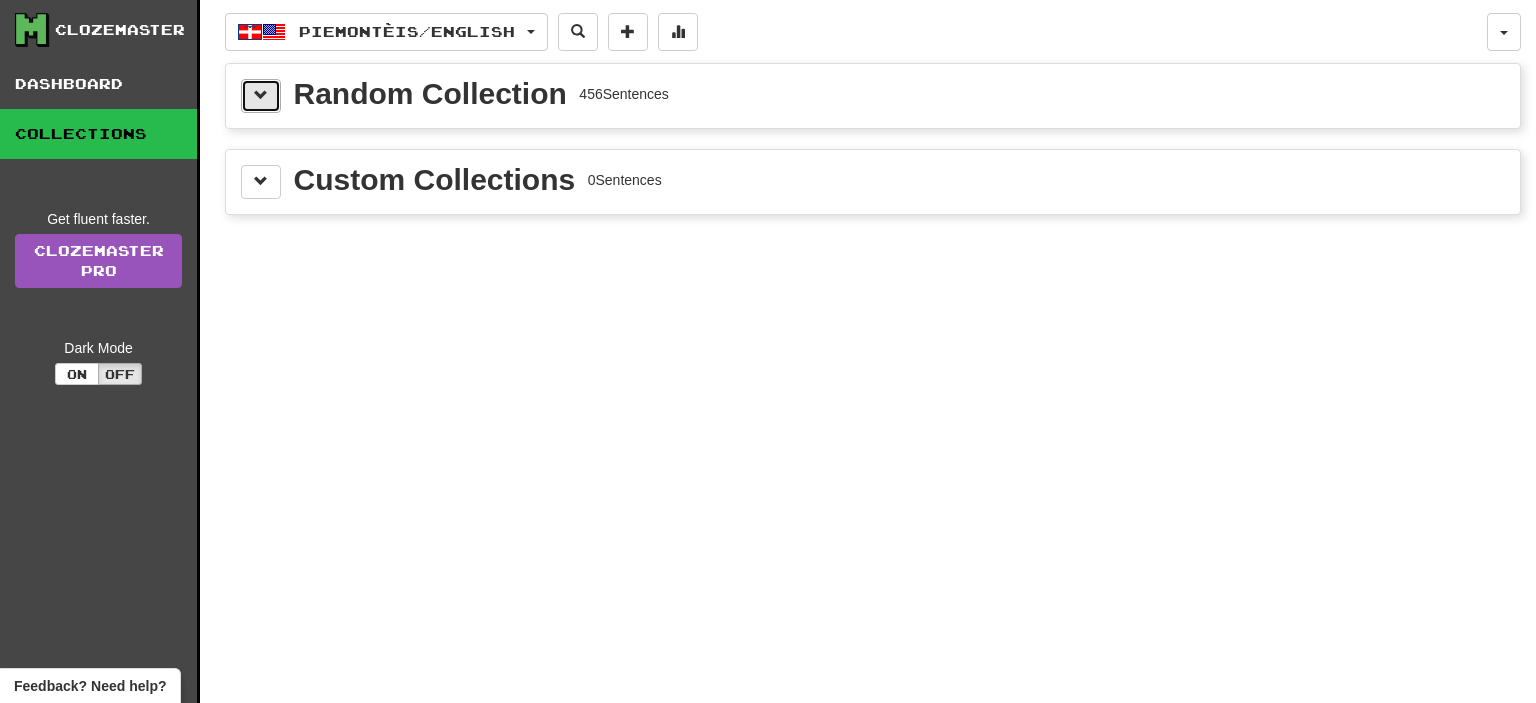 click at bounding box center [261, 96] 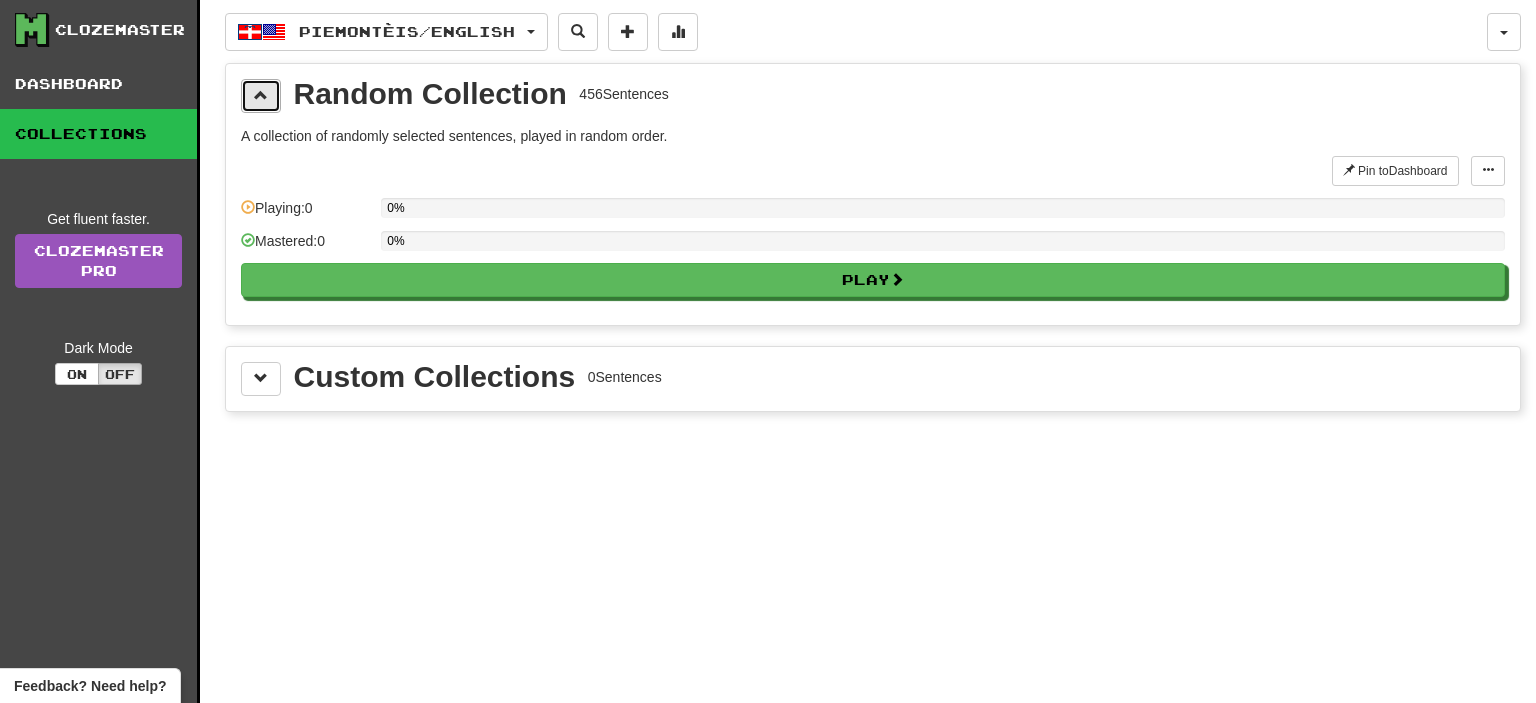 click at bounding box center [261, 96] 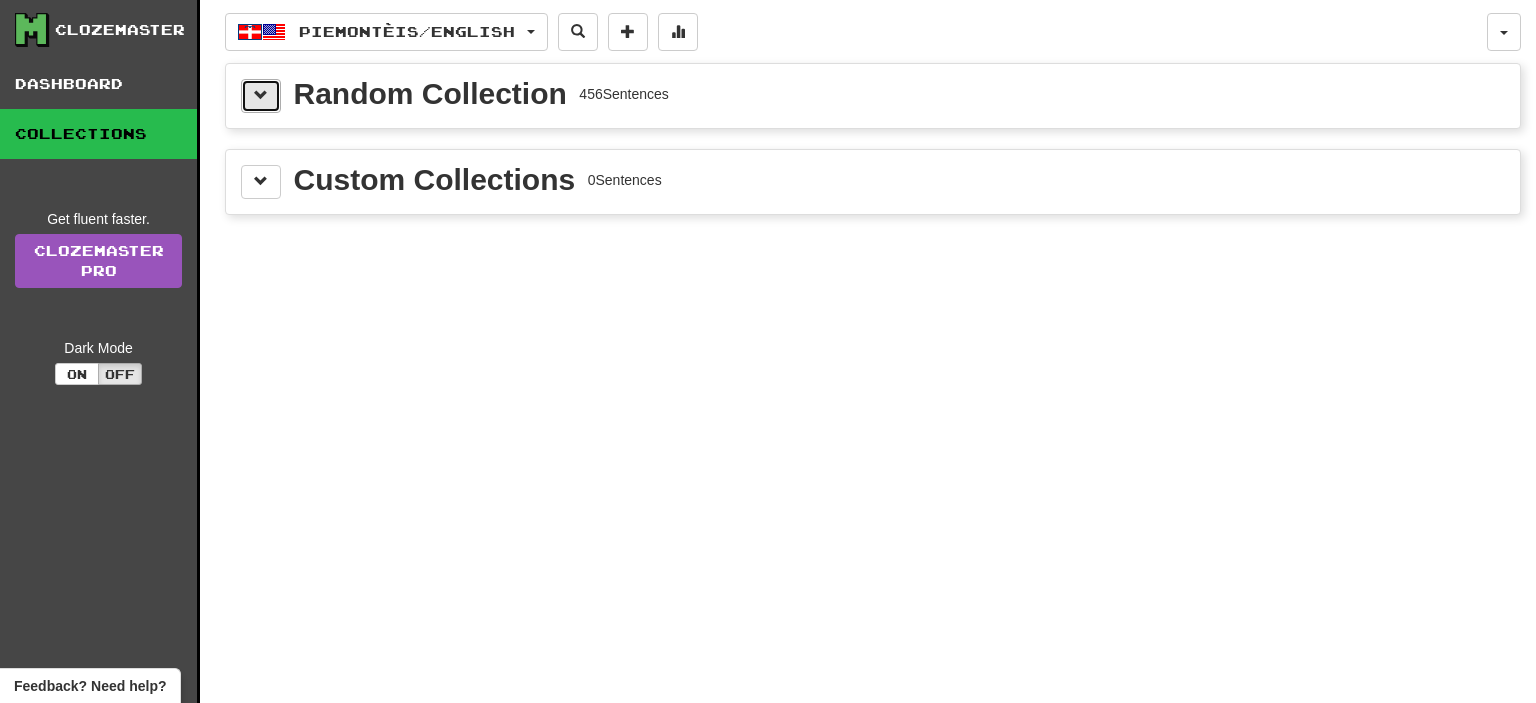 click at bounding box center (261, 95) 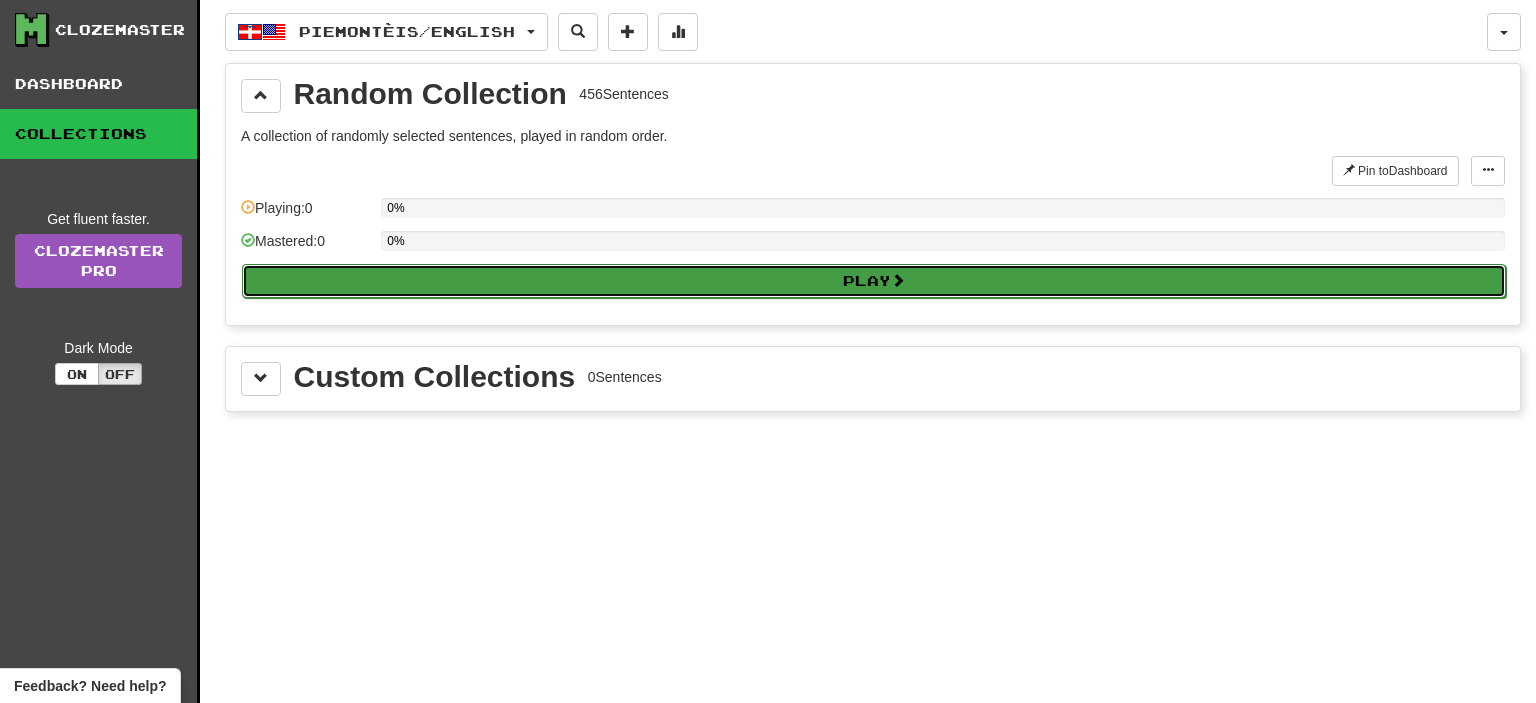 click on "Play" at bounding box center (874, 281) 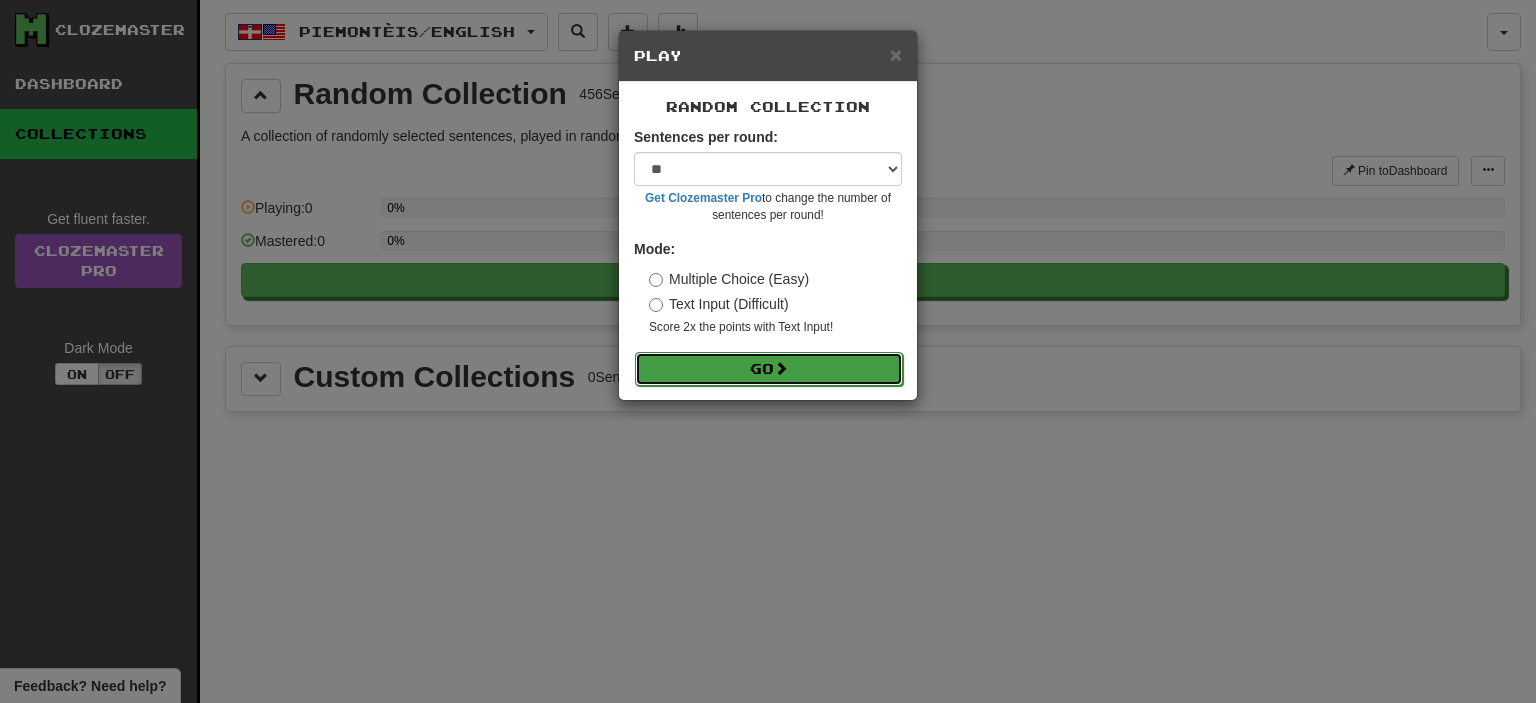 click on "Go" at bounding box center (769, 369) 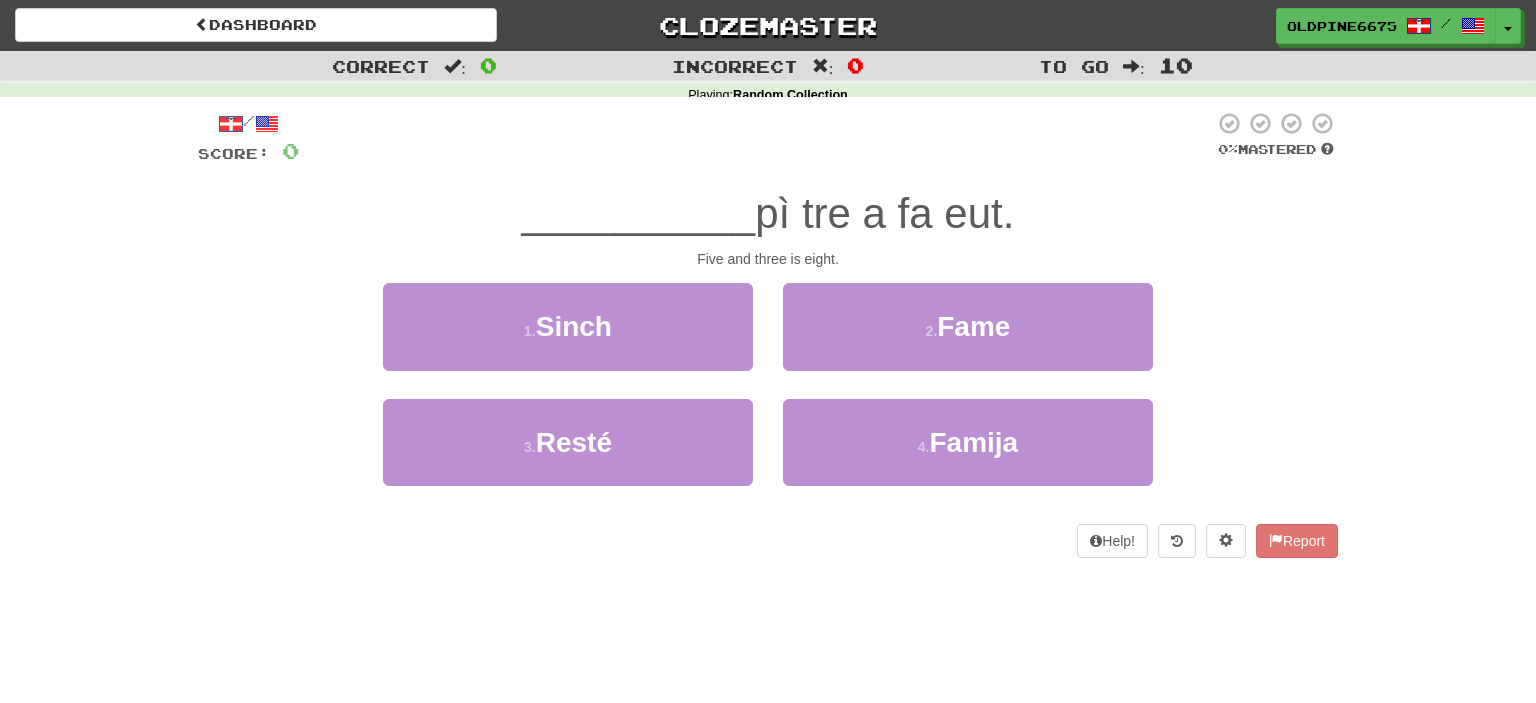 scroll, scrollTop: 0, scrollLeft: 0, axis: both 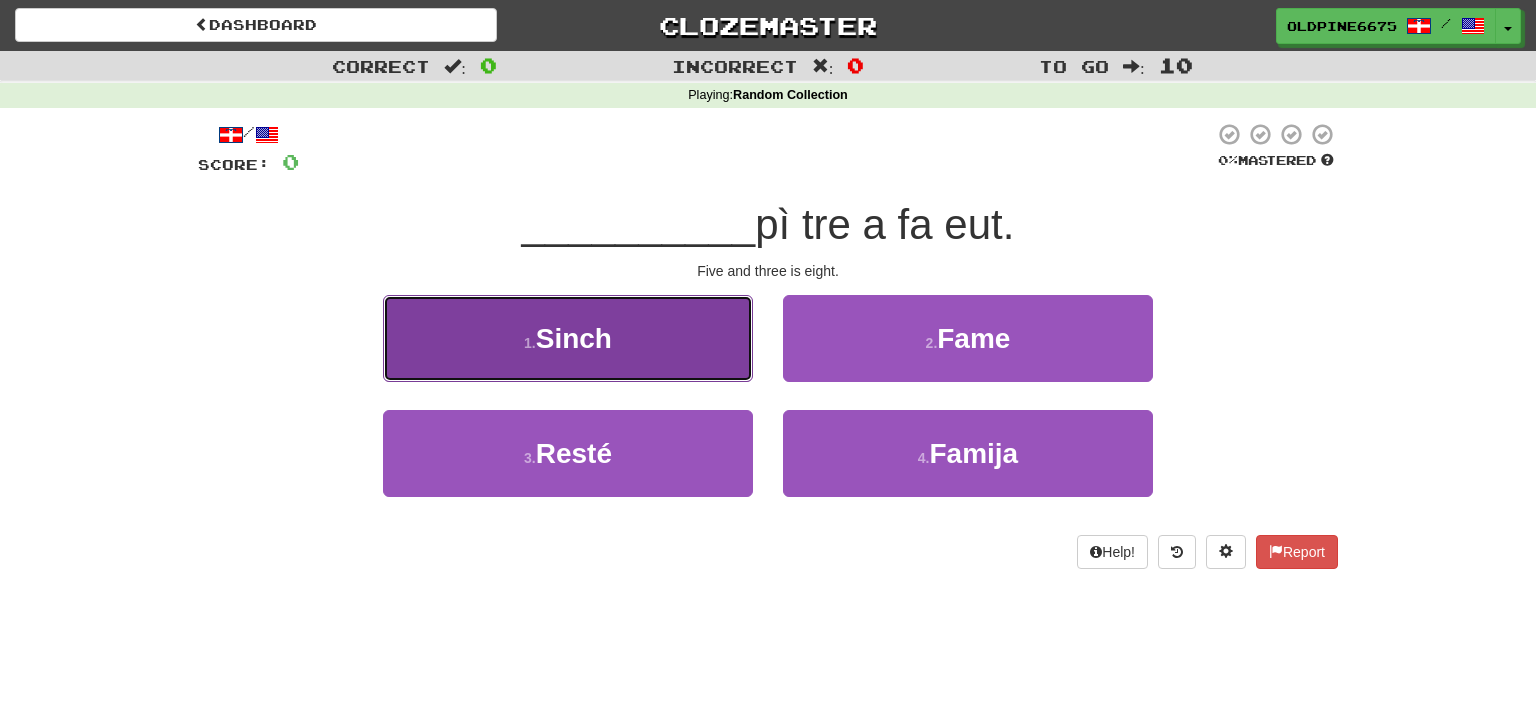 click on "1 .  Sinch" at bounding box center [568, 338] 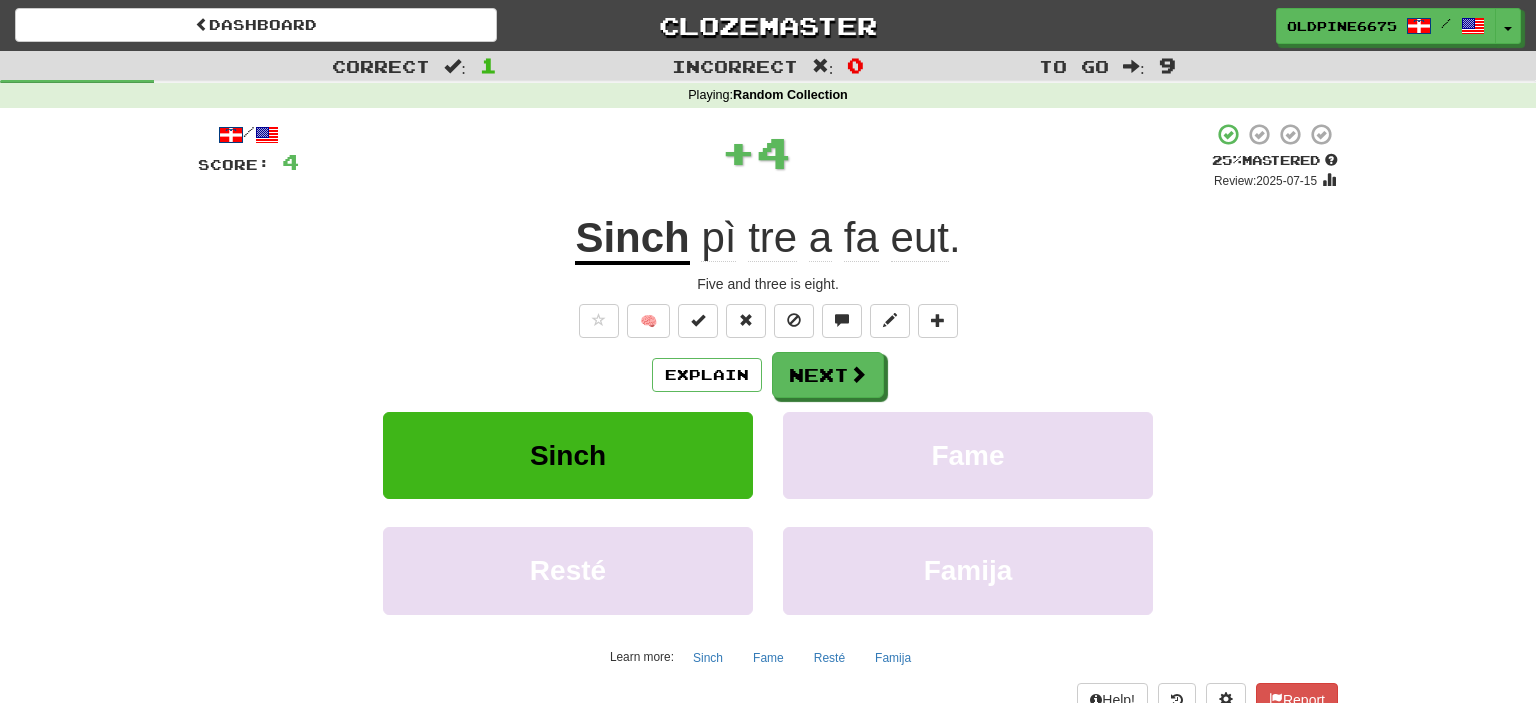 click on "tre" at bounding box center (772, 238) 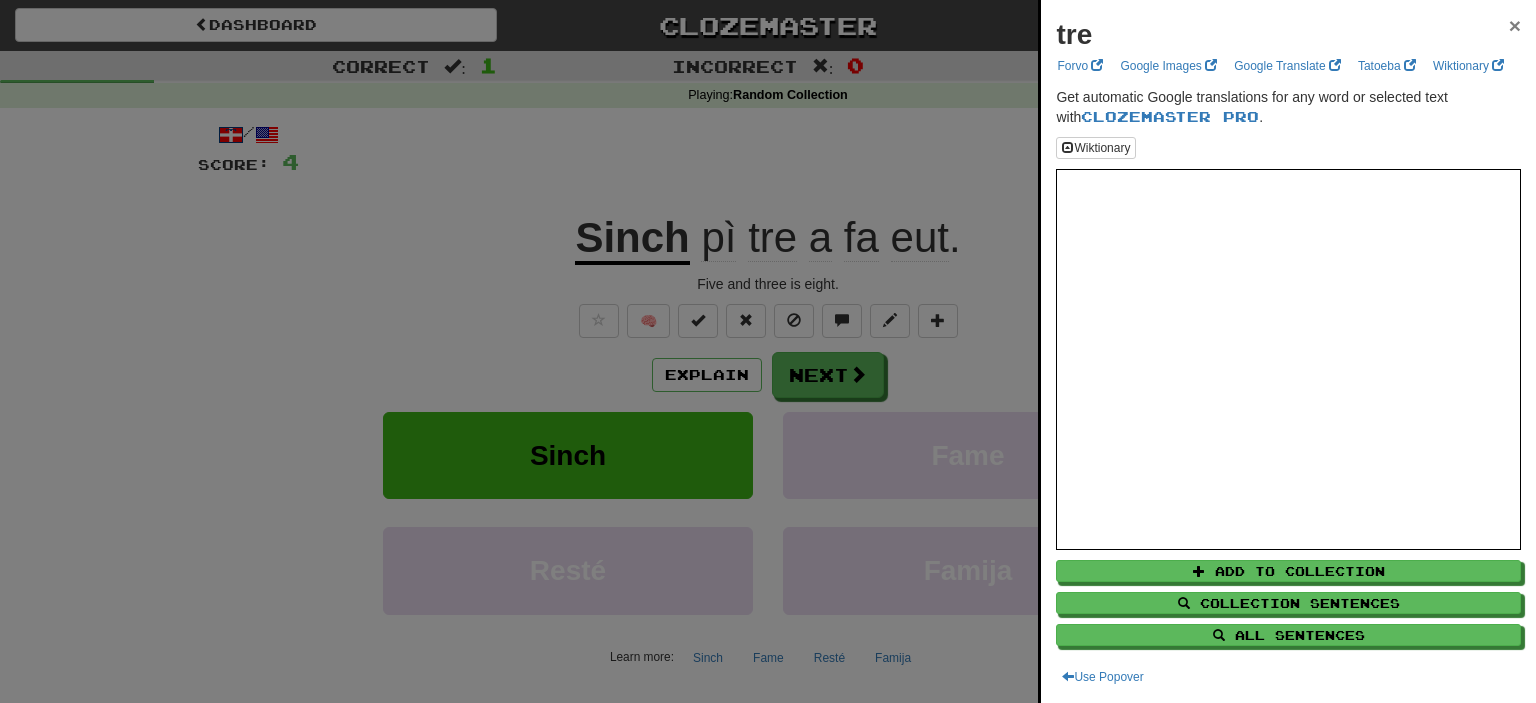 click on "×" at bounding box center [1515, 25] 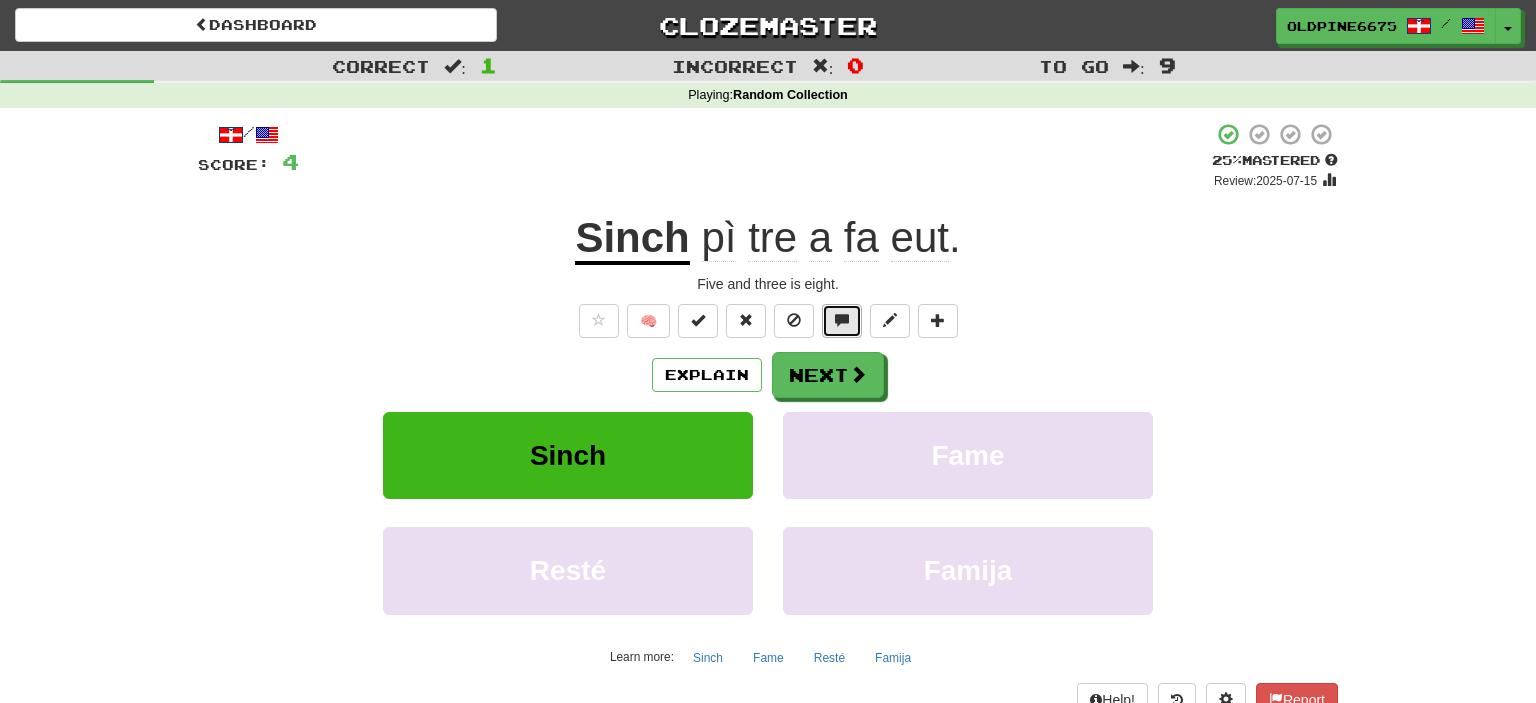 click at bounding box center [842, 320] 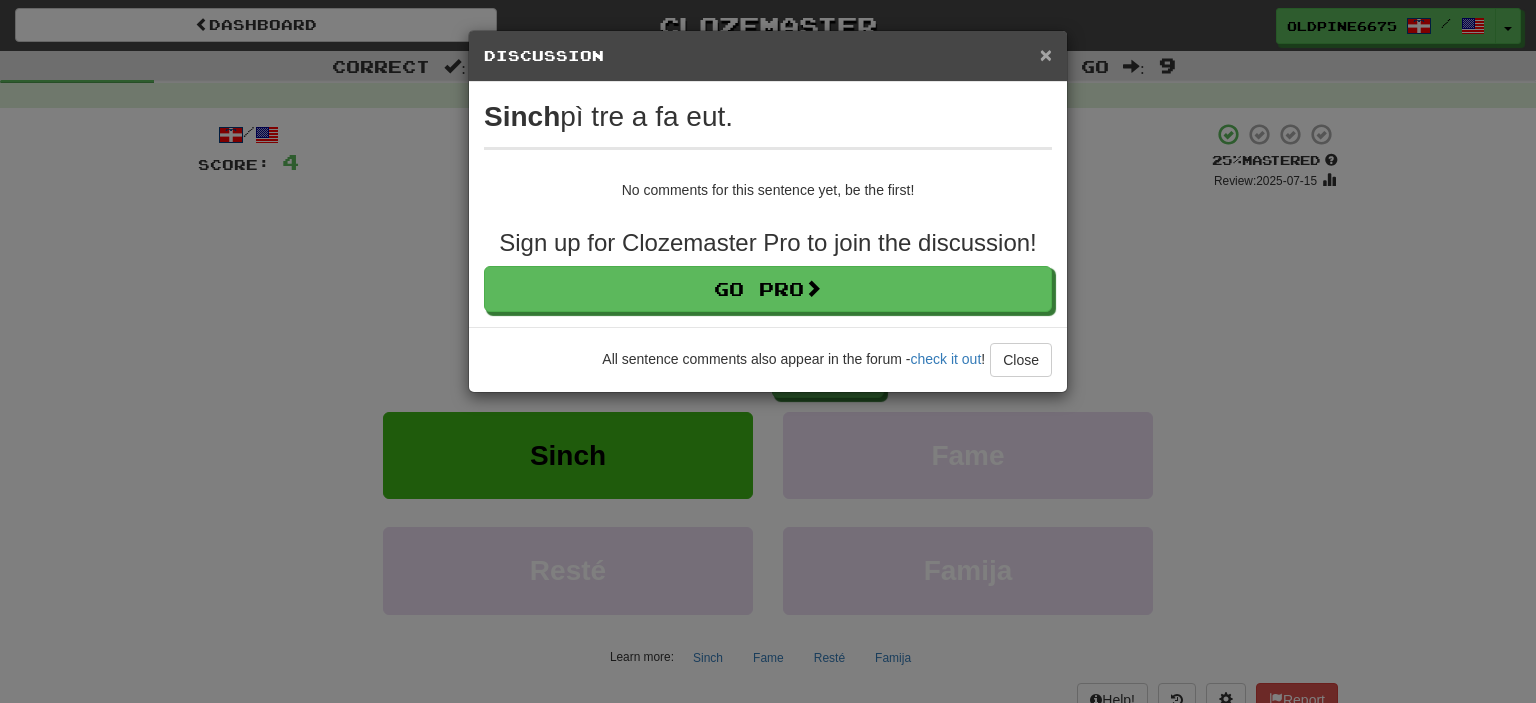 click on "×" at bounding box center [1046, 54] 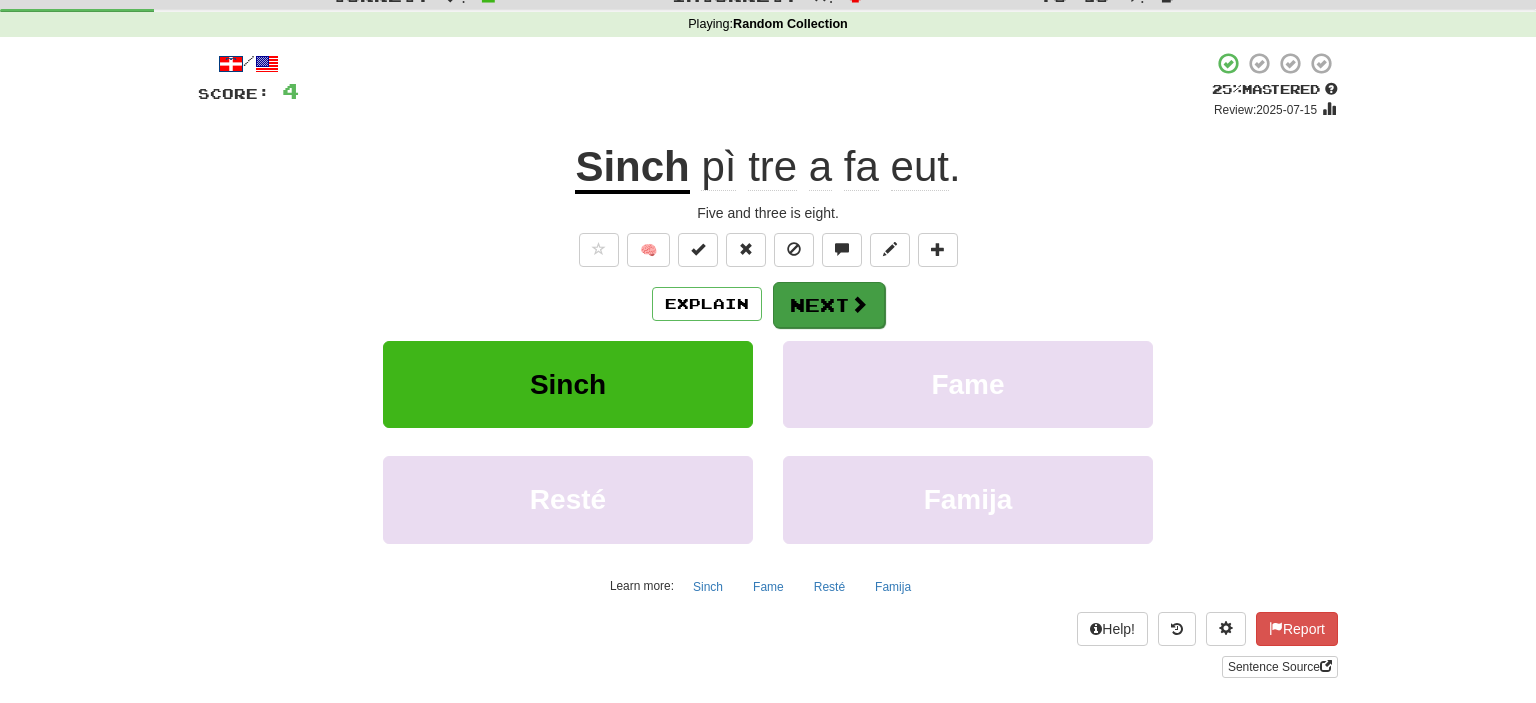 scroll, scrollTop: 105, scrollLeft: 0, axis: vertical 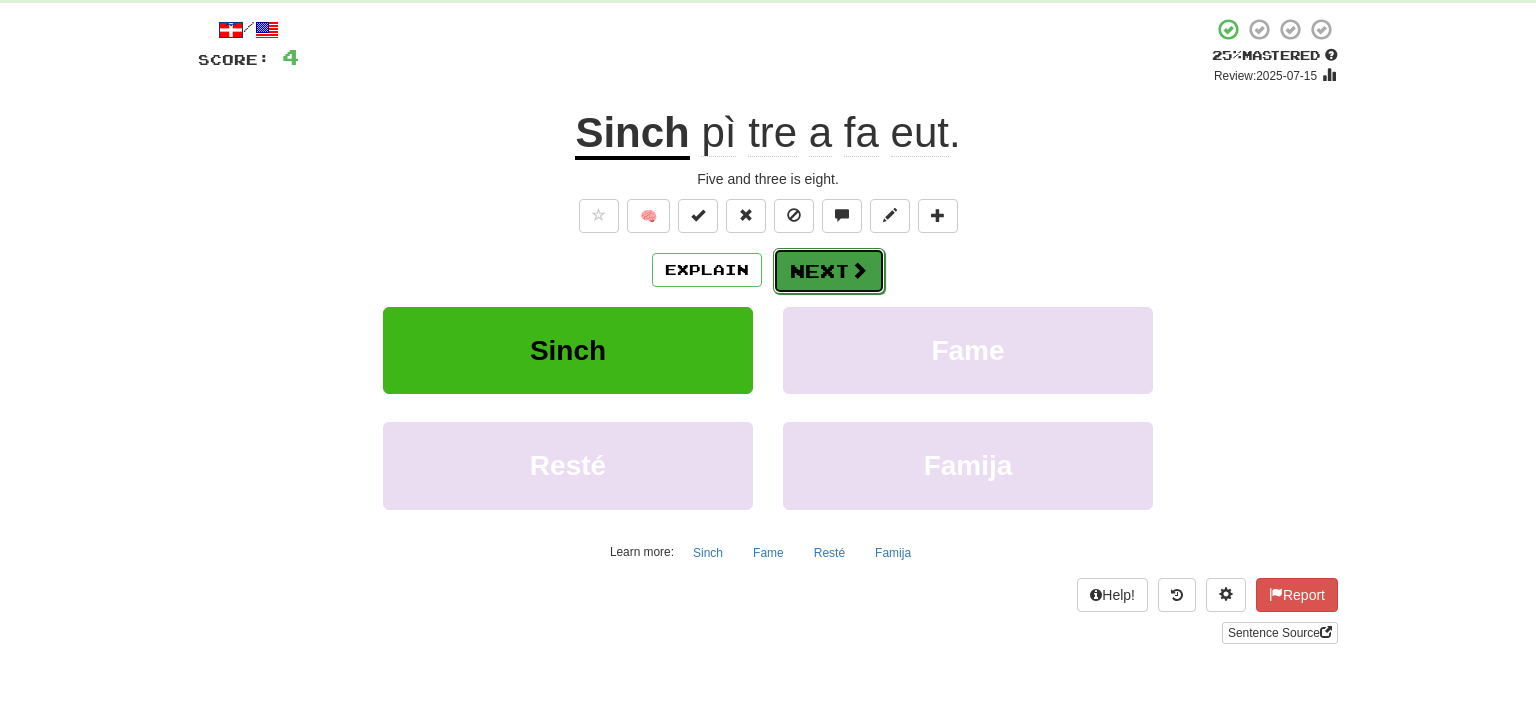 click on "Next" at bounding box center [829, 271] 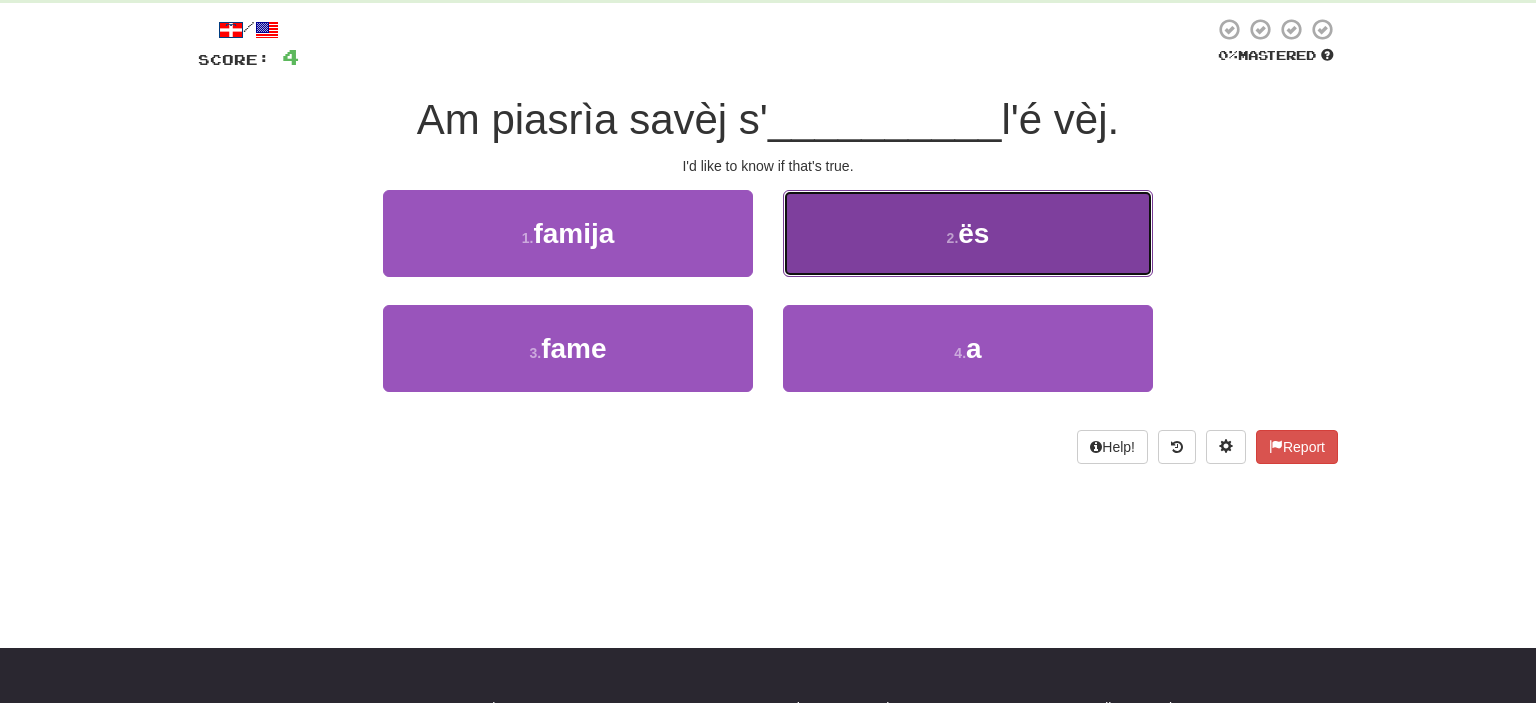 click on "2 .  ës" at bounding box center [968, 233] 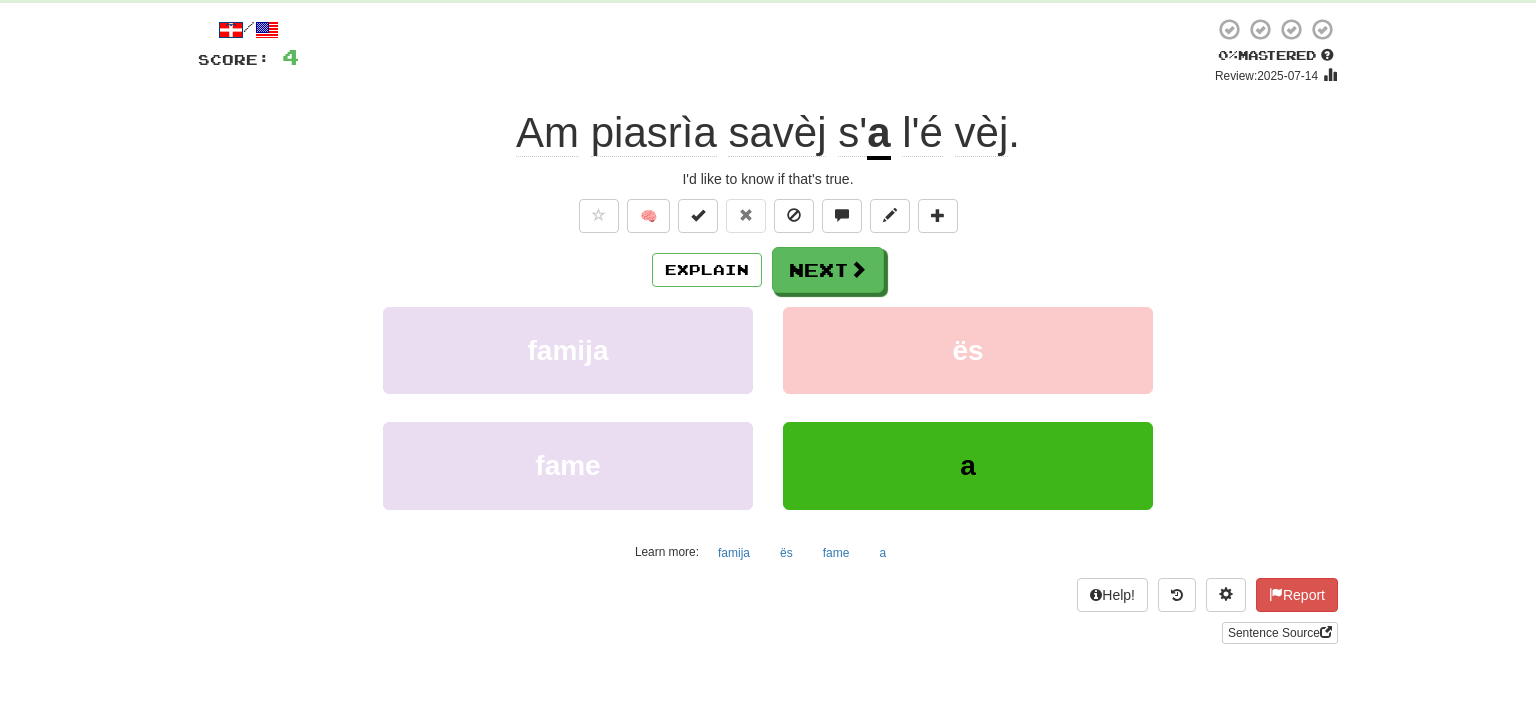 click on "l'é   vèj ." at bounding box center [955, 133] 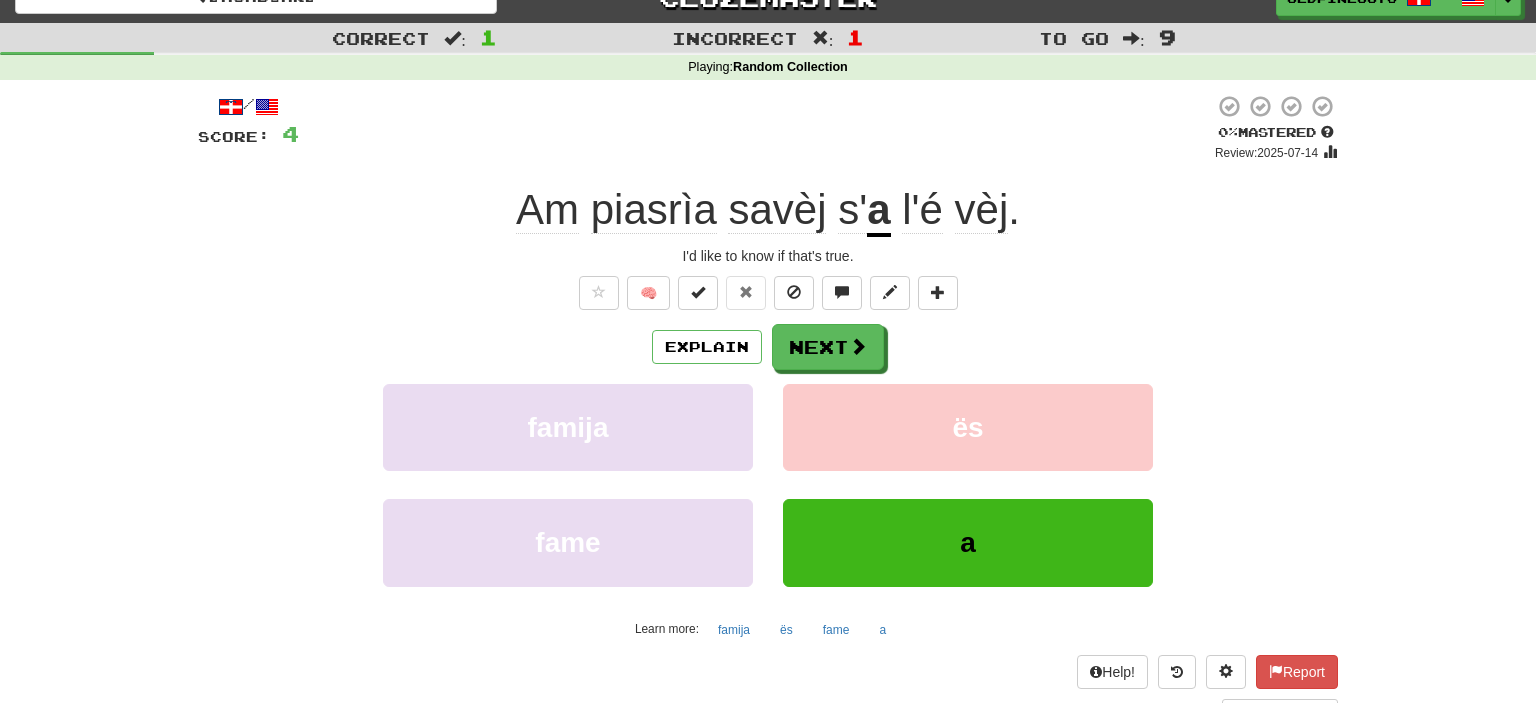 scroll, scrollTop: 0, scrollLeft: 0, axis: both 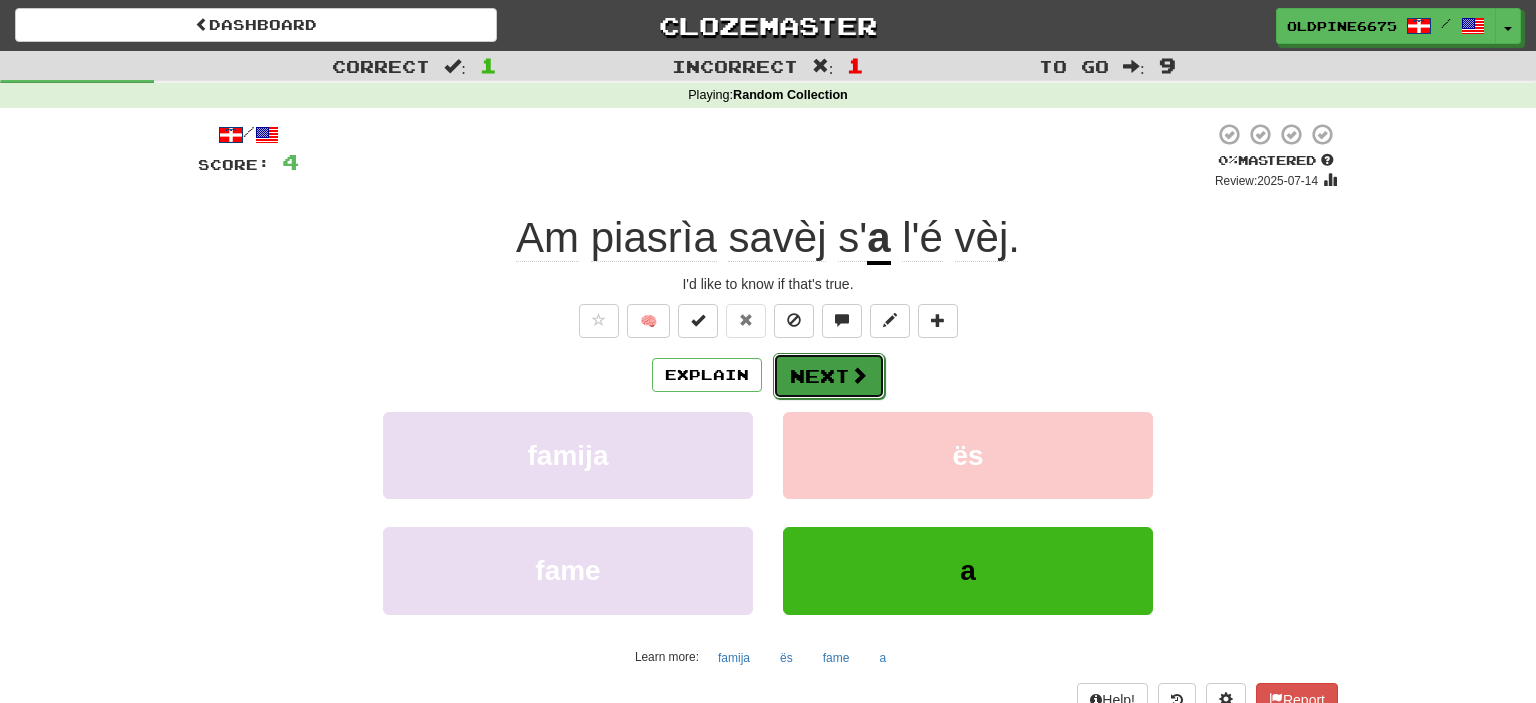 click on "Next" at bounding box center (829, 376) 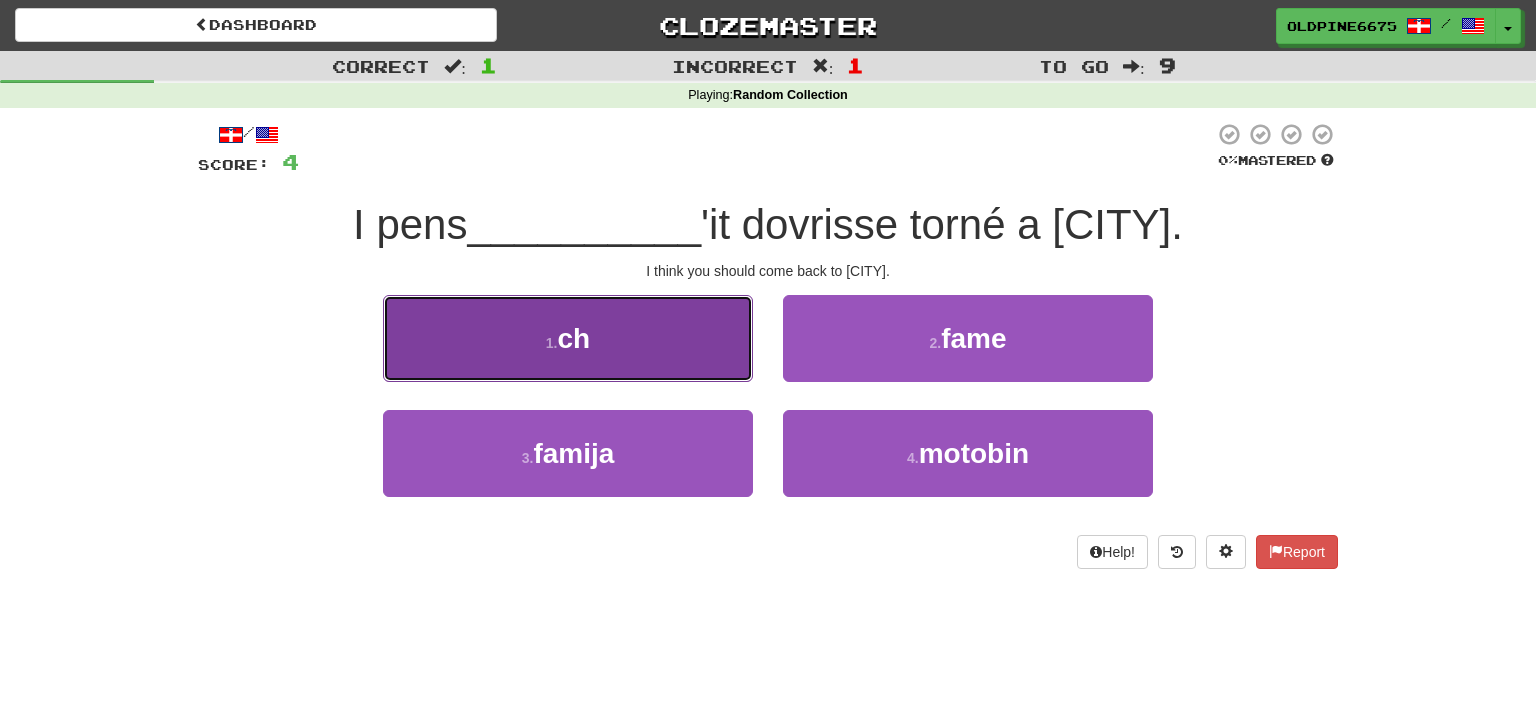 click on "1 .  ch" at bounding box center (568, 338) 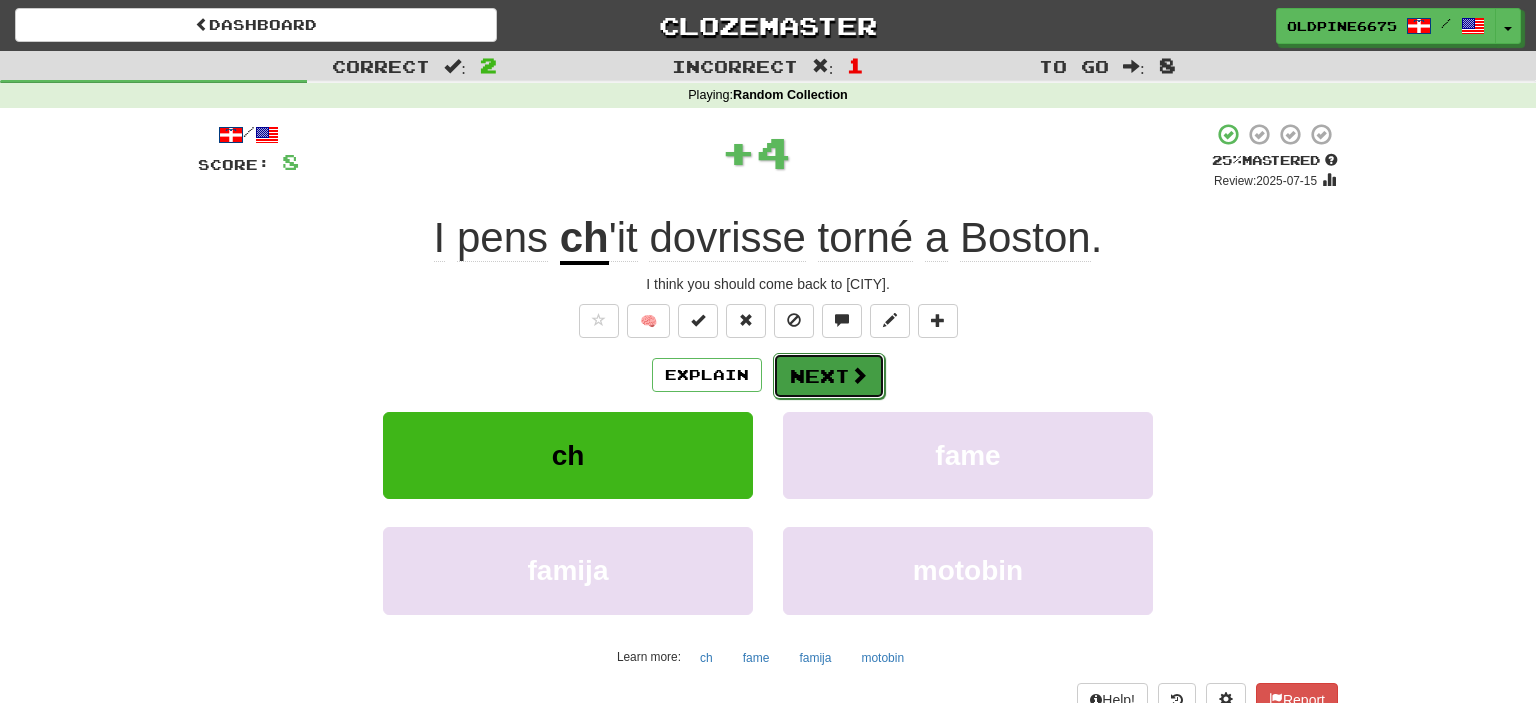 click on "Next" at bounding box center [829, 376] 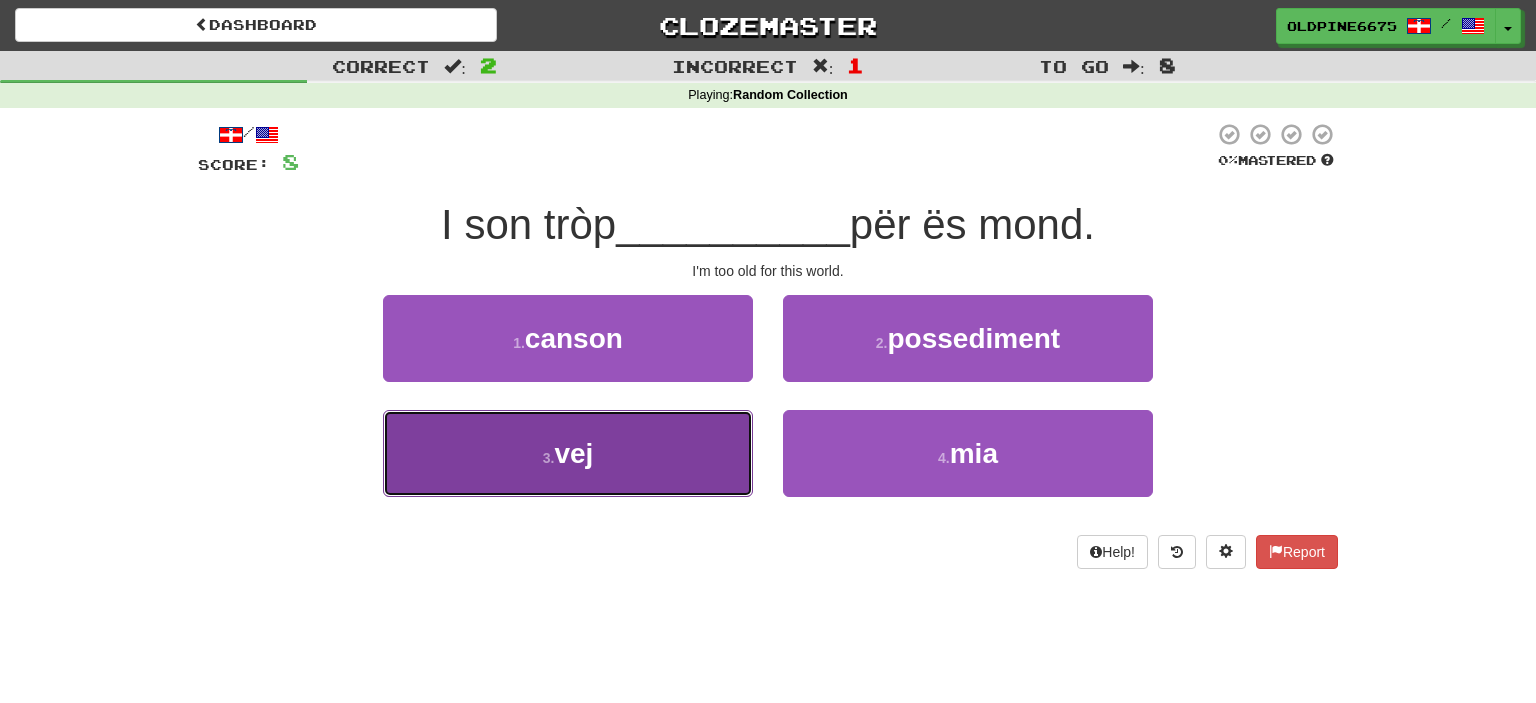 click on "3 .  vej" at bounding box center [568, 453] 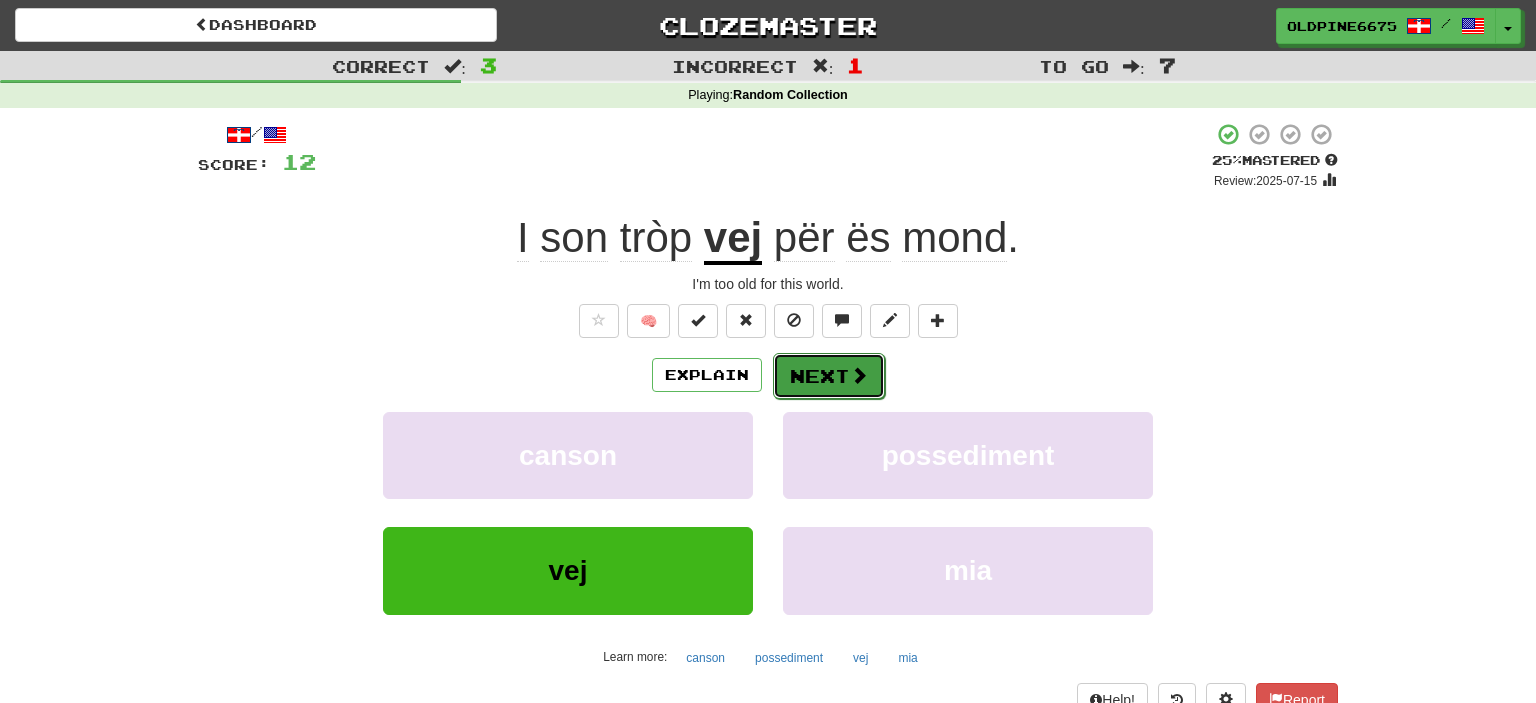 click on "Next" at bounding box center [829, 376] 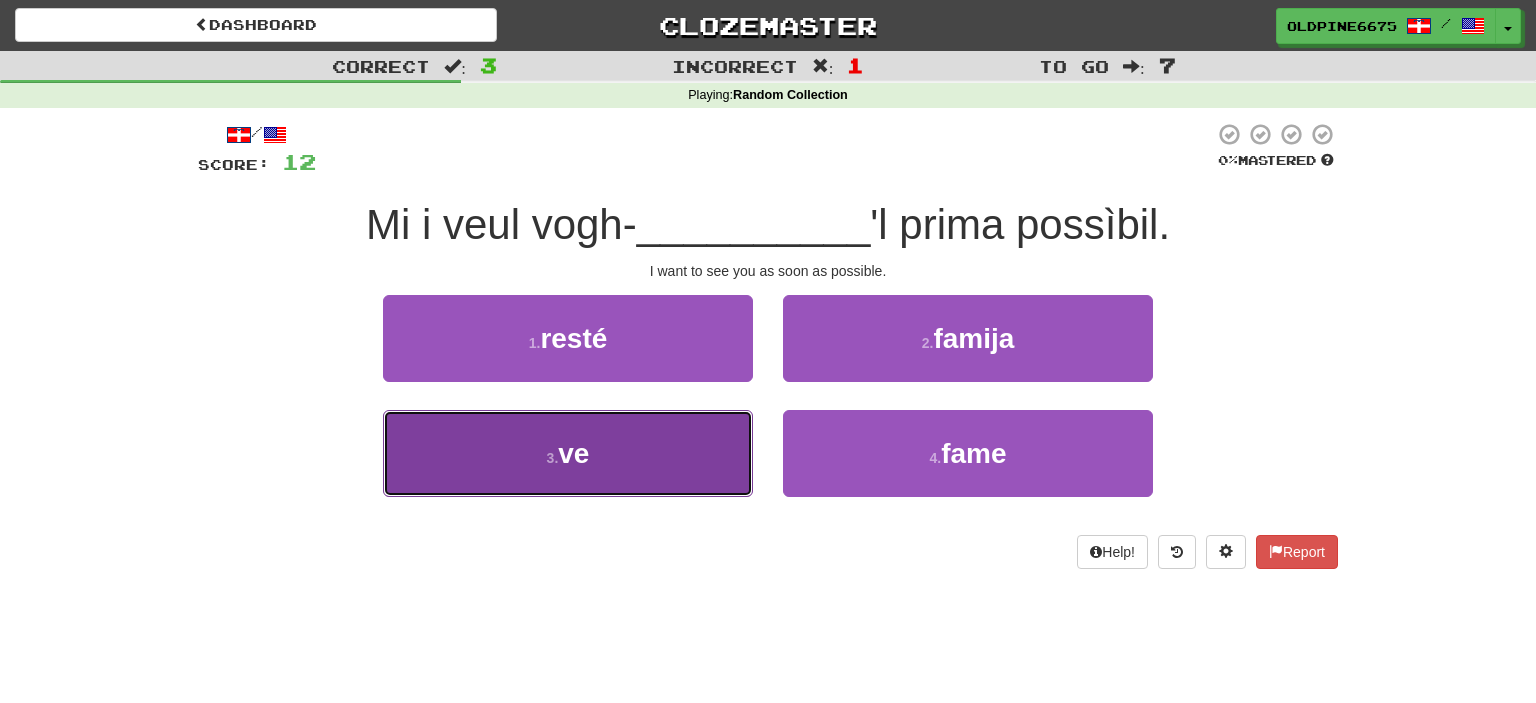 click on "ve" at bounding box center [573, 453] 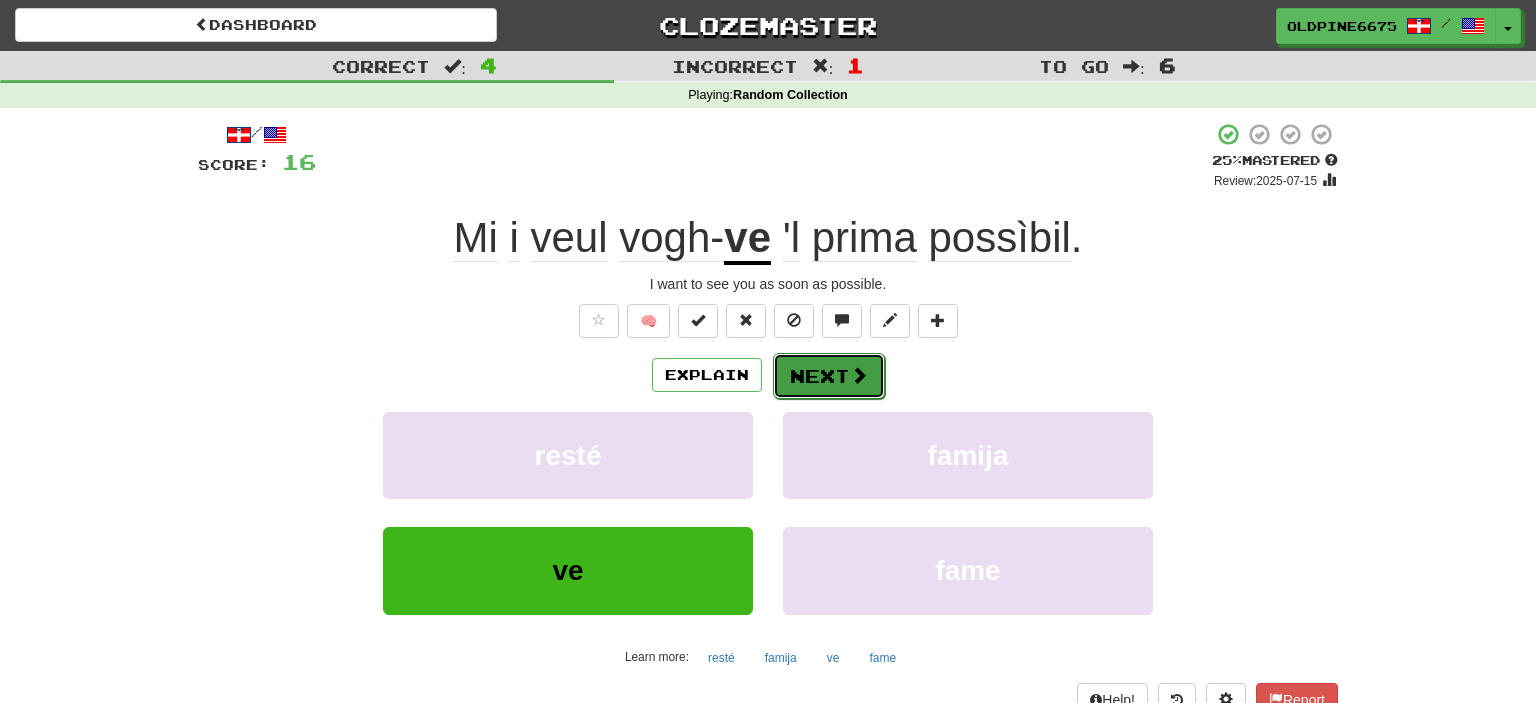click on "Next" at bounding box center [829, 376] 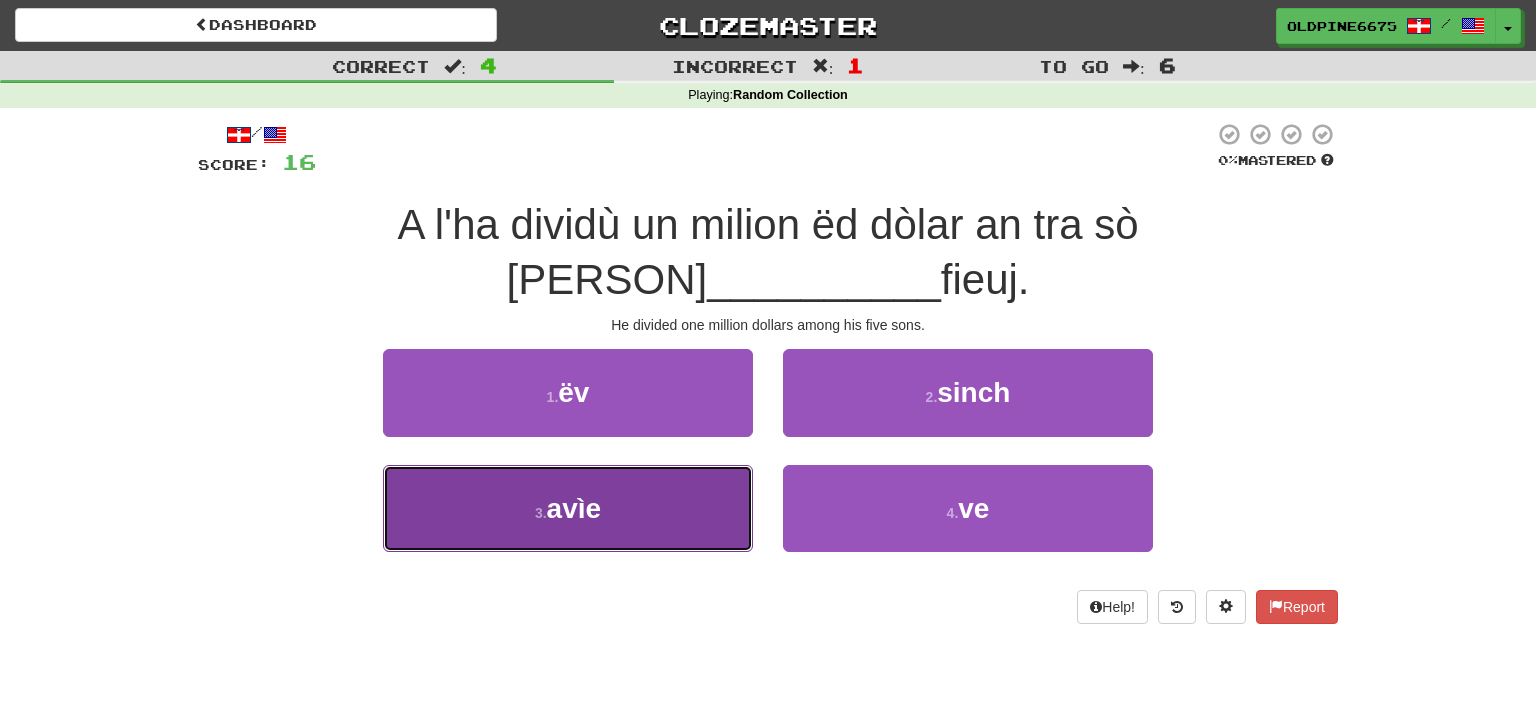 click on "3 .  avìe" at bounding box center (568, 508) 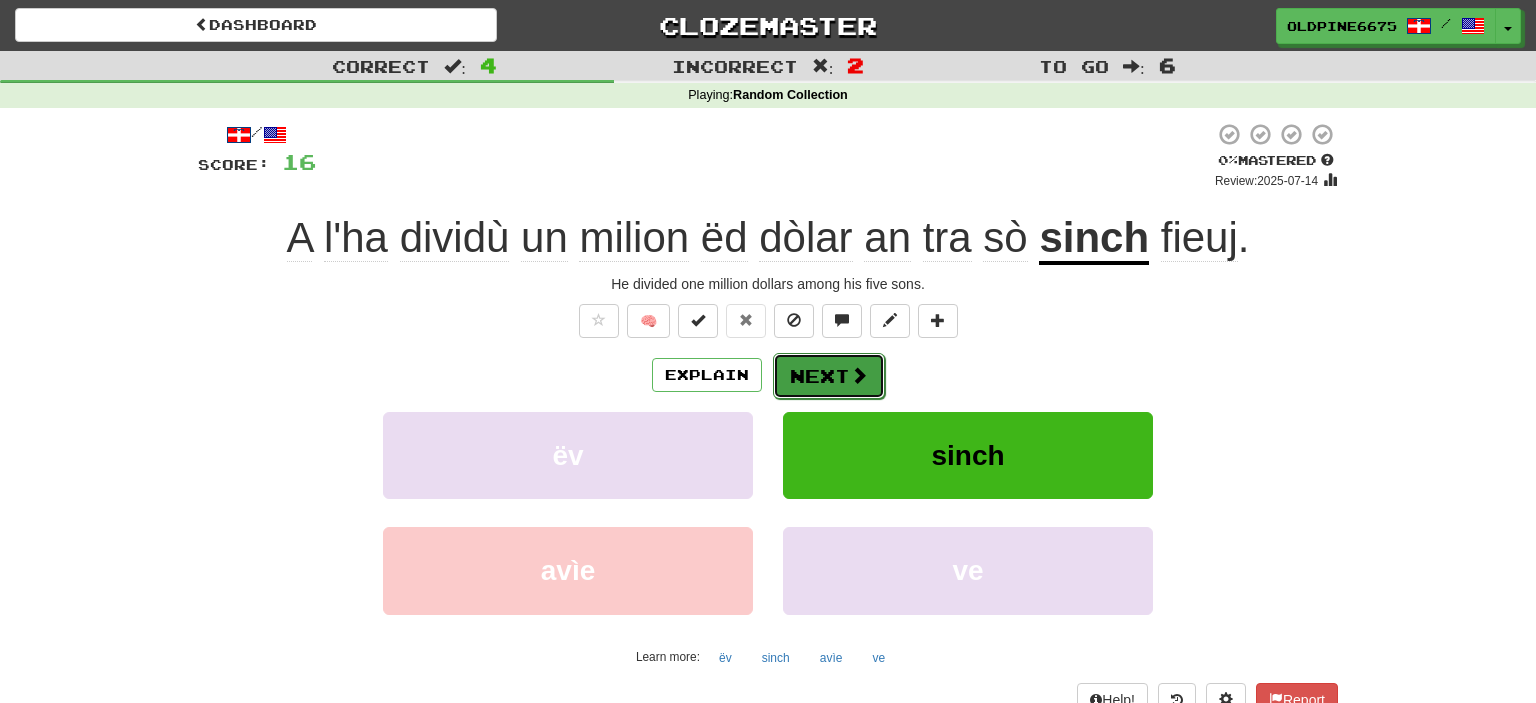 click on "Next" at bounding box center (829, 376) 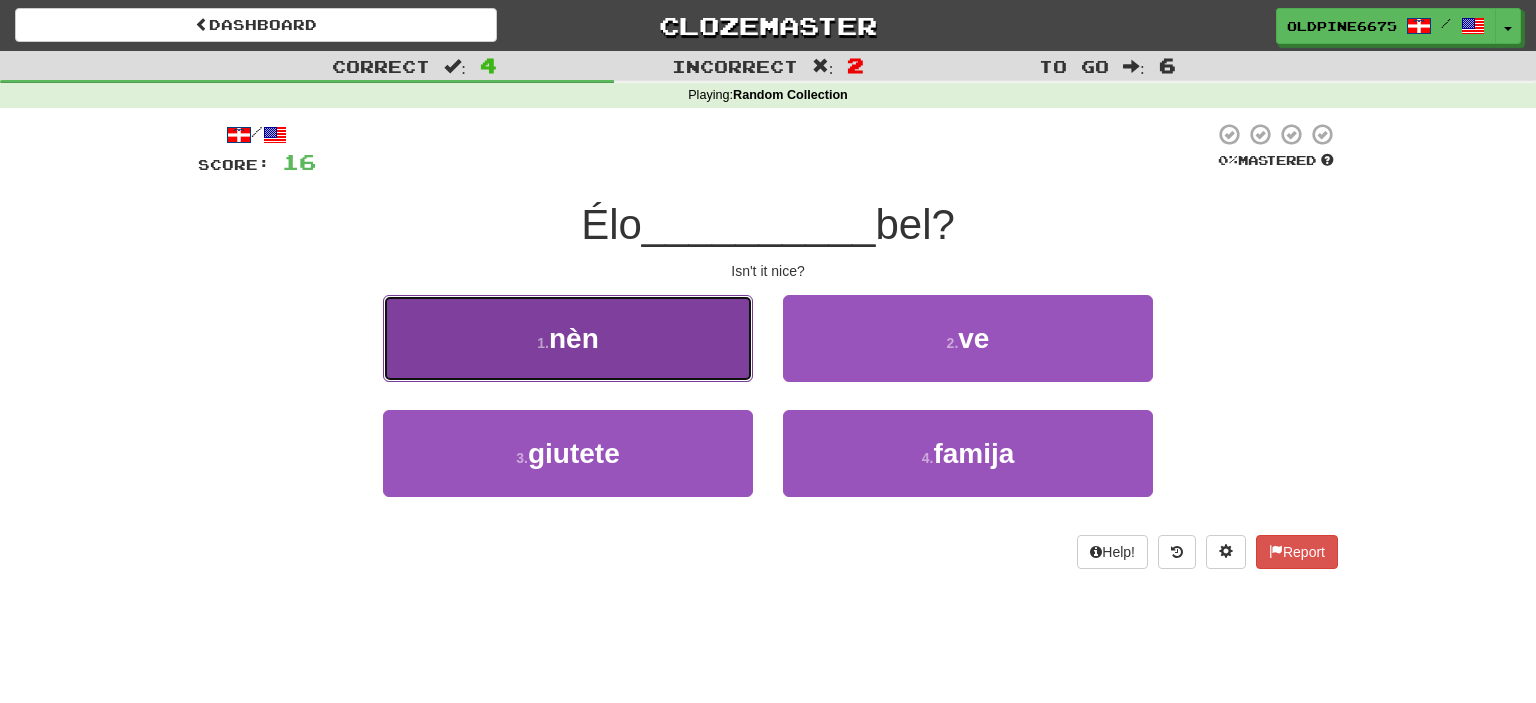click on "1 .  nèn" at bounding box center [568, 338] 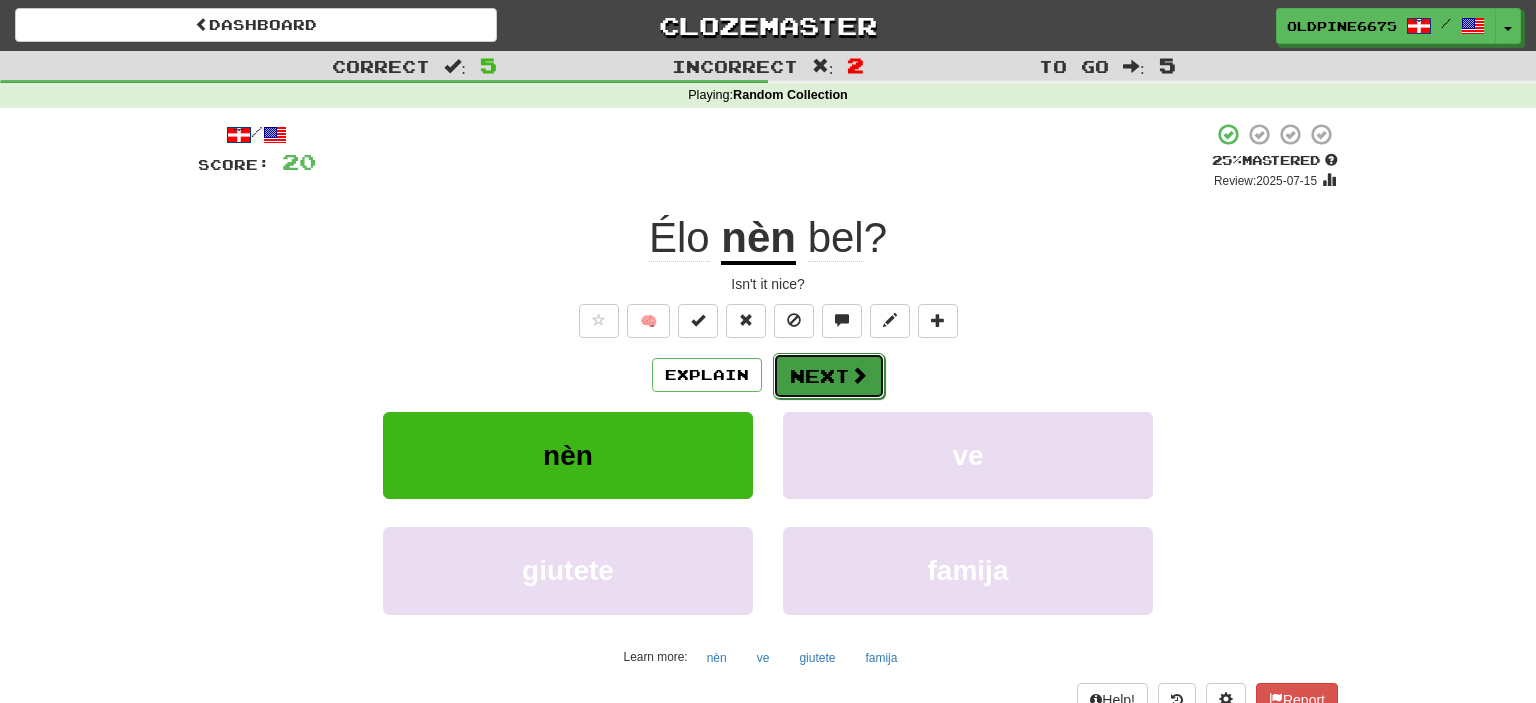 click on "Next" at bounding box center [829, 376] 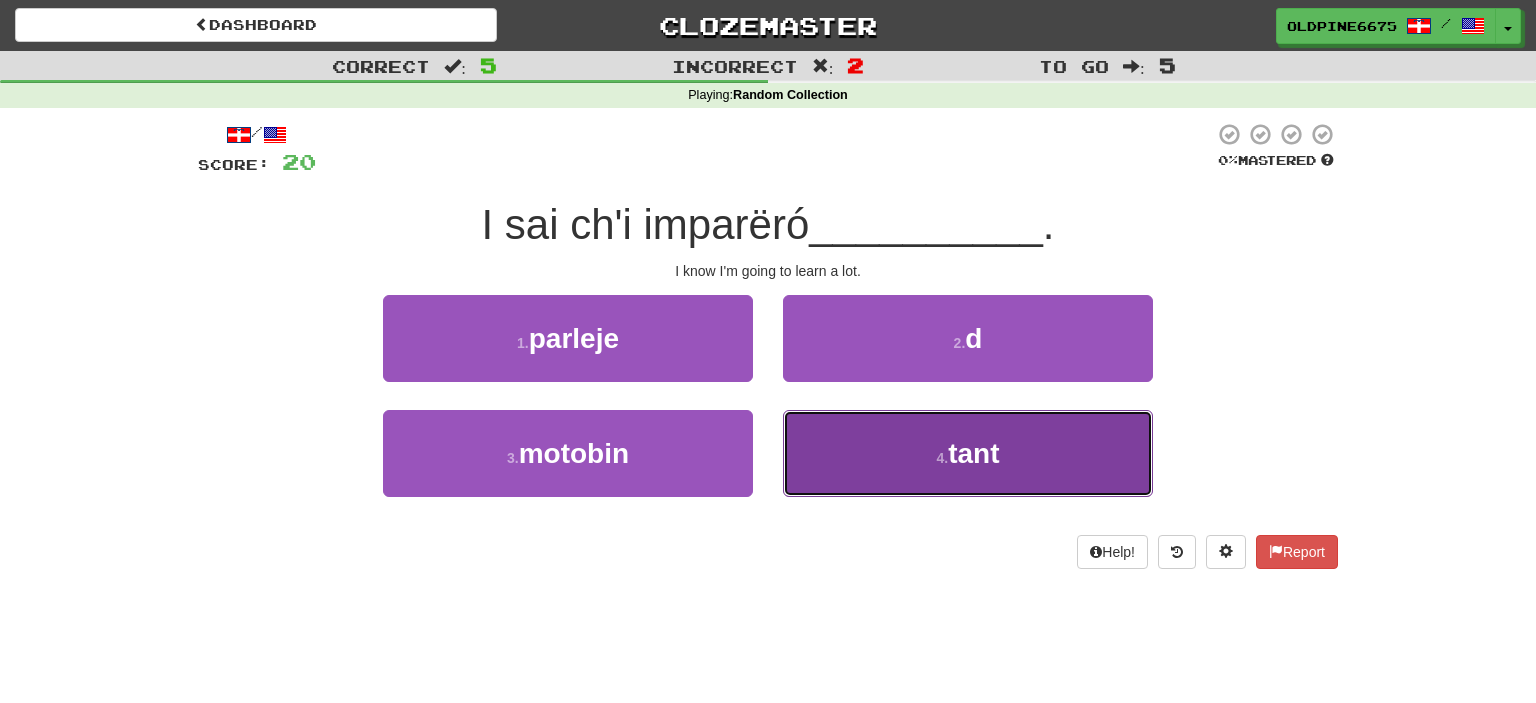 click on "tant" at bounding box center (973, 453) 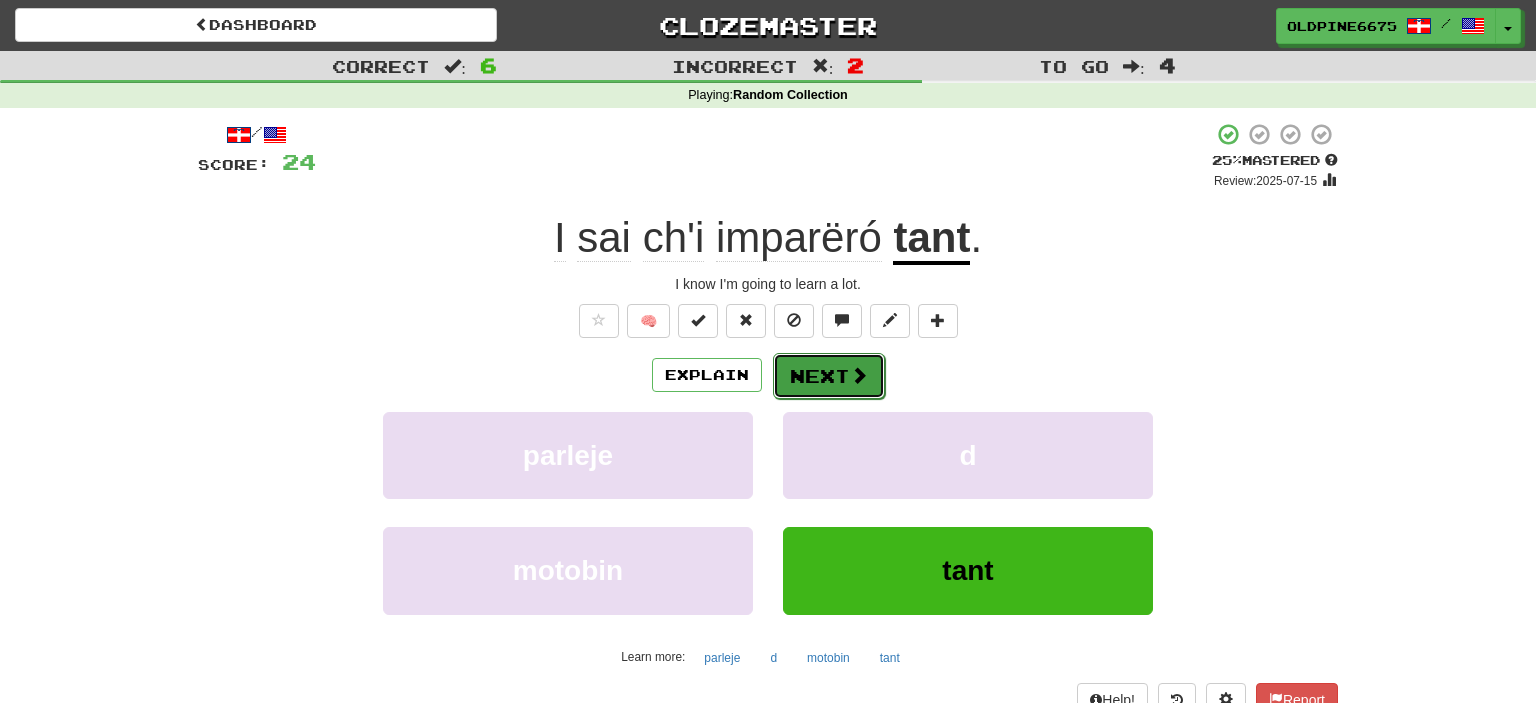 click on "Next" at bounding box center [829, 376] 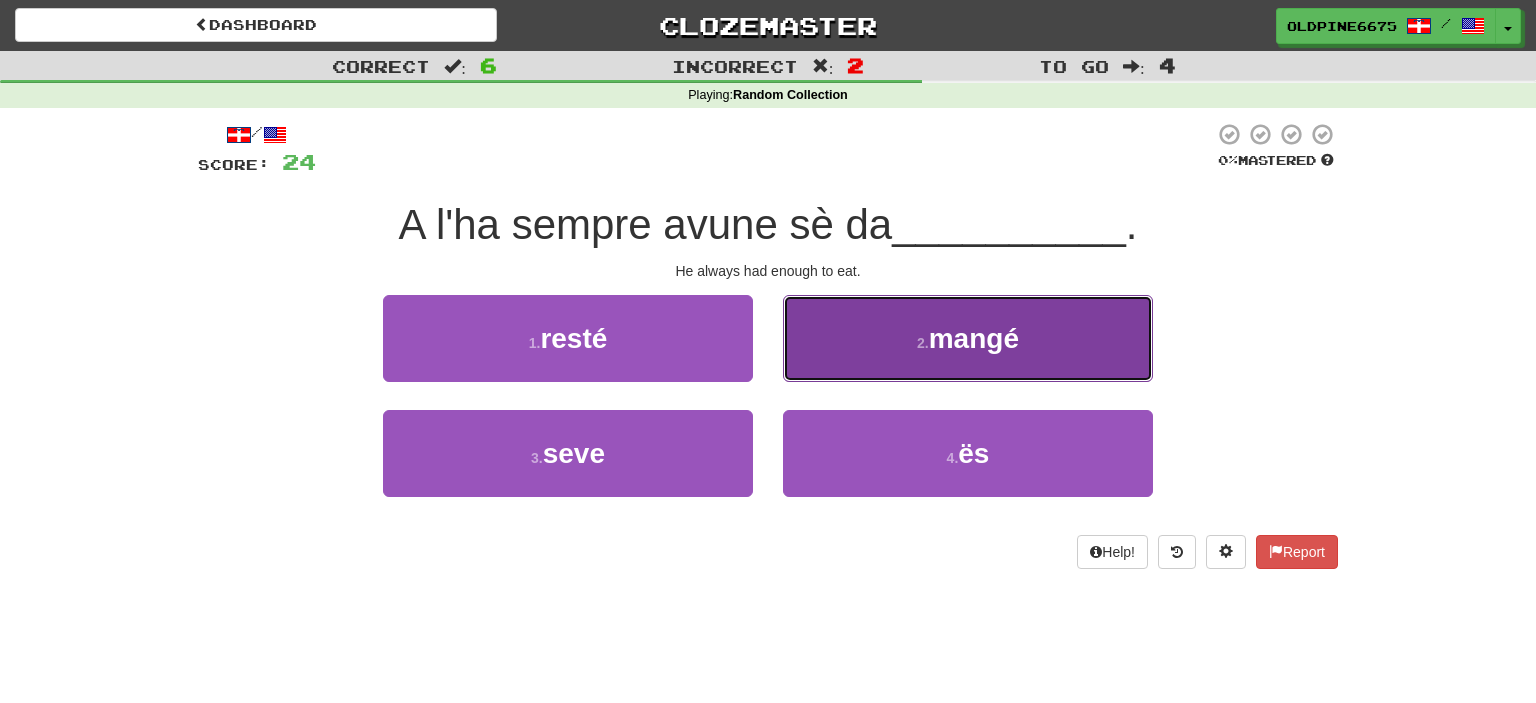 click on "mangé" at bounding box center [974, 338] 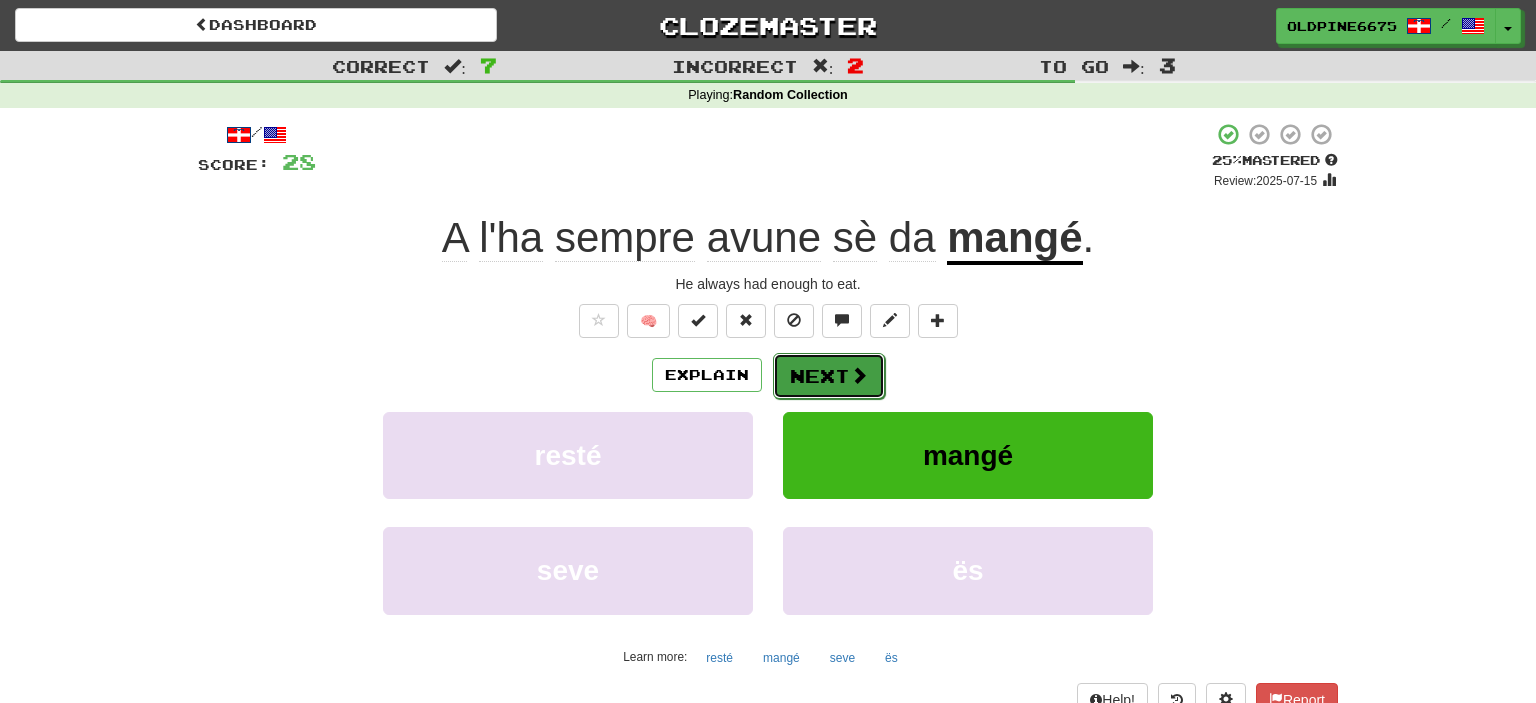 click on "Next" at bounding box center (829, 376) 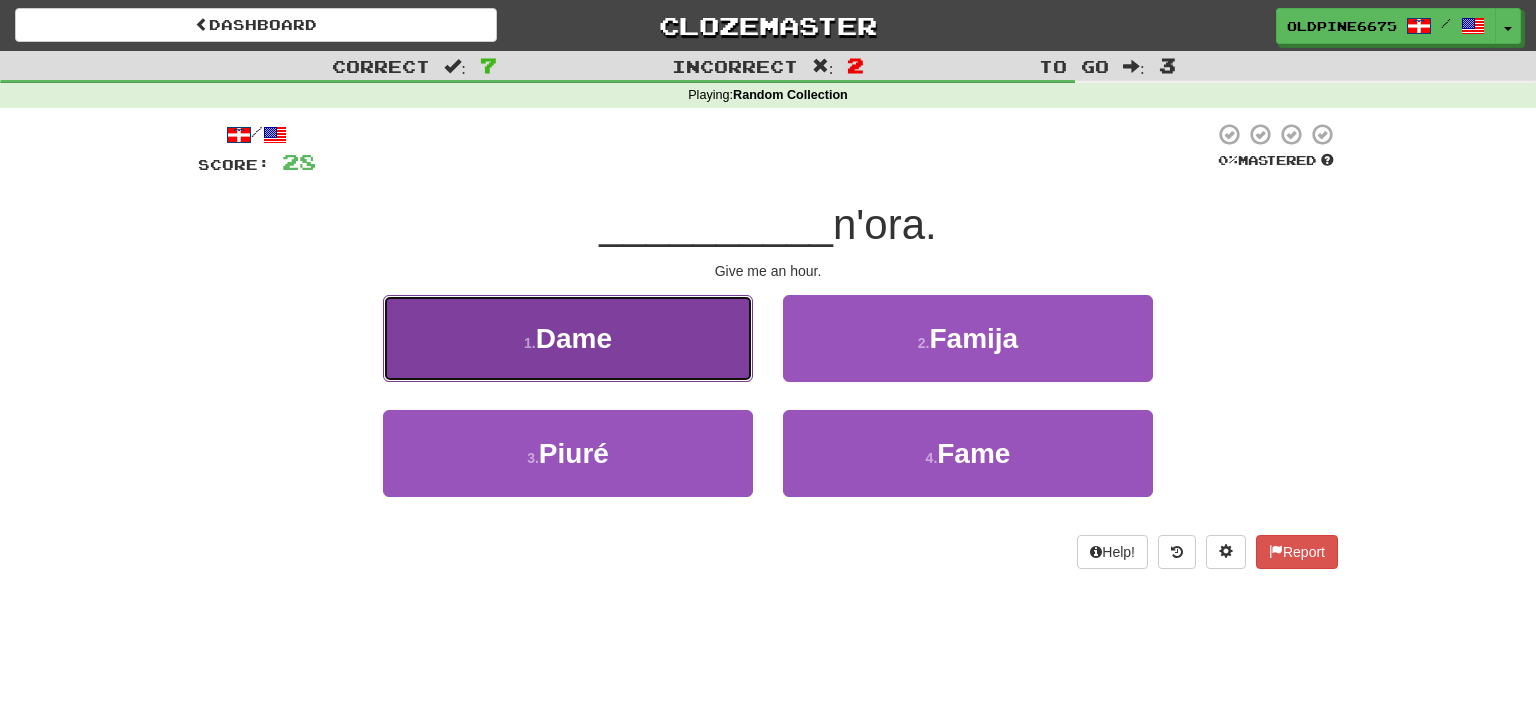 click on "1 .  Dame" at bounding box center (568, 338) 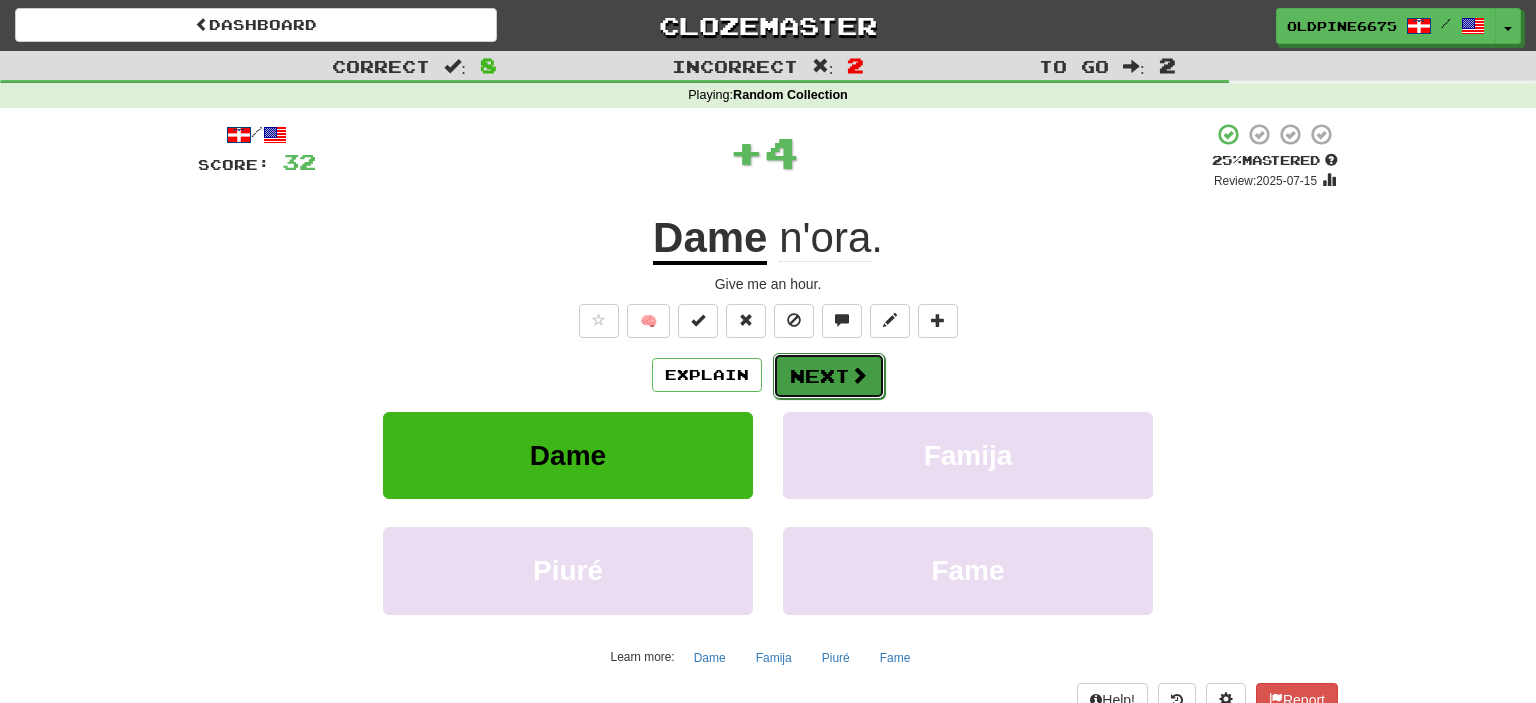 click on "Next" at bounding box center [829, 376] 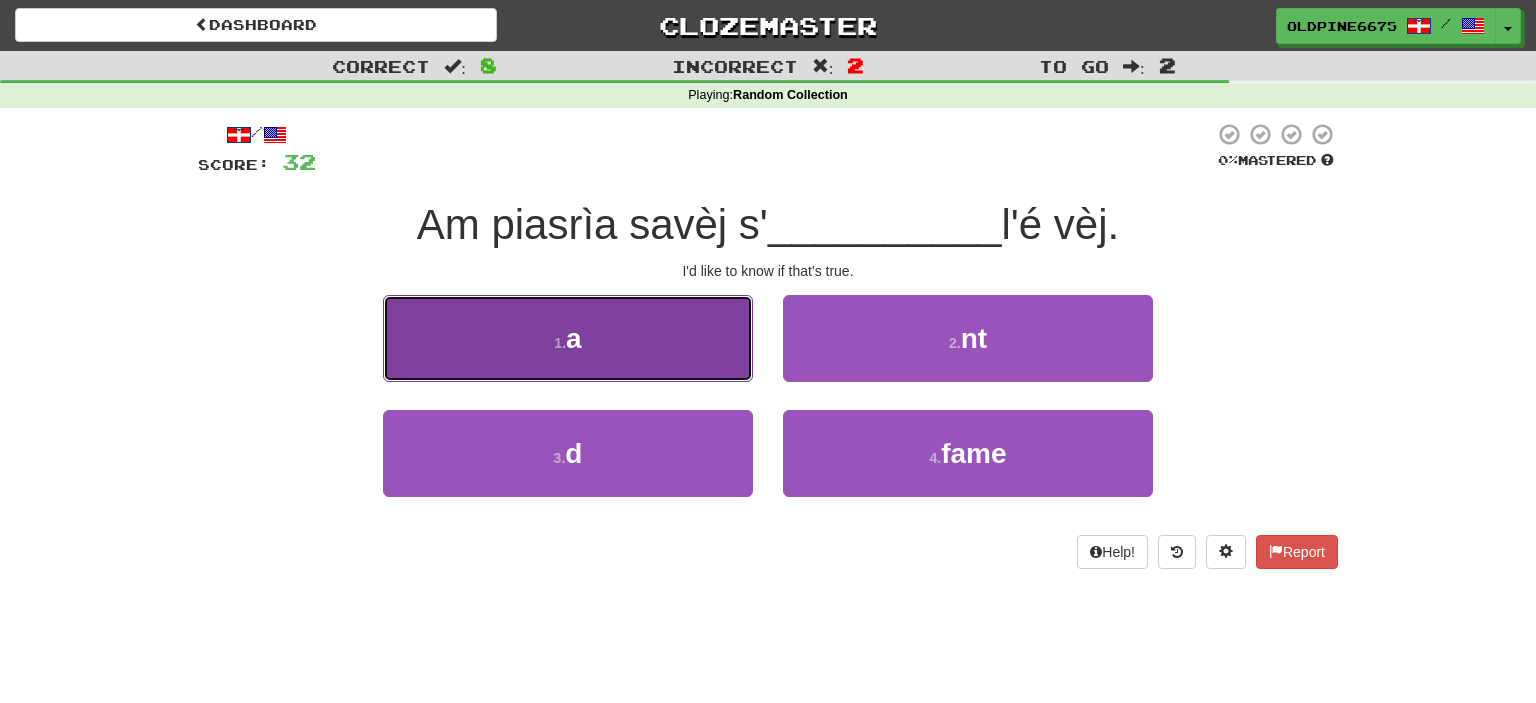 click on "1 .  a" at bounding box center [568, 338] 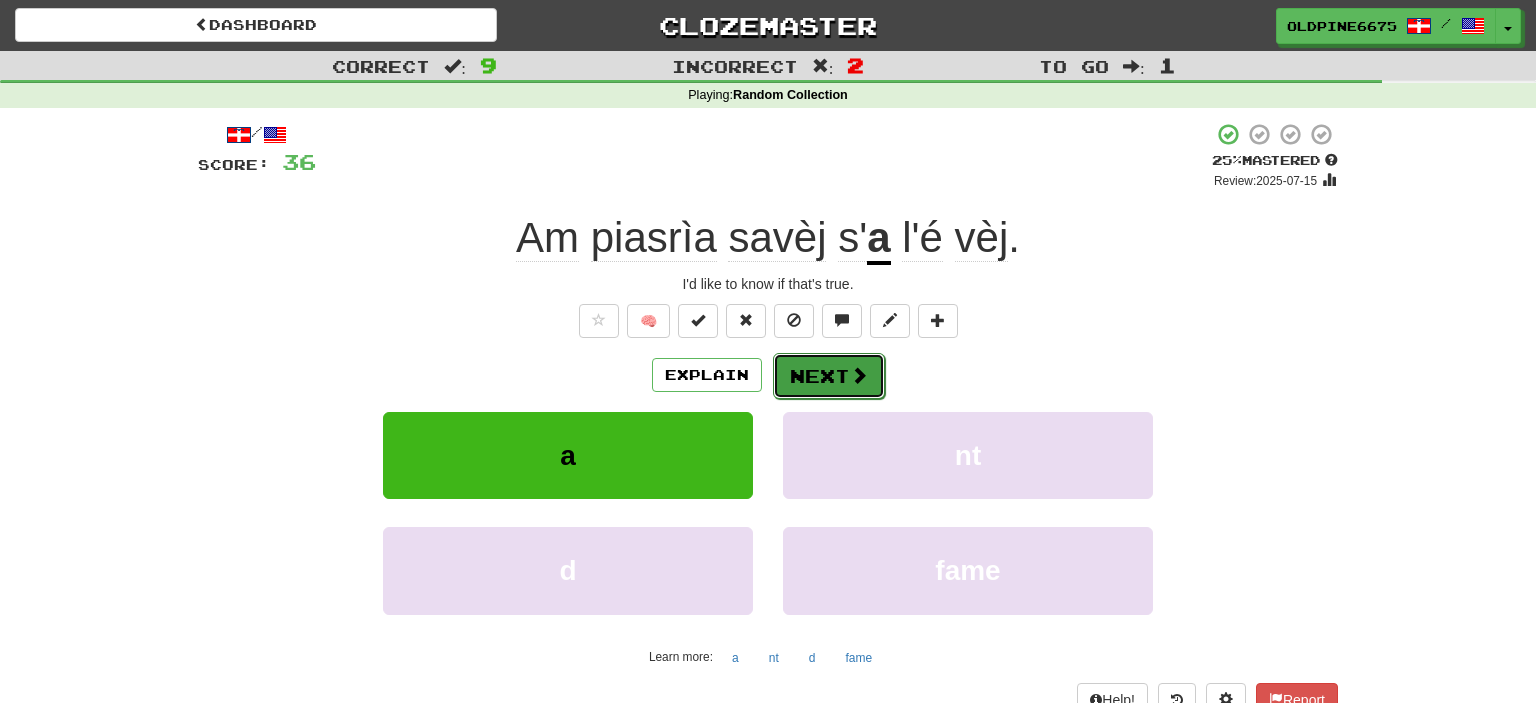 click on "Next" at bounding box center (829, 376) 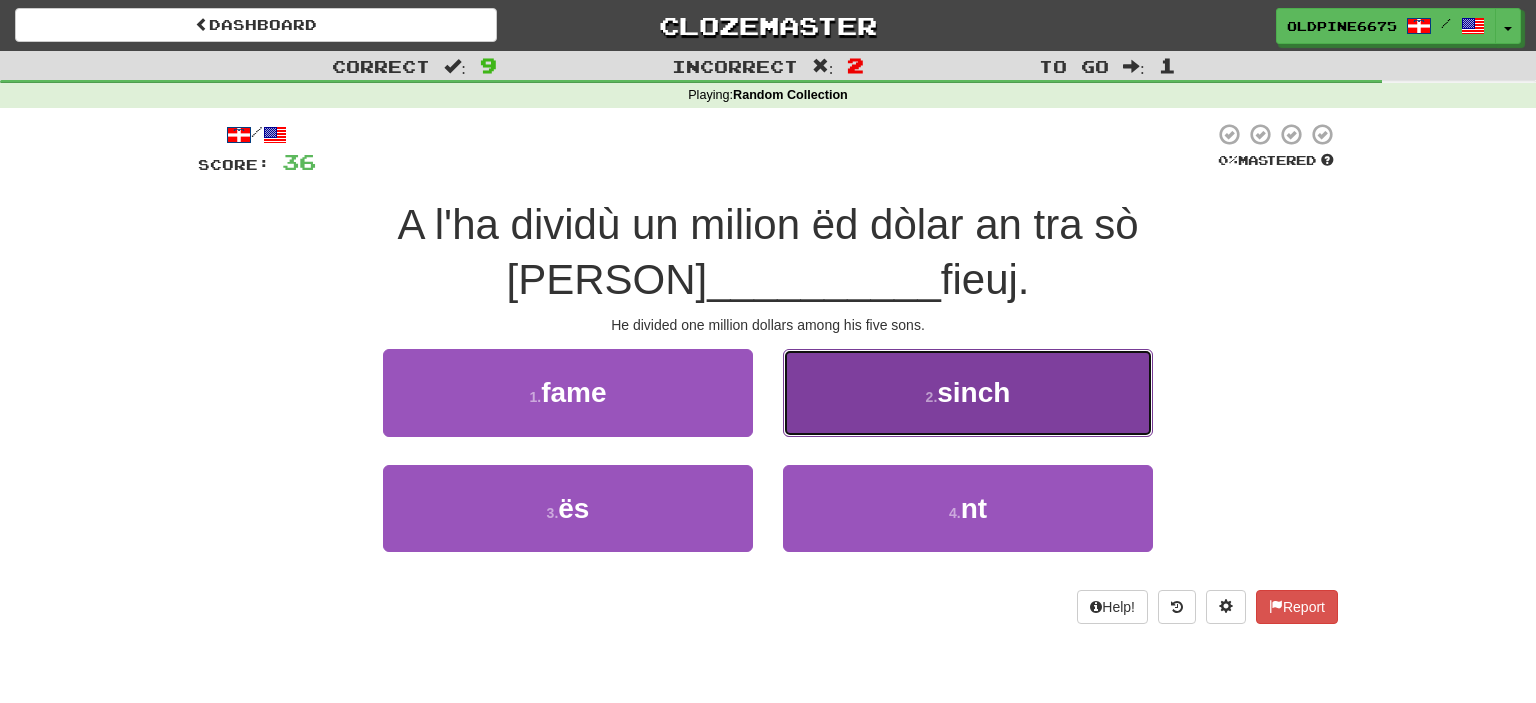 click on "2 ." at bounding box center [932, 397] 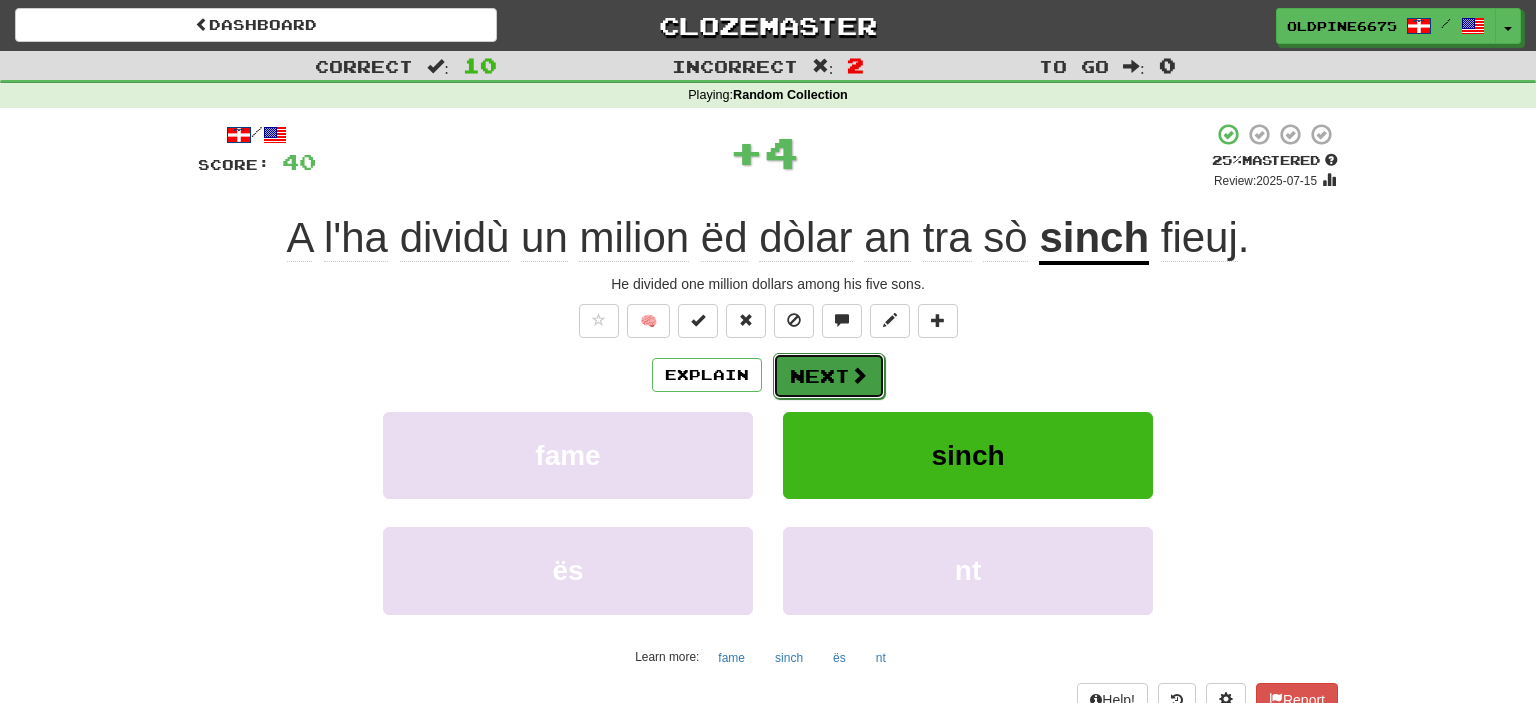 click on "Next" at bounding box center (829, 376) 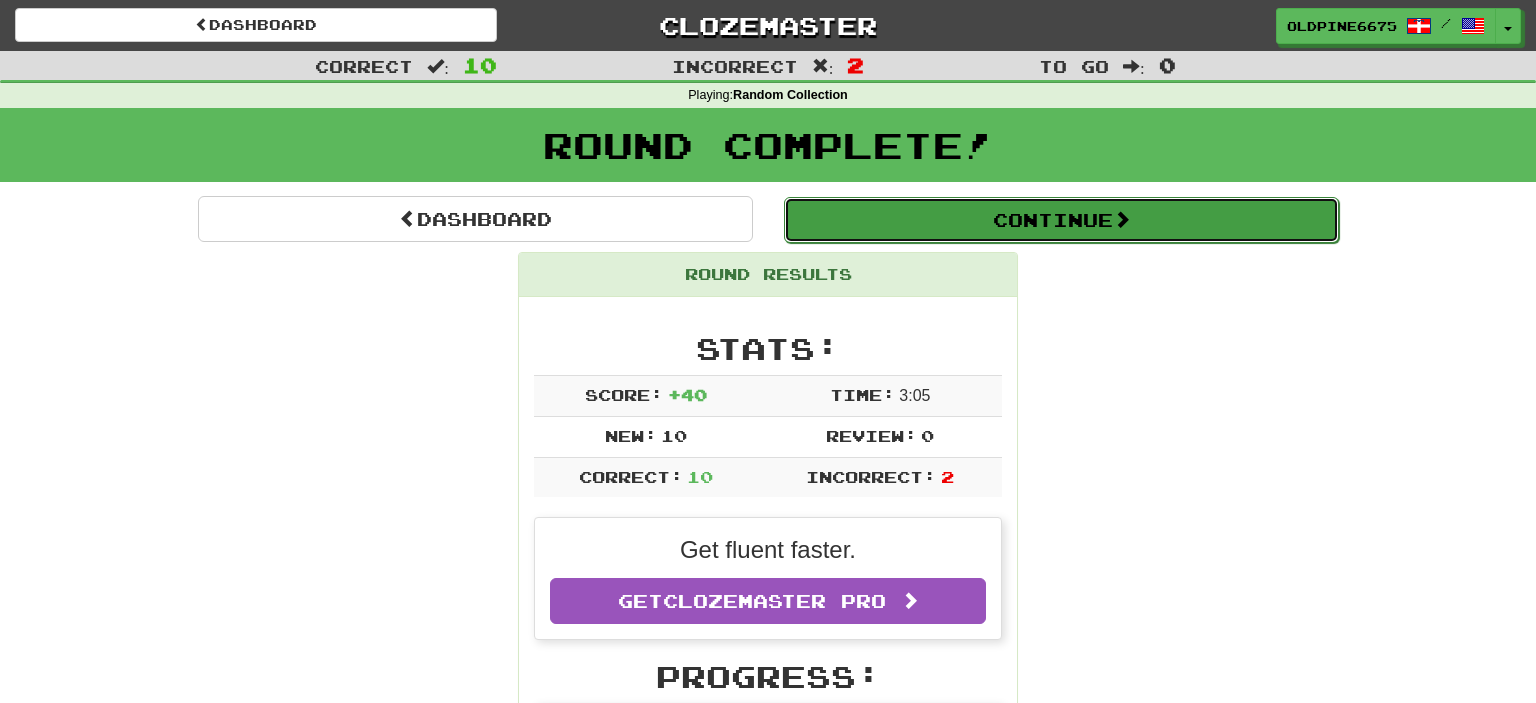 click on "Continue" at bounding box center [1061, 220] 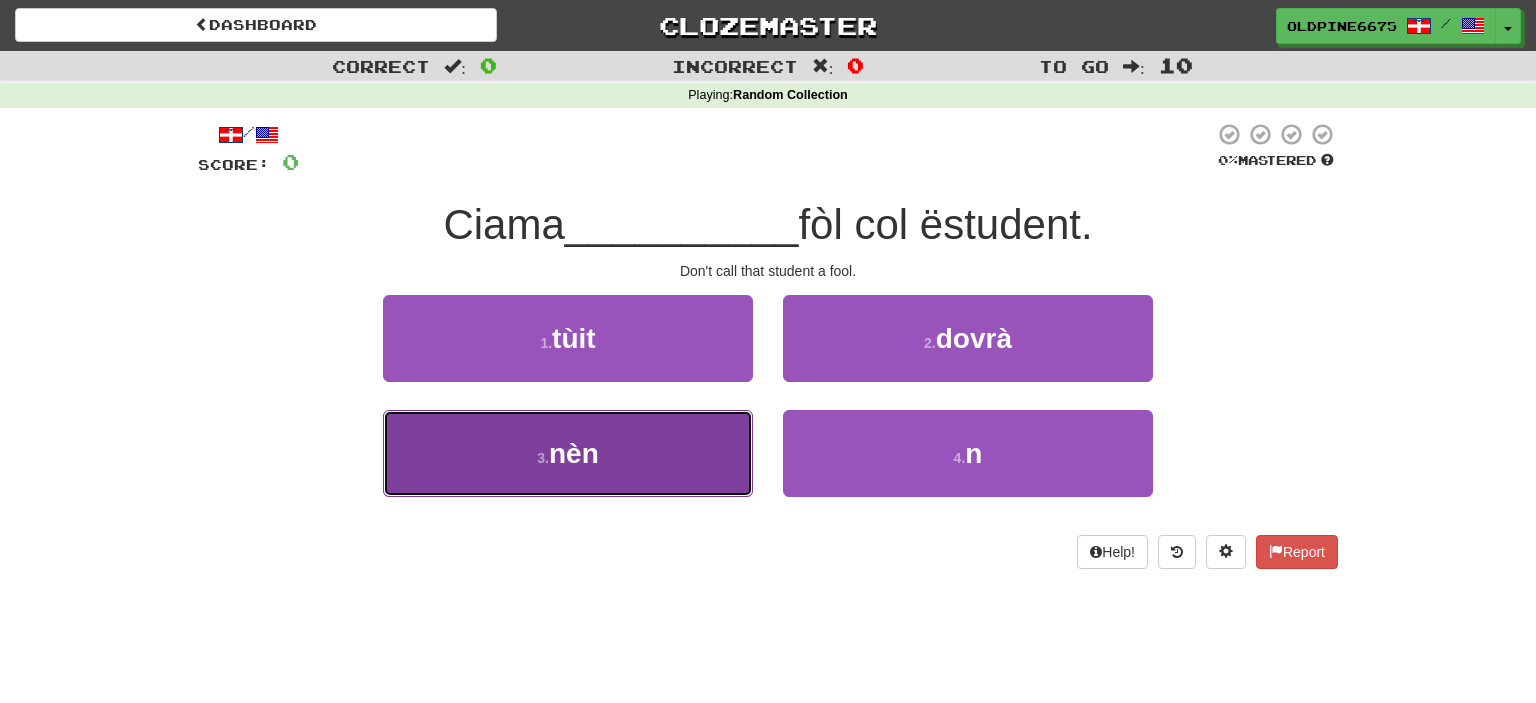 click on "3 .  nèn" at bounding box center (568, 453) 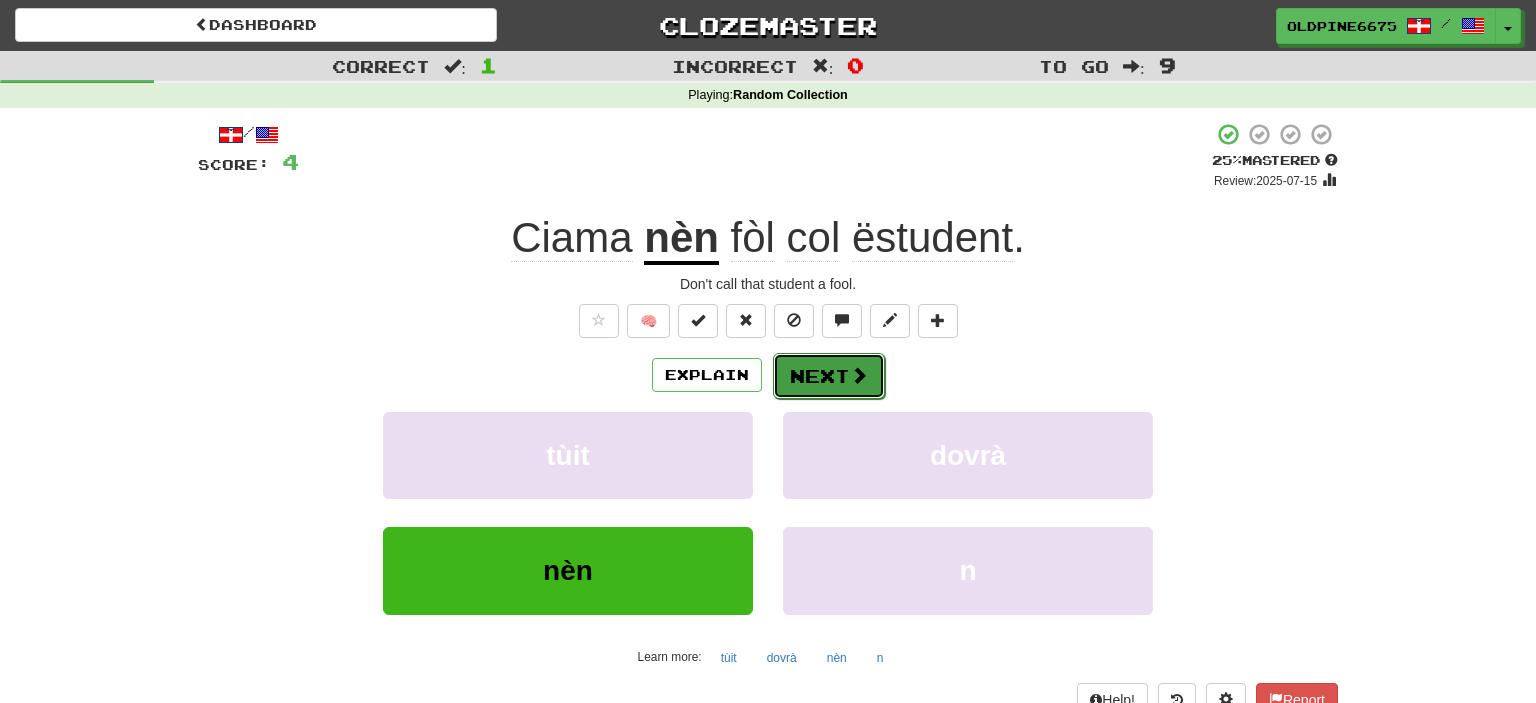 click on "Next" at bounding box center (829, 376) 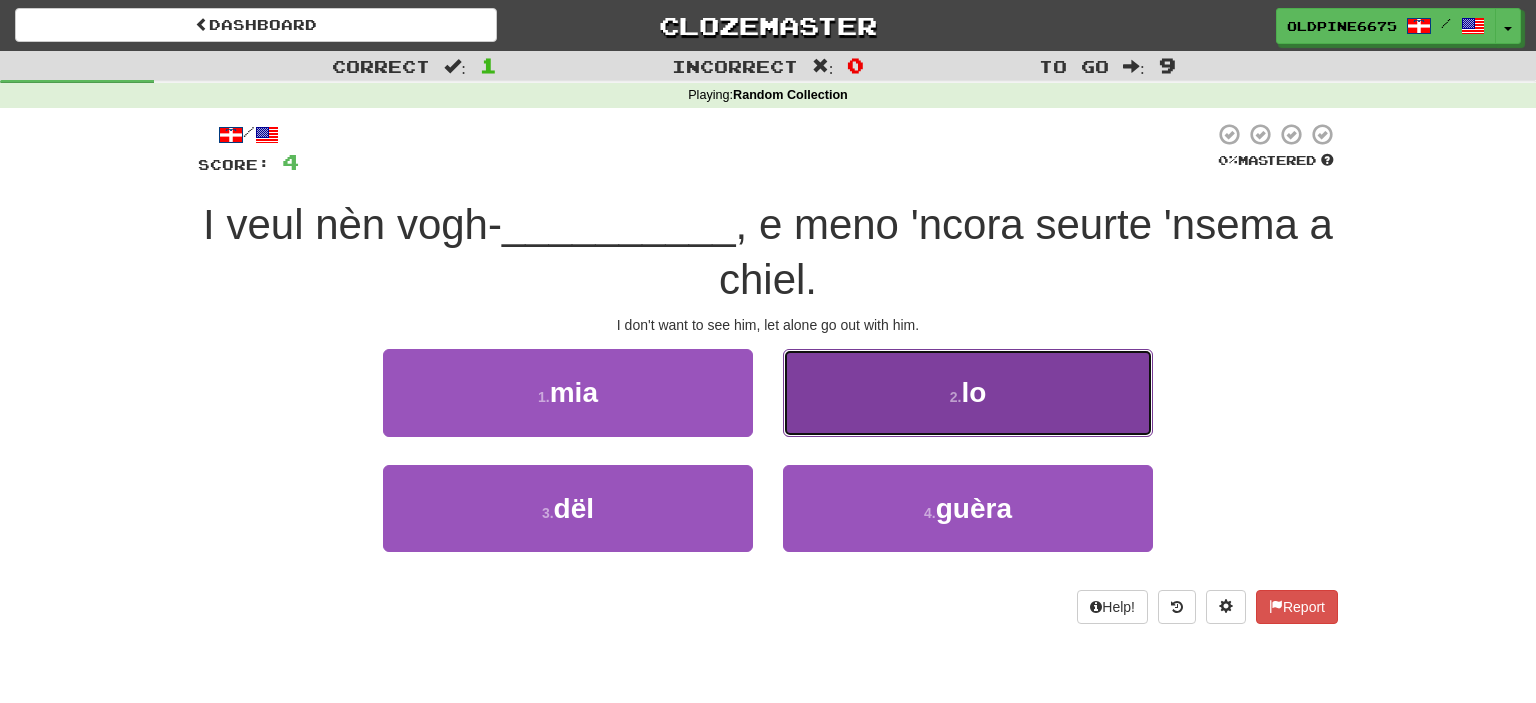 click on "2 .  lo" at bounding box center [968, 392] 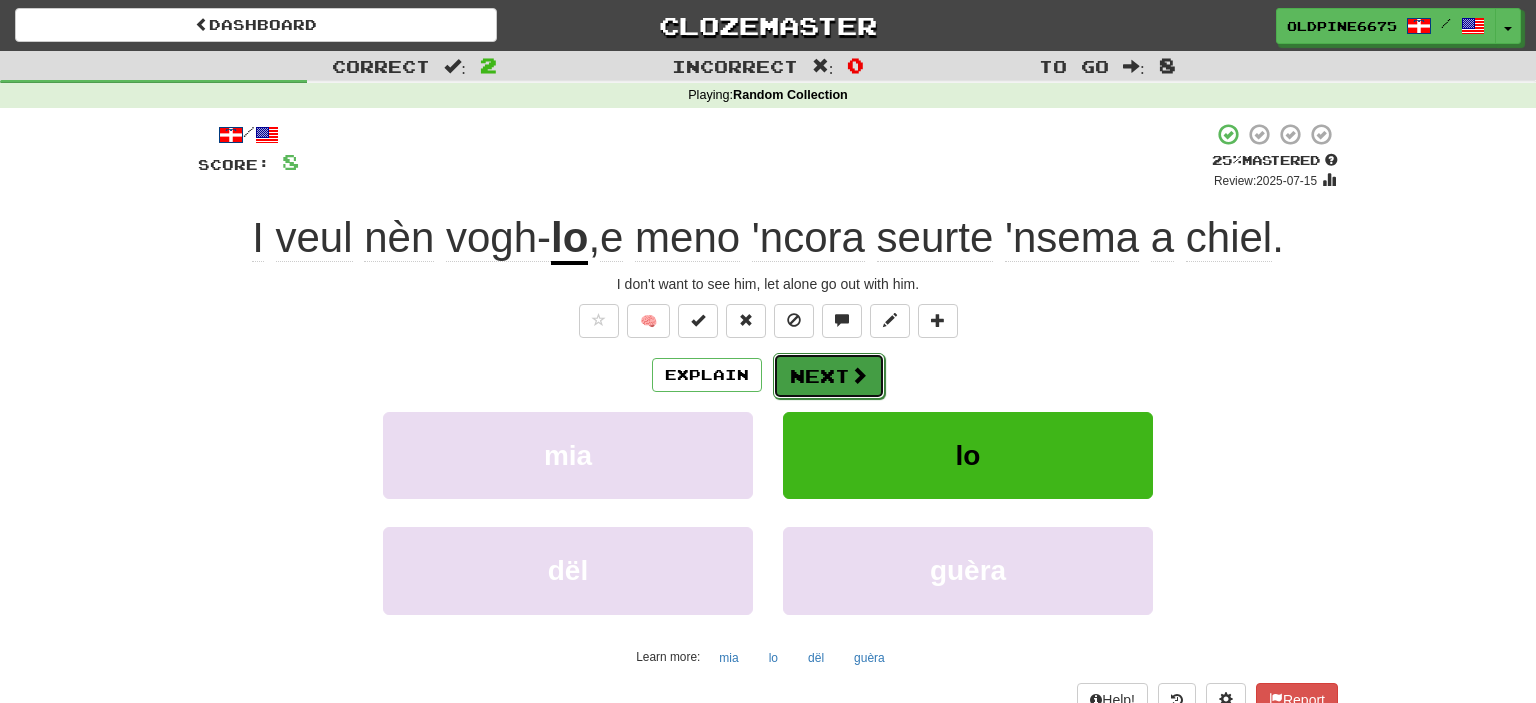 click on "Next" at bounding box center (829, 376) 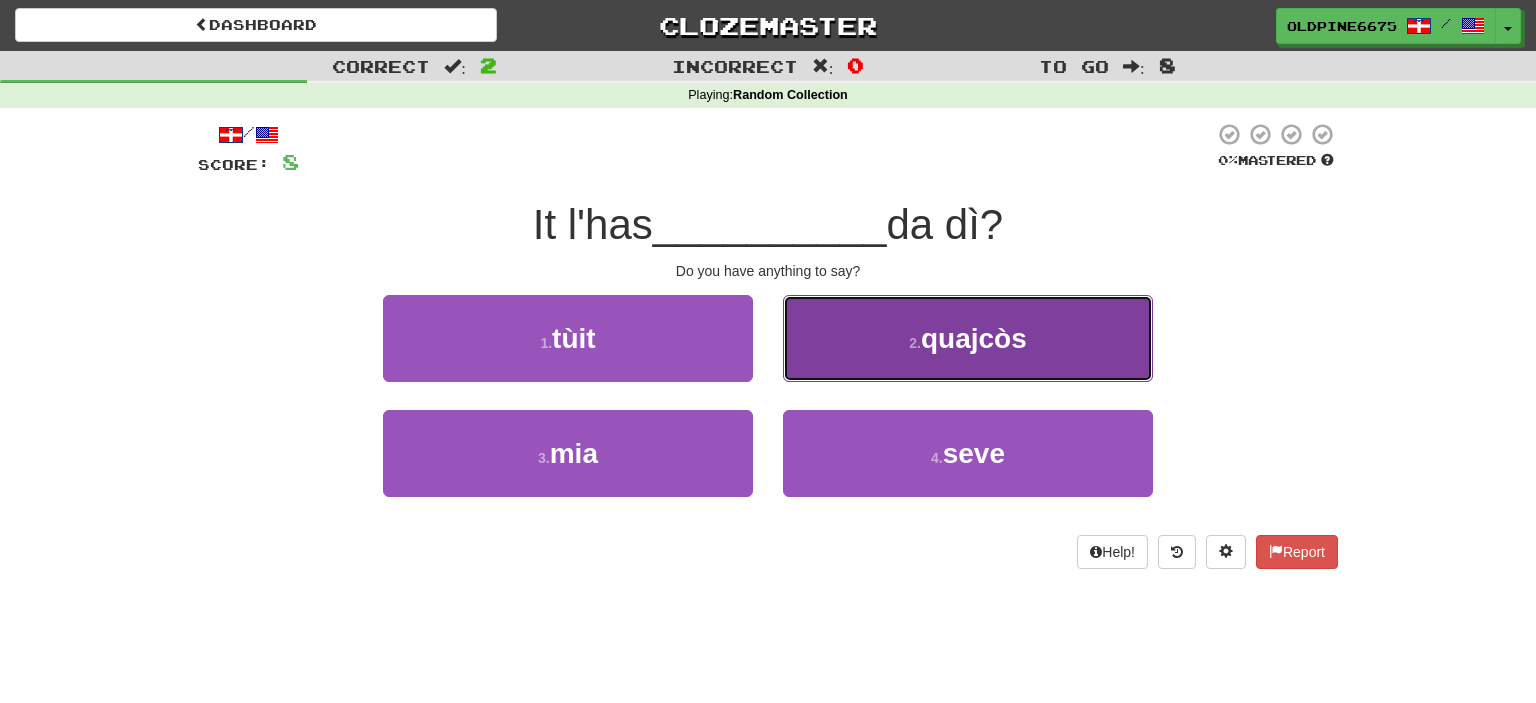 click on "2 .  quajcòs" at bounding box center (968, 338) 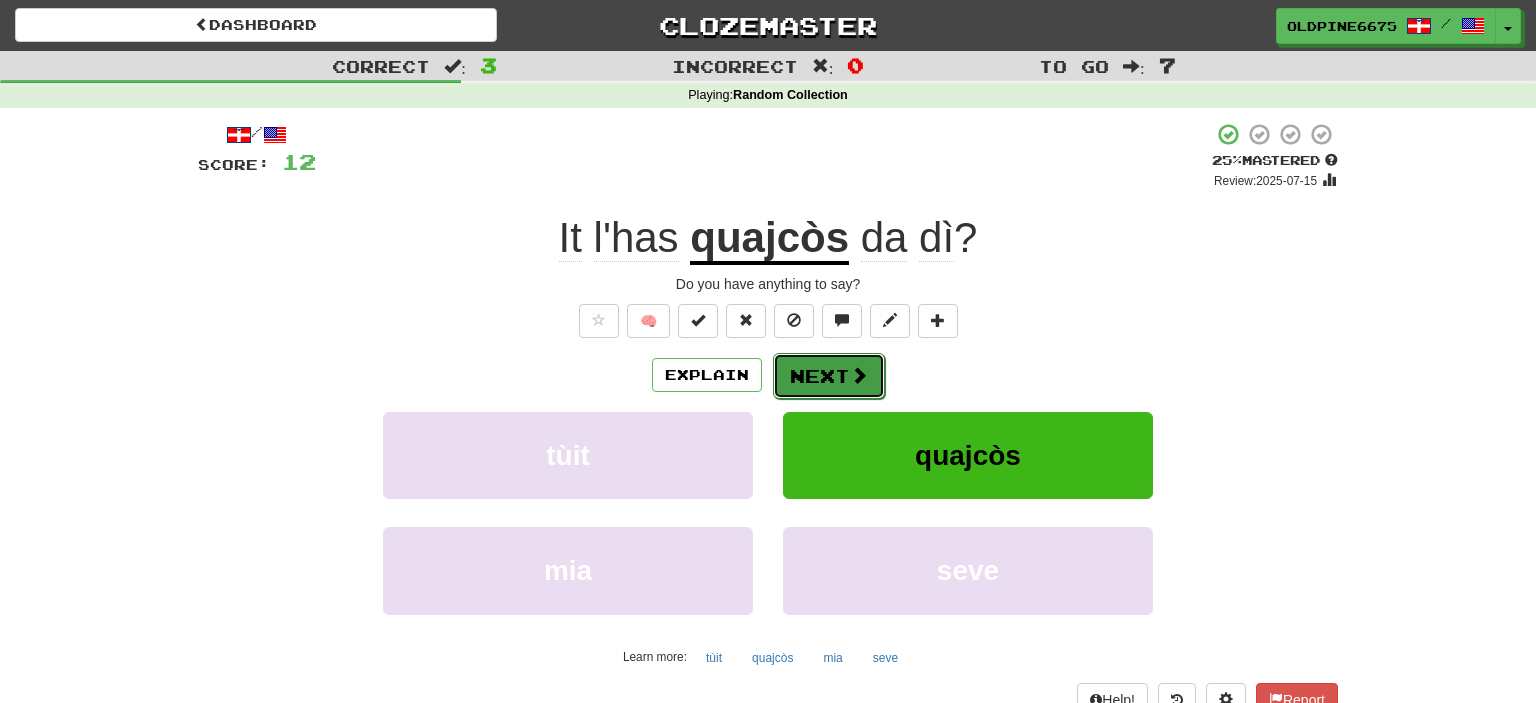 click on "Next" at bounding box center (829, 376) 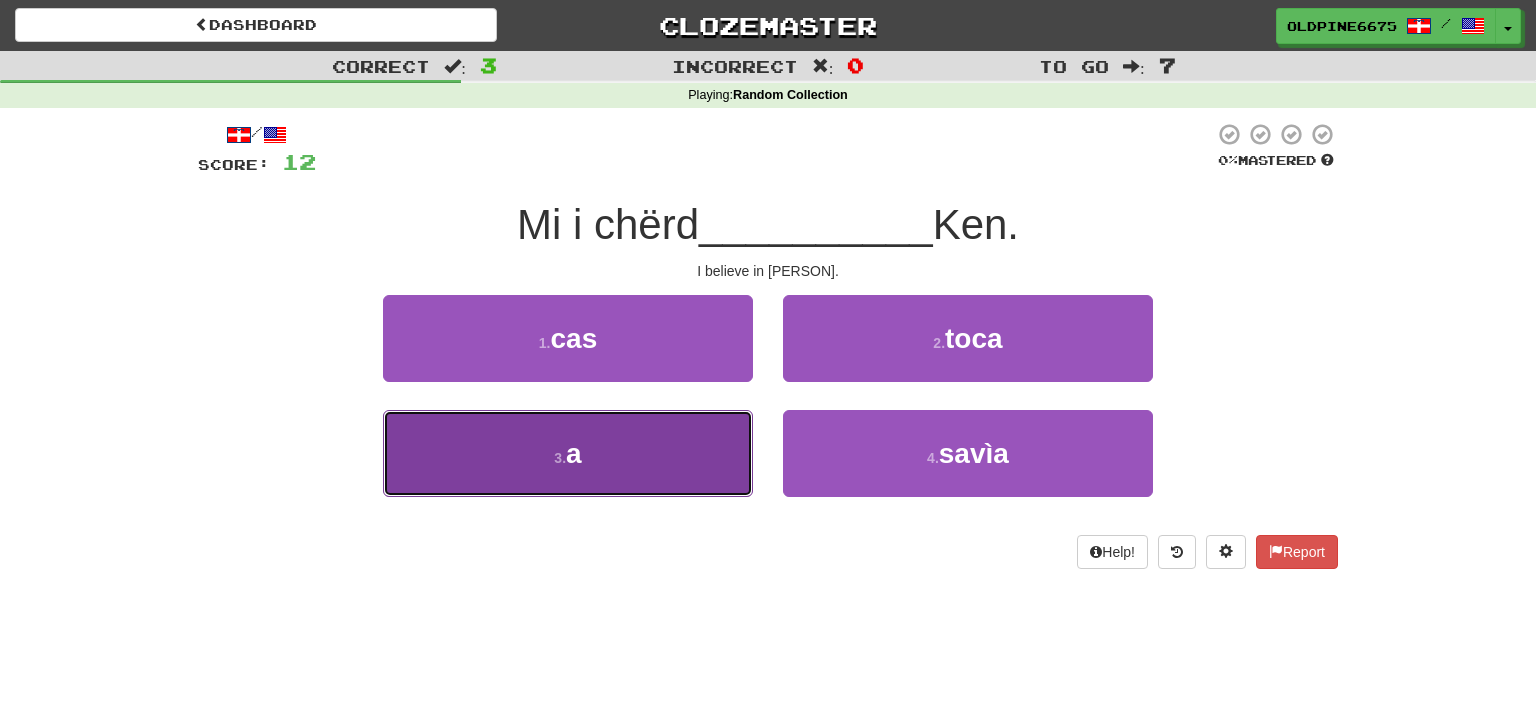 click on "3 .  a" at bounding box center [568, 453] 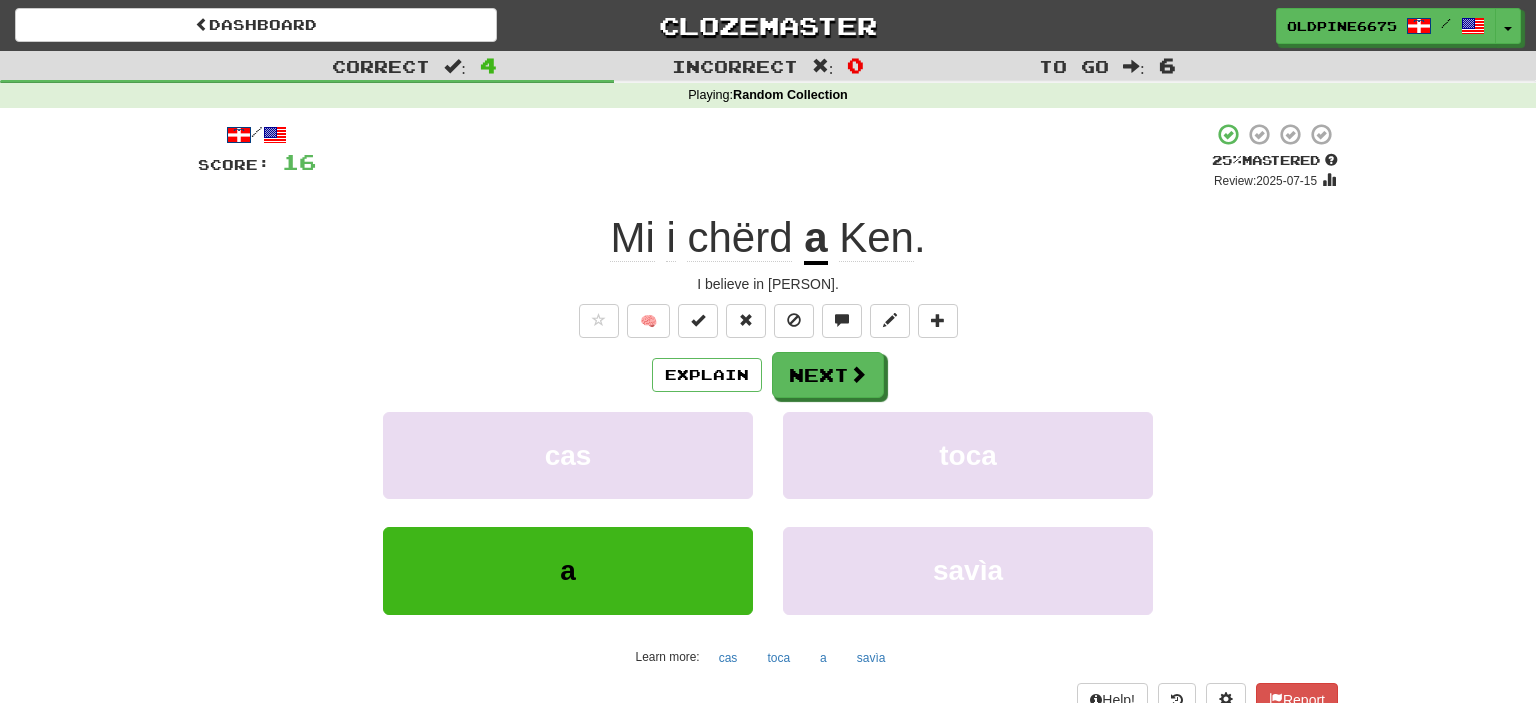 click on "Explain Next cas toca a savìa Learn more: cas toca a savìa" at bounding box center (768, 512) 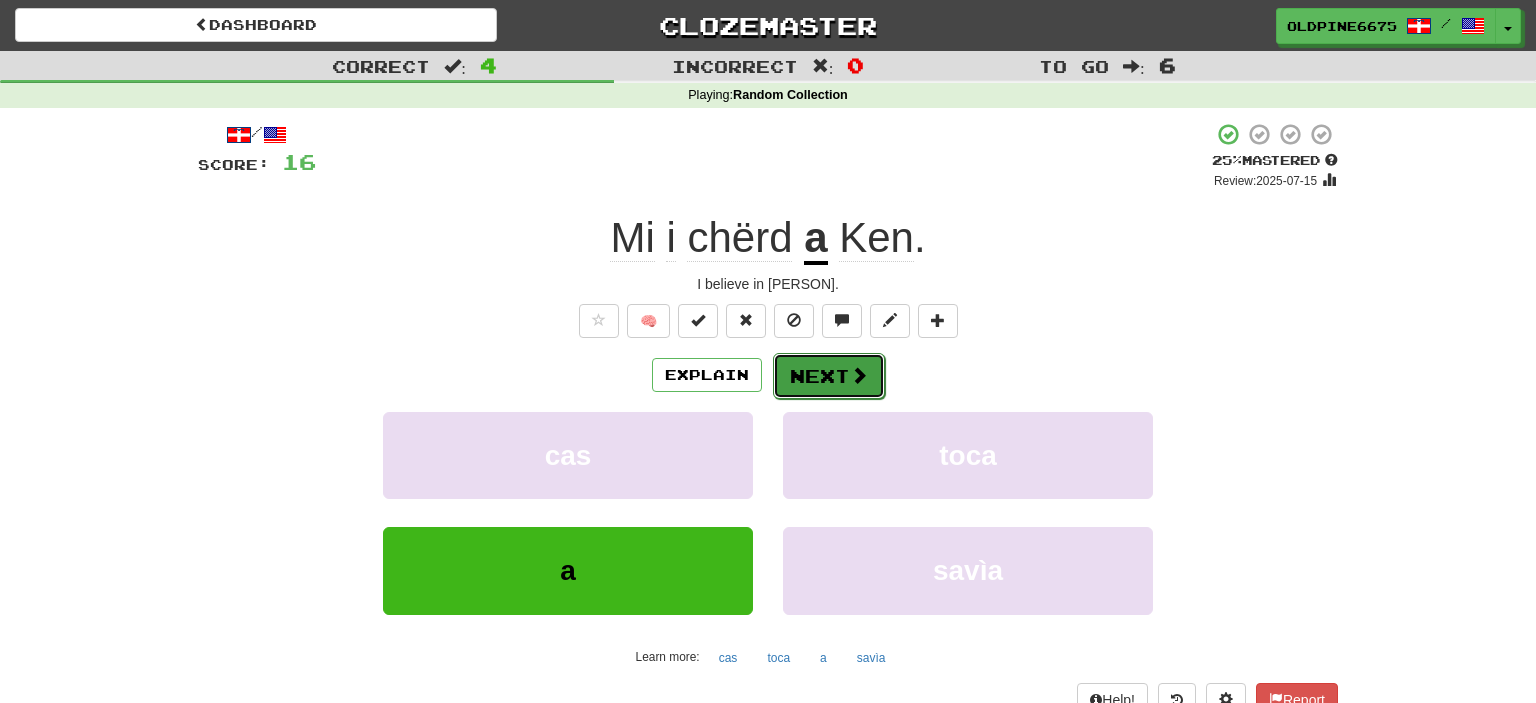 click at bounding box center [859, 375] 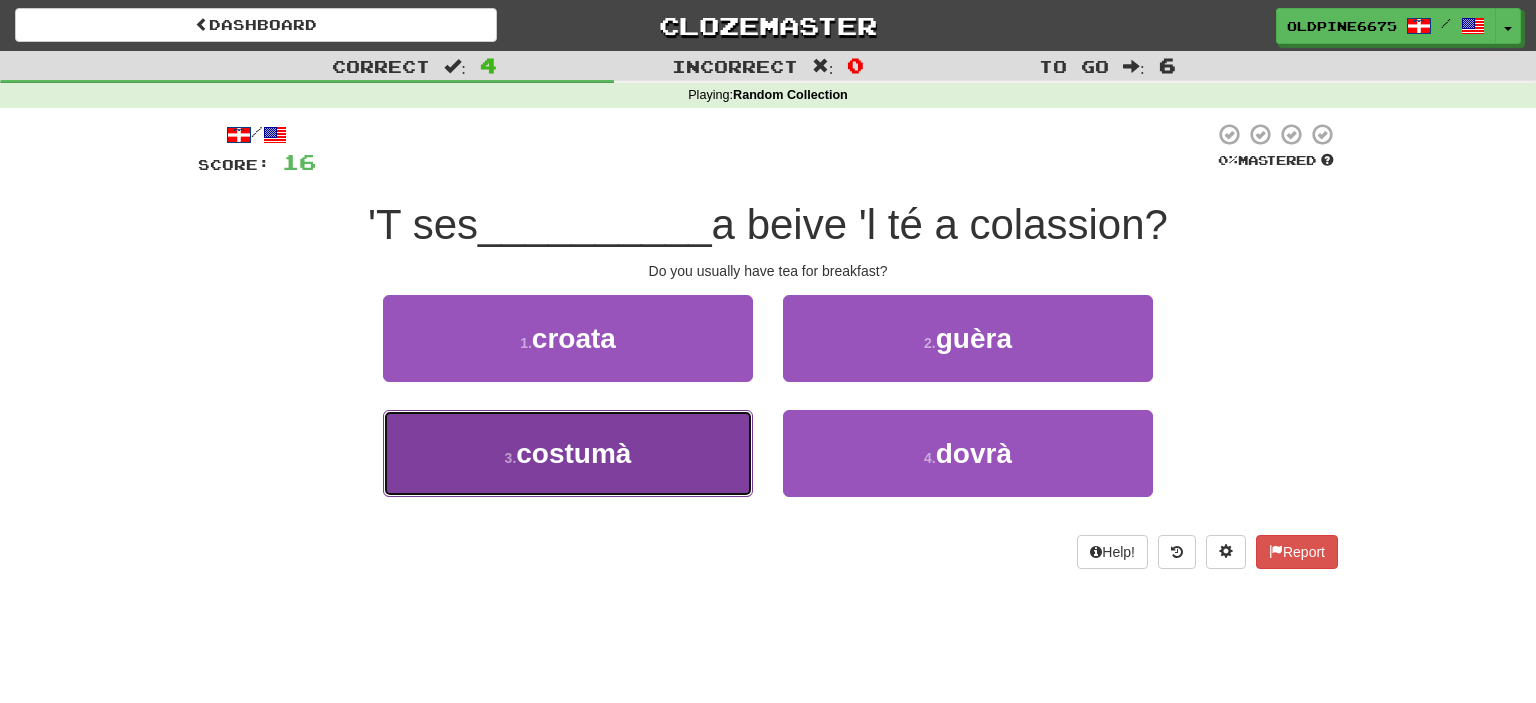 click on "3 .  costumà" at bounding box center (568, 453) 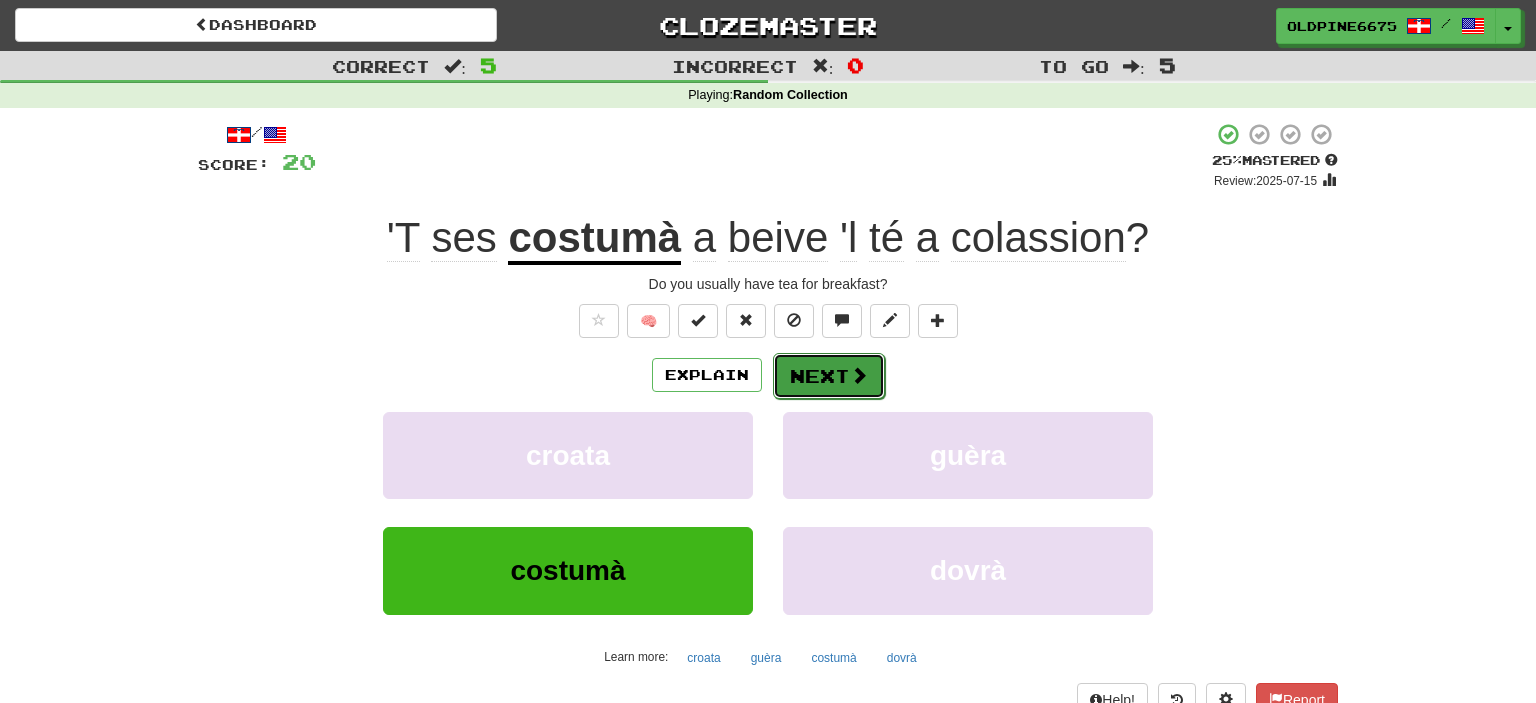 click on "Next" at bounding box center [829, 376] 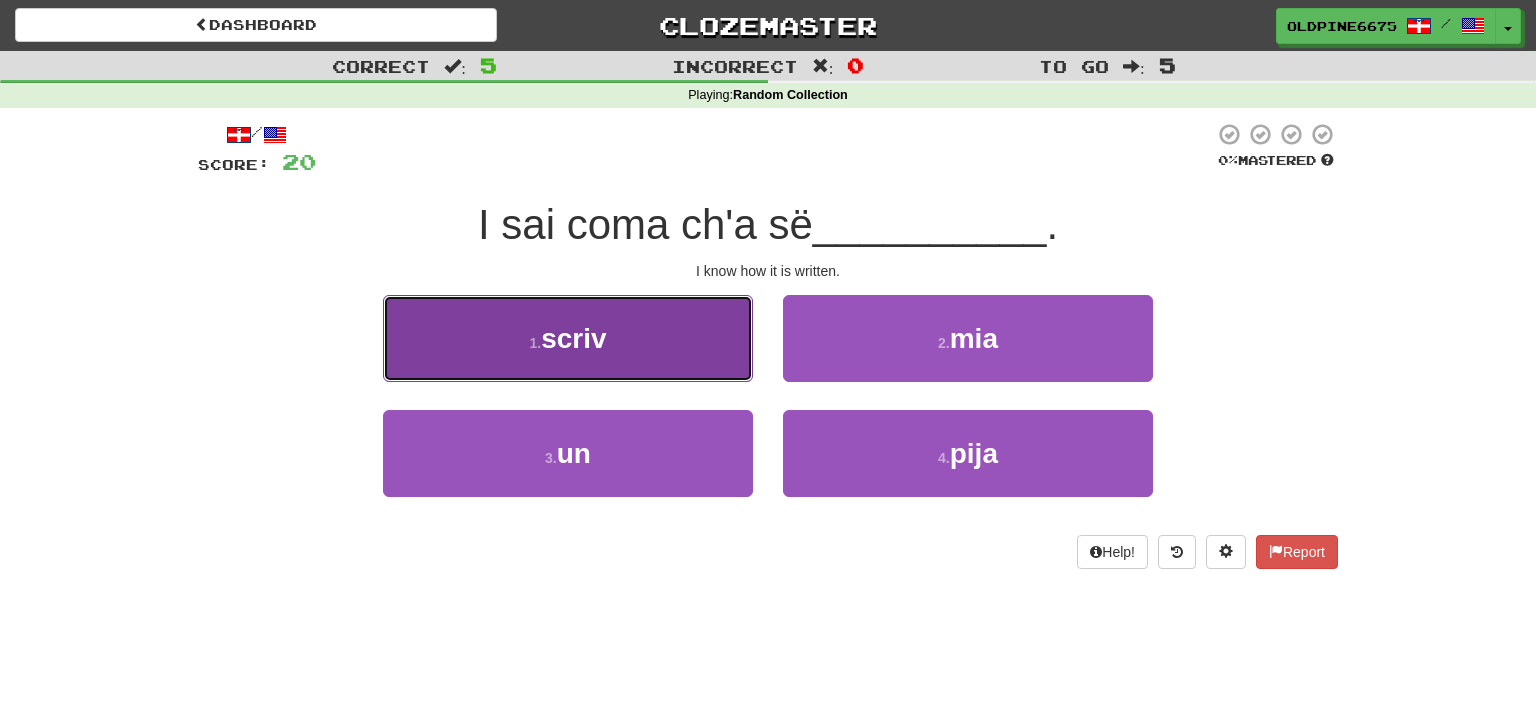click on "scriv" at bounding box center [573, 338] 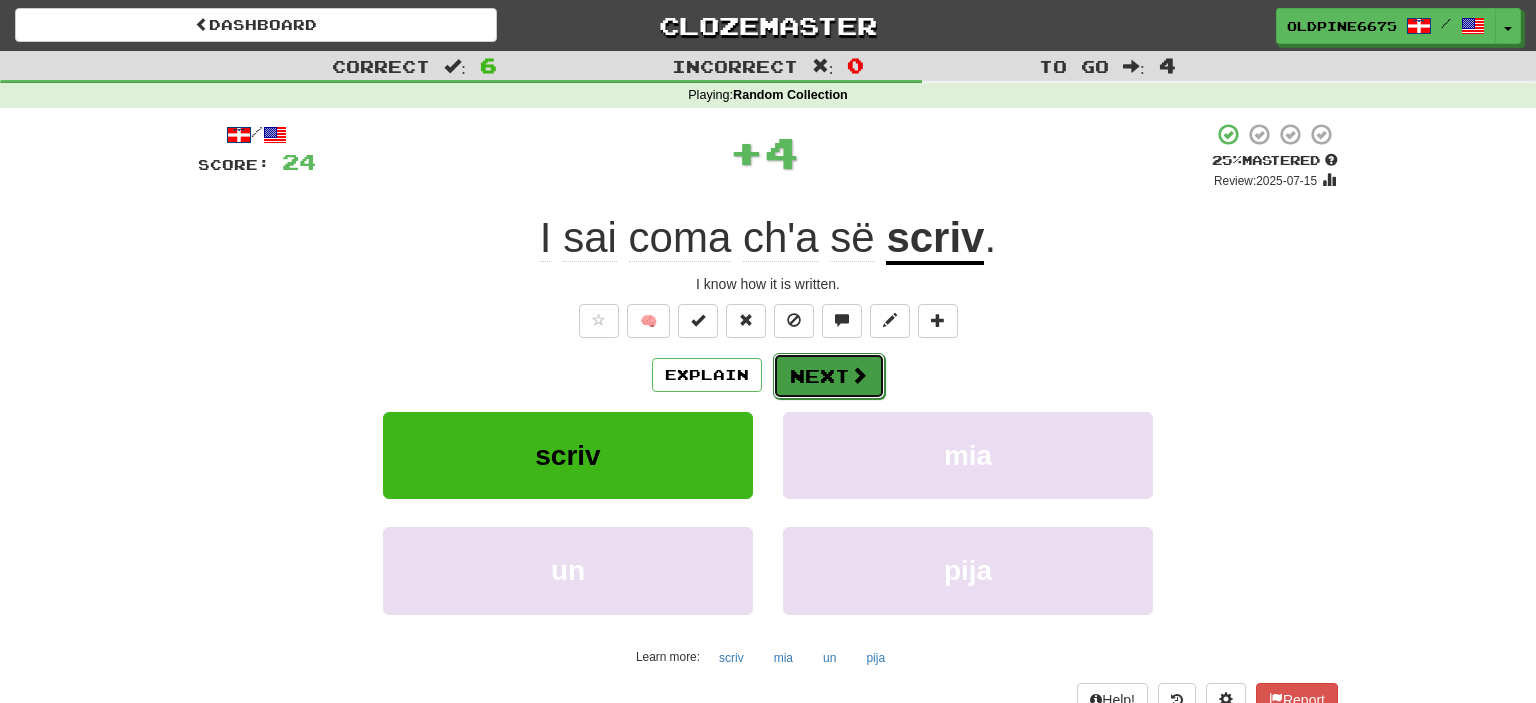 click on "Next" at bounding box center [829, 376] 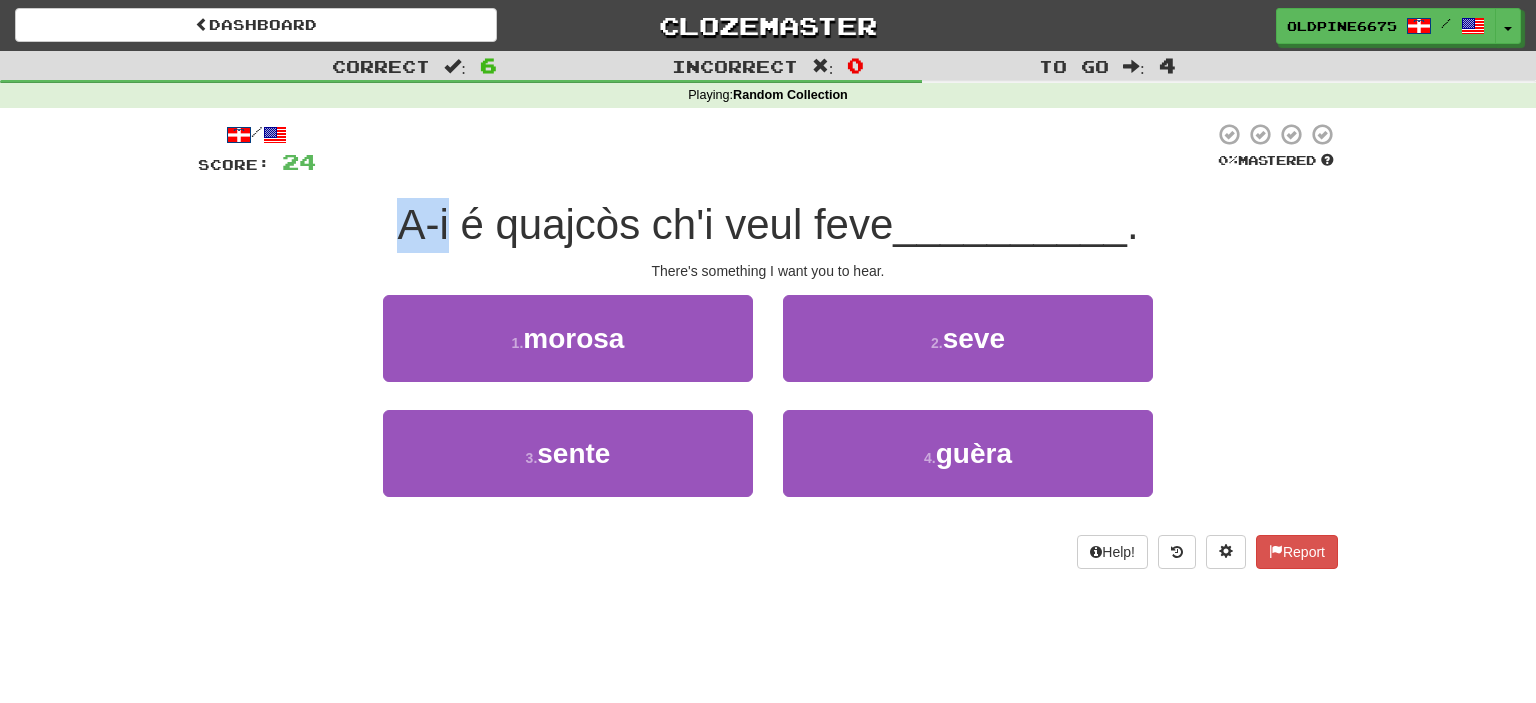 drag, startPoint x: 398, startPoint y: 233, endPoint x: 443, endPoint y: 219, distance: 47.127487 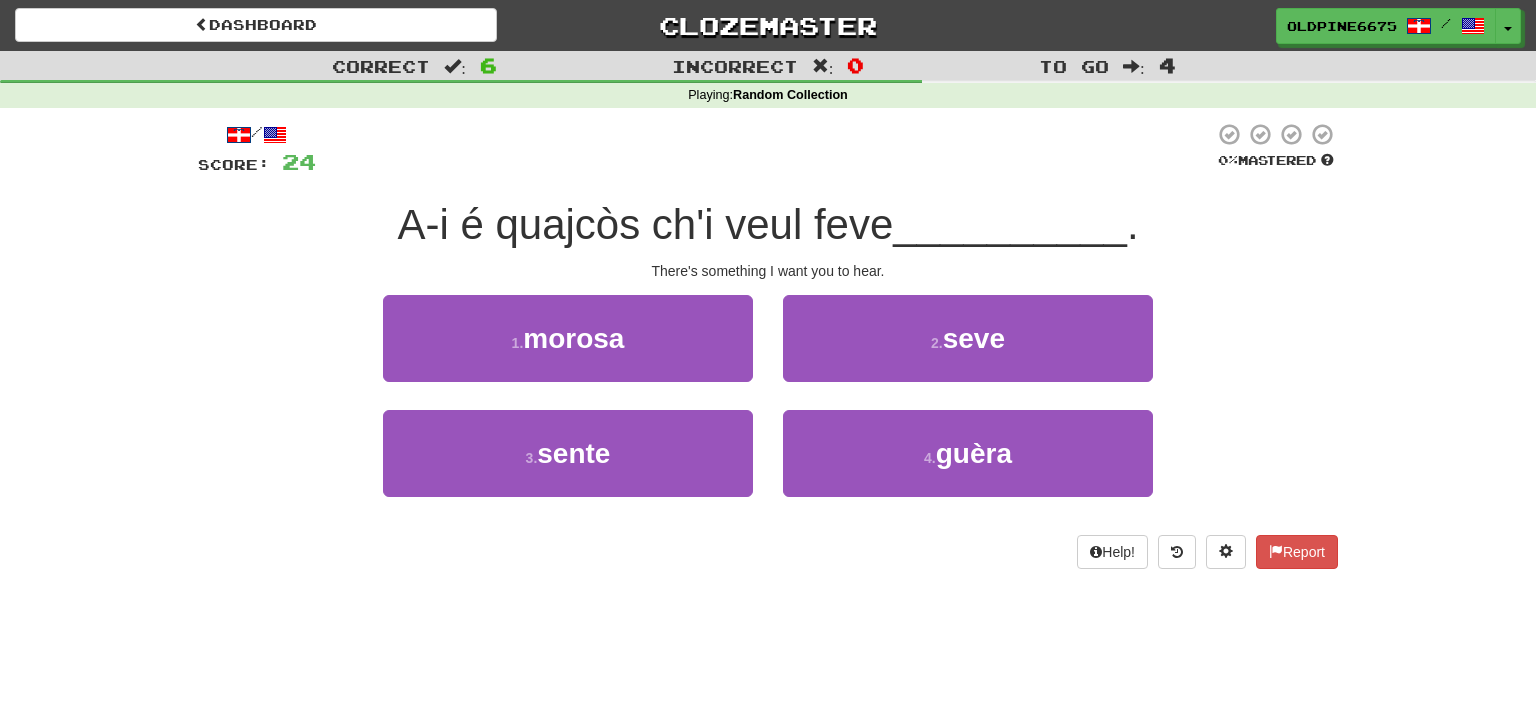 click on "A-i é quajcòs ch'i veul feve" at bounding box center [645, 224] 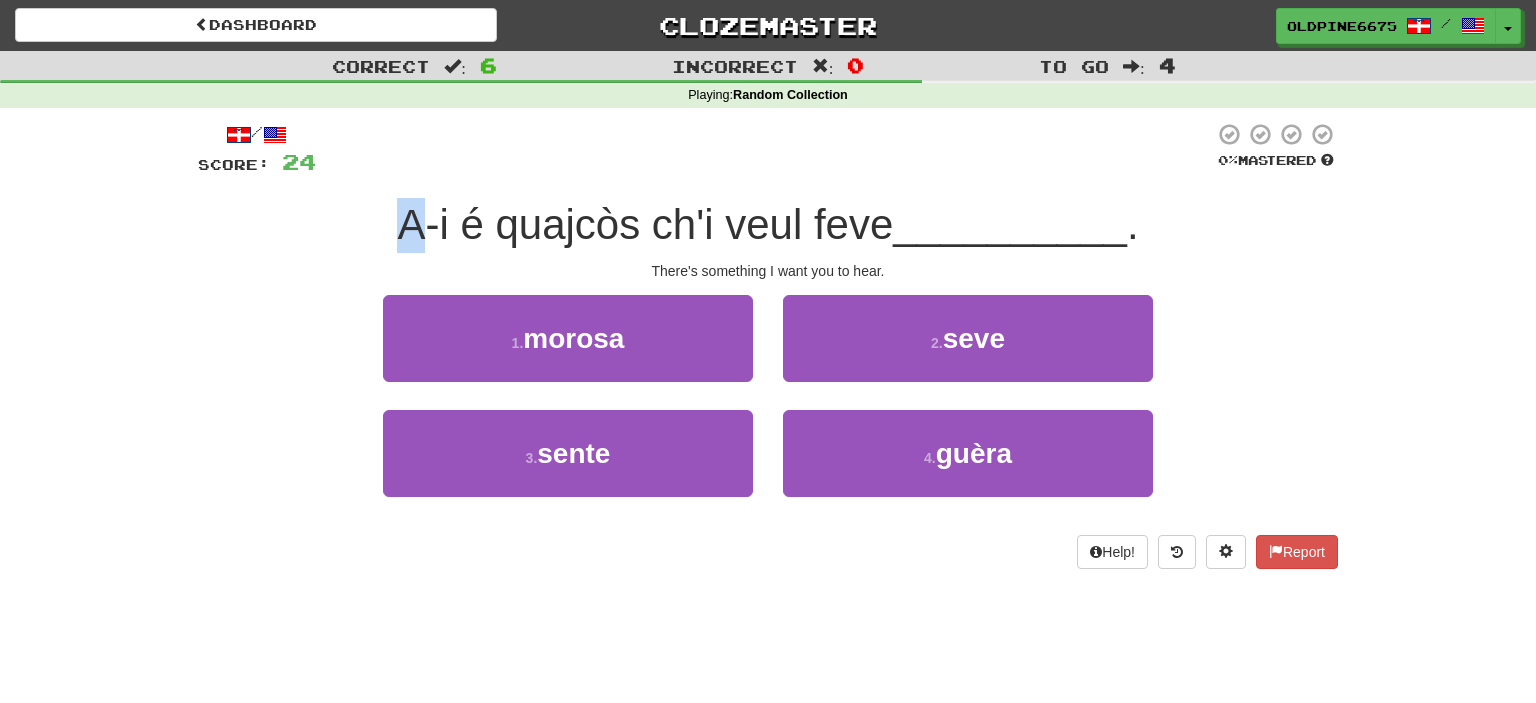 drag, startPoint x: 402, startPoint y: 218, endPoint x: 426, endPoint y: 219, distance: 24.020824 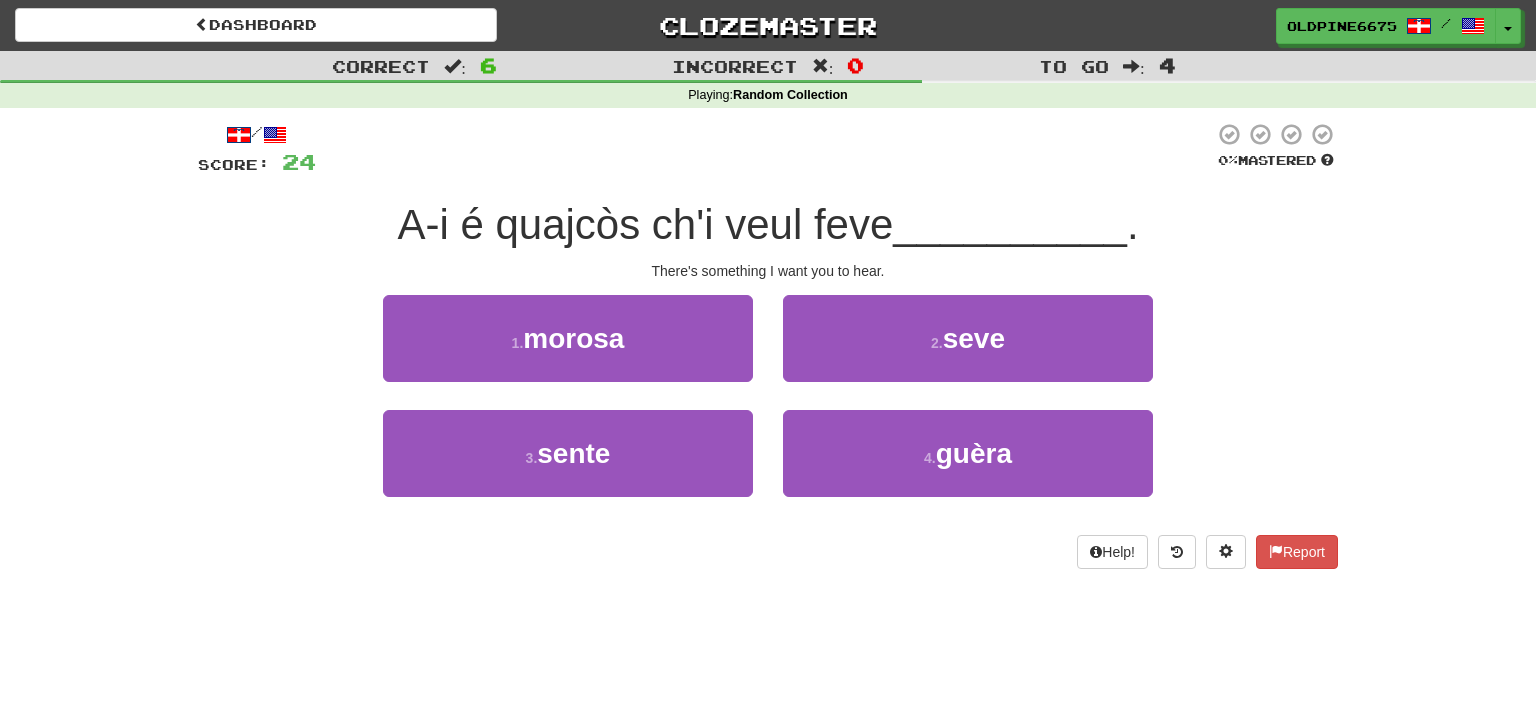click on "A-i é quajcòs ch'i veul feve" at bounding box center (645, 224) 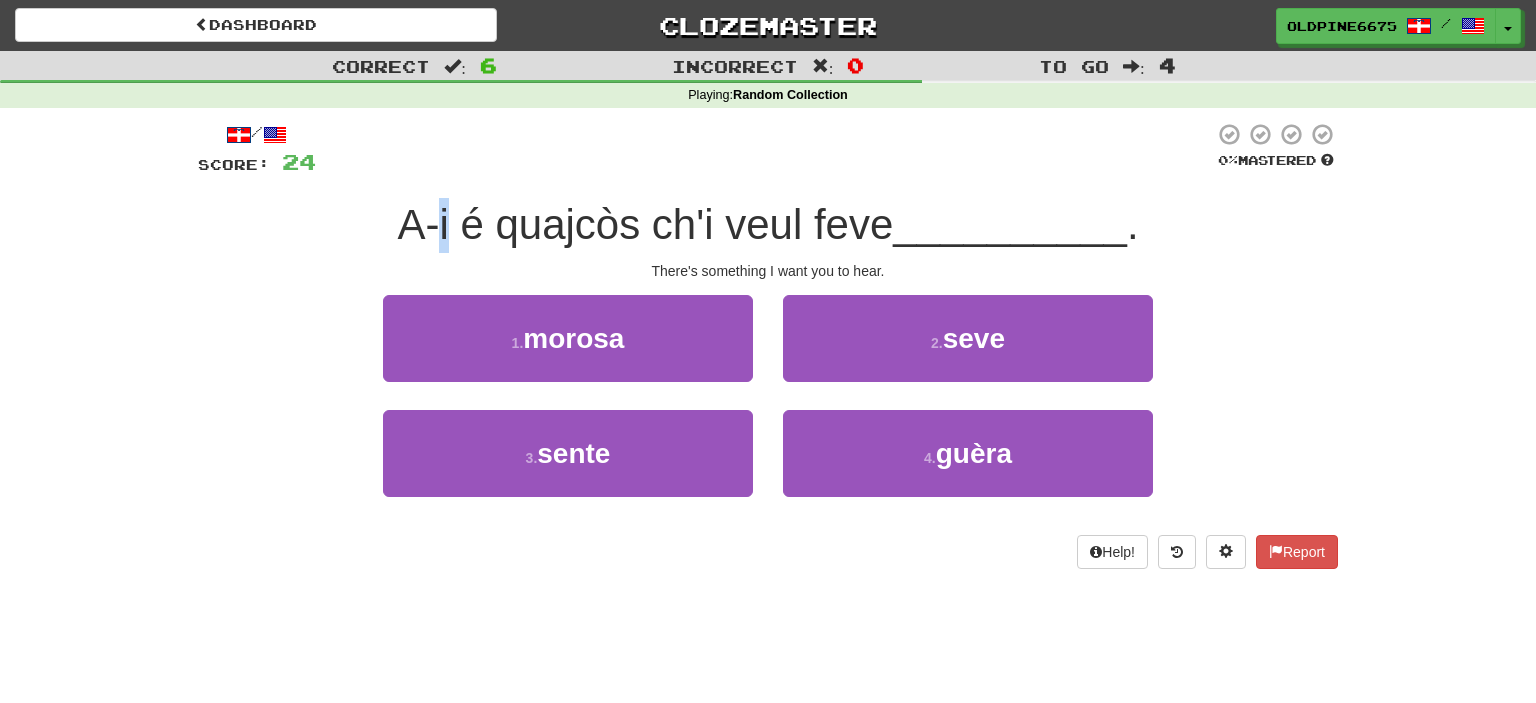 click on "A-i é quajcòs ch'i veul feve" at bounding box center (645, 224) 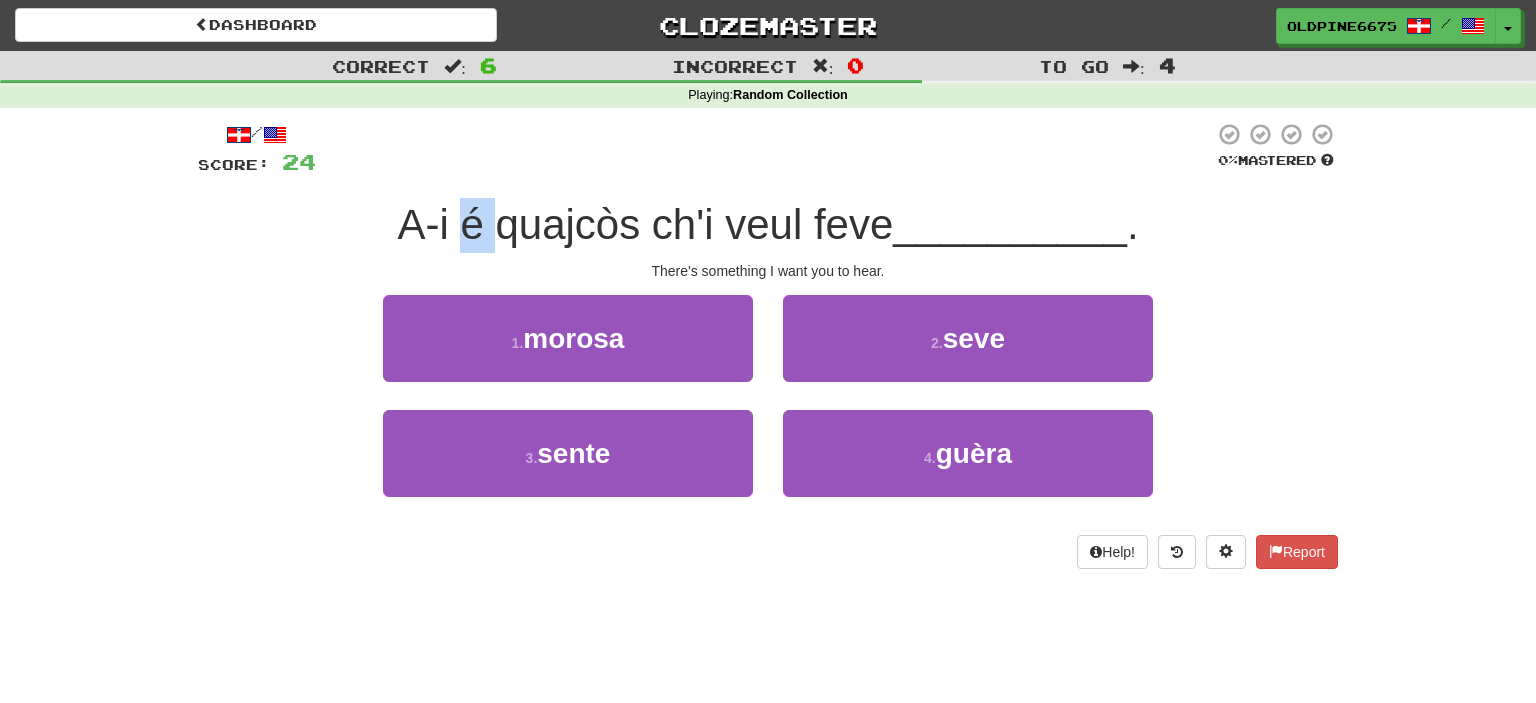 drag, startPoint x: 456, startPoint y: 217, endPoint x: 499, endPoint y: 234, distance: 46.238514 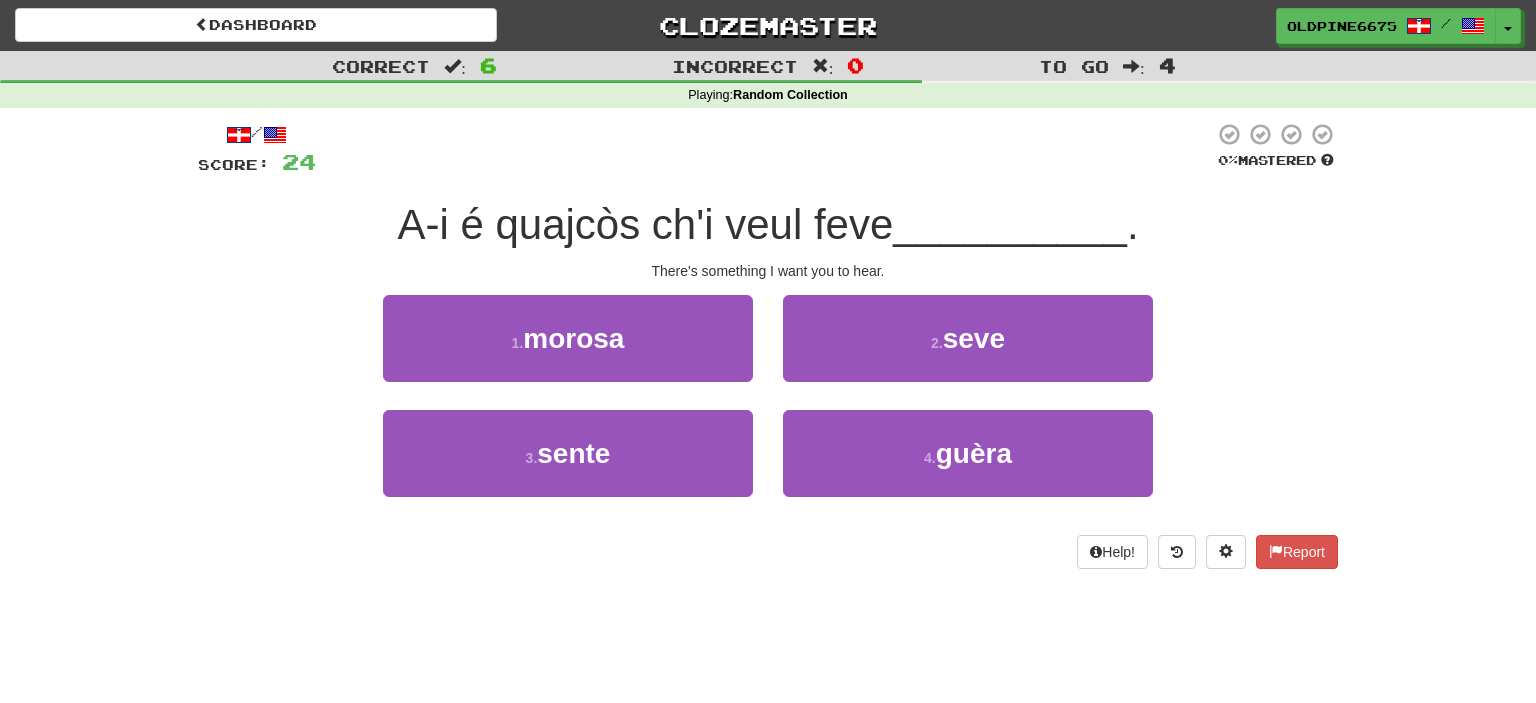 click on "A-i é quajcòs ch'i veul feve" at bounding box center [645, 224] 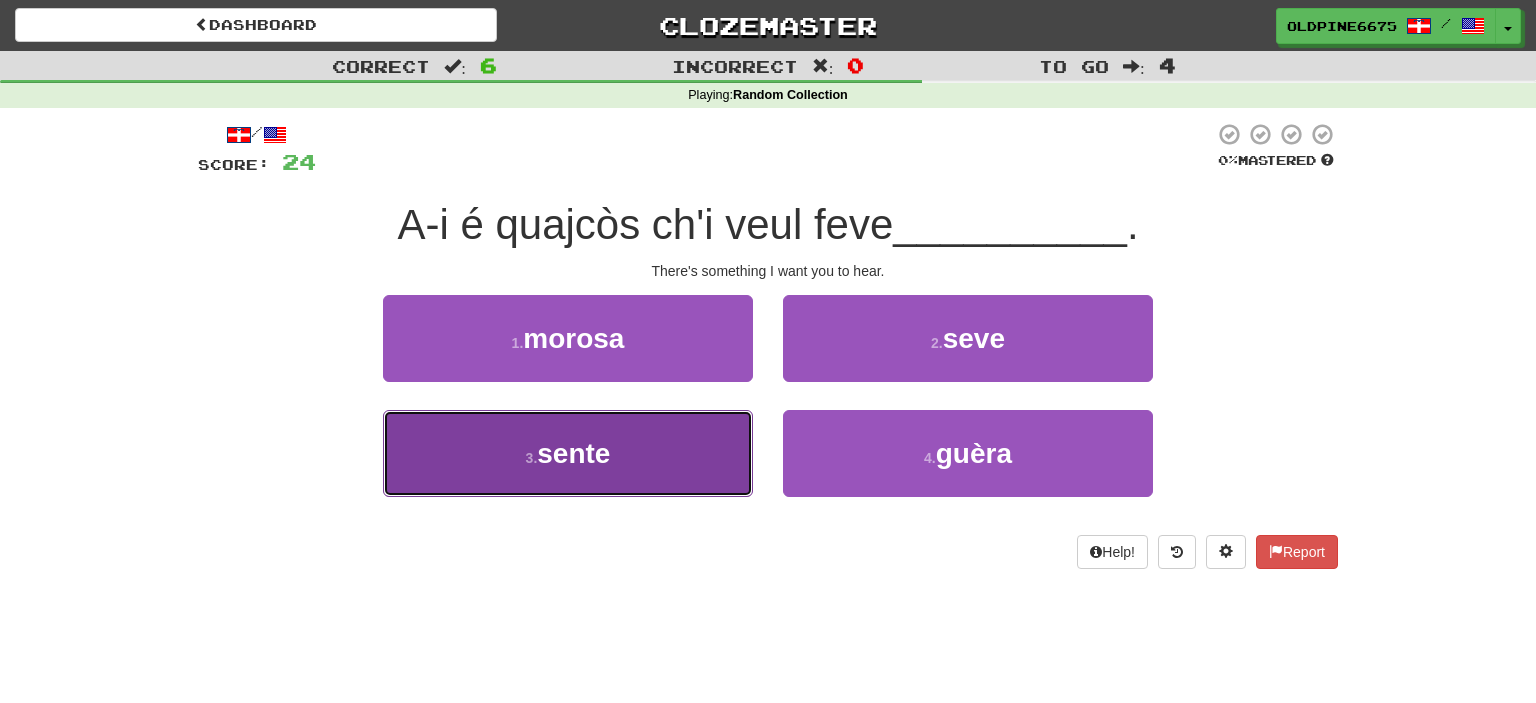 click on "3 .  sente" at bounding box center [568, 453] 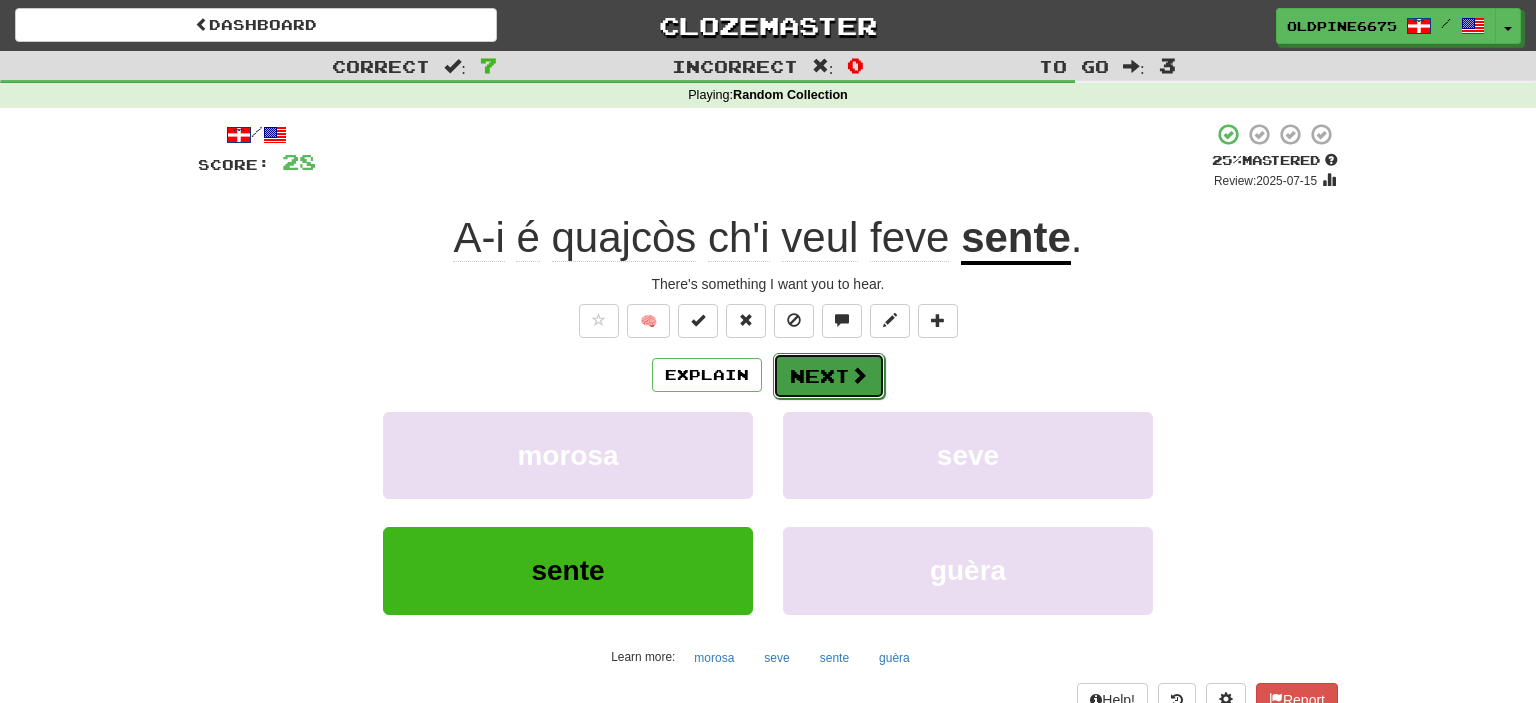 click on "Next" at bounding box center (829, 376) 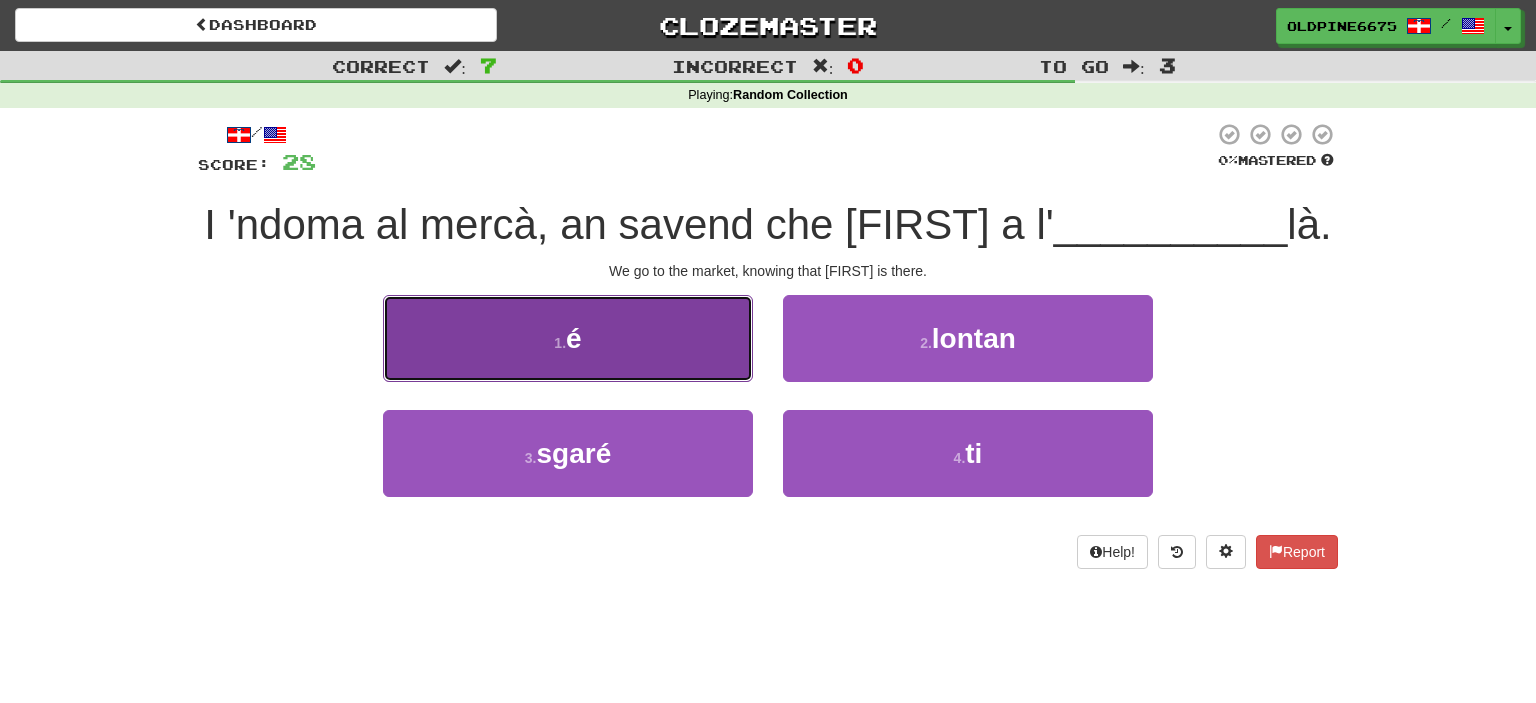 click on "1 .  é" at bounding box center [568, 338] 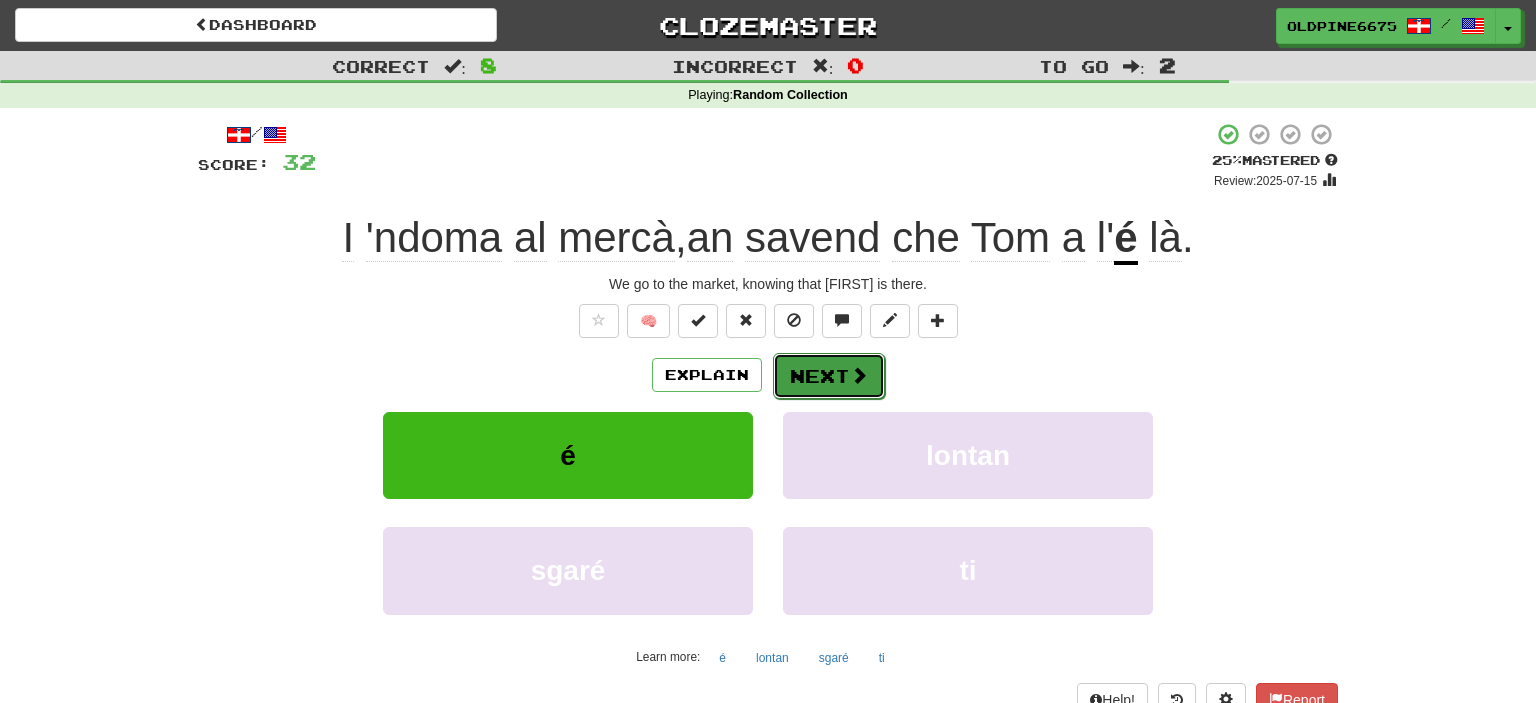 click on "Next" at bounding box center (829, 376) 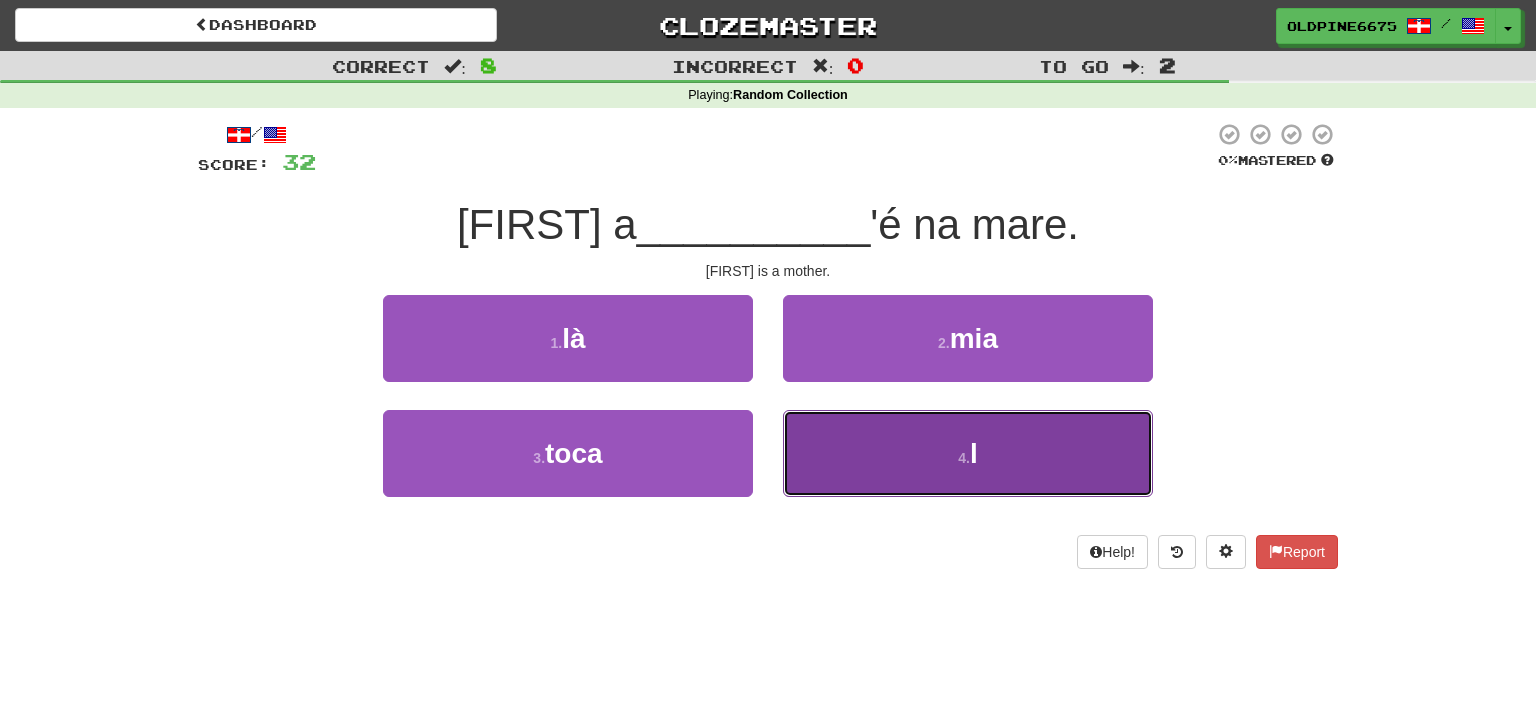 click on "4 .  l" at bounding box center [968, 453] 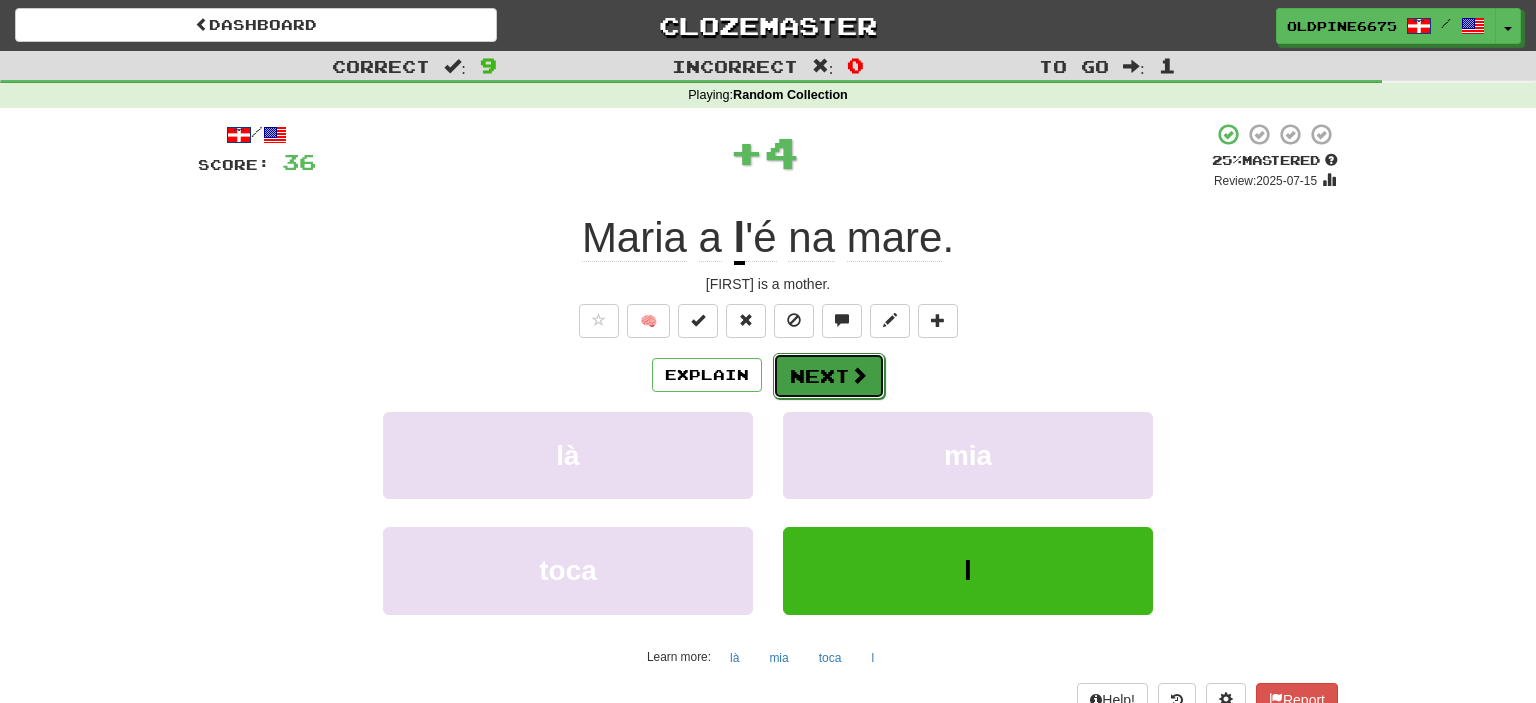 click on "Next" at bounding box center [829, 376] 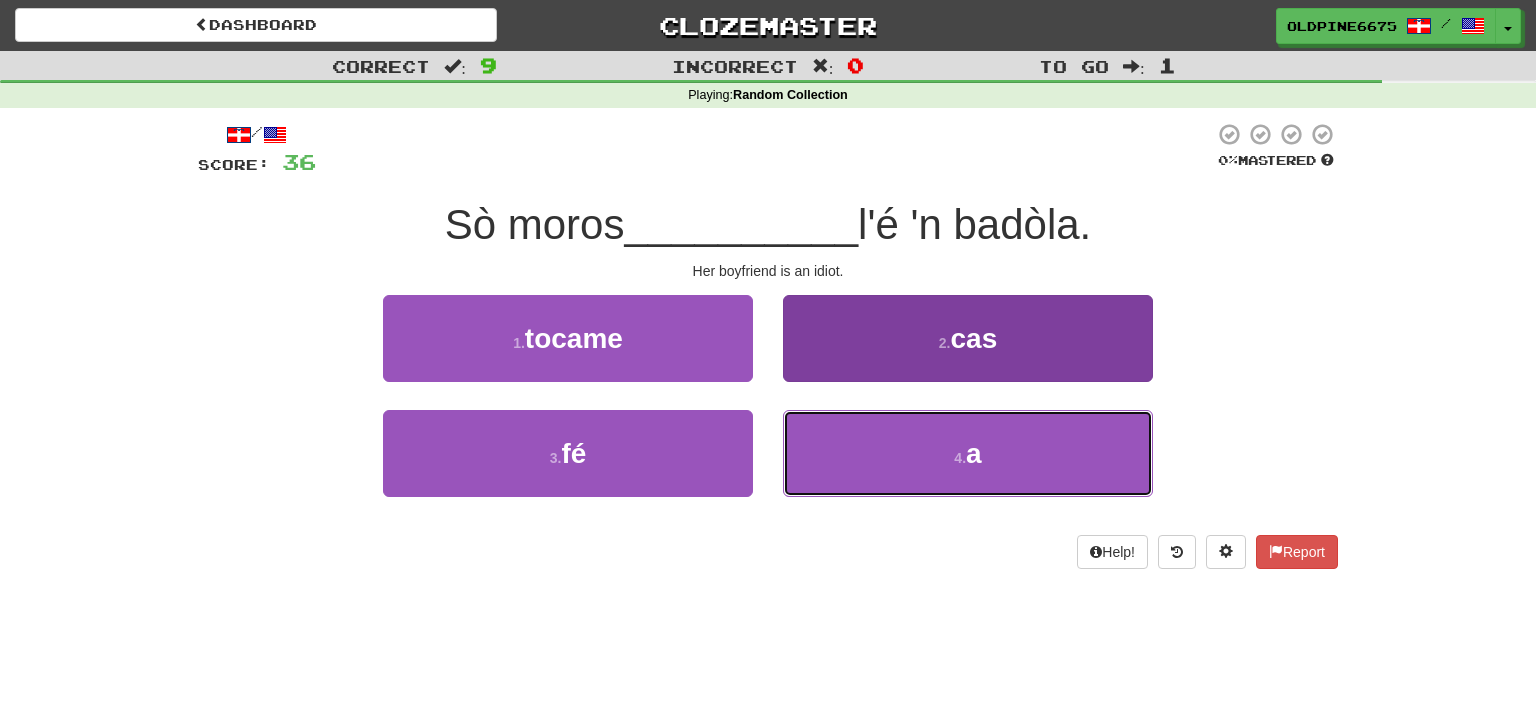 drag, startPoint x: 969, startPoint y: 461, endPoint x: 959, endPoint y: 458, distance: 10.440307 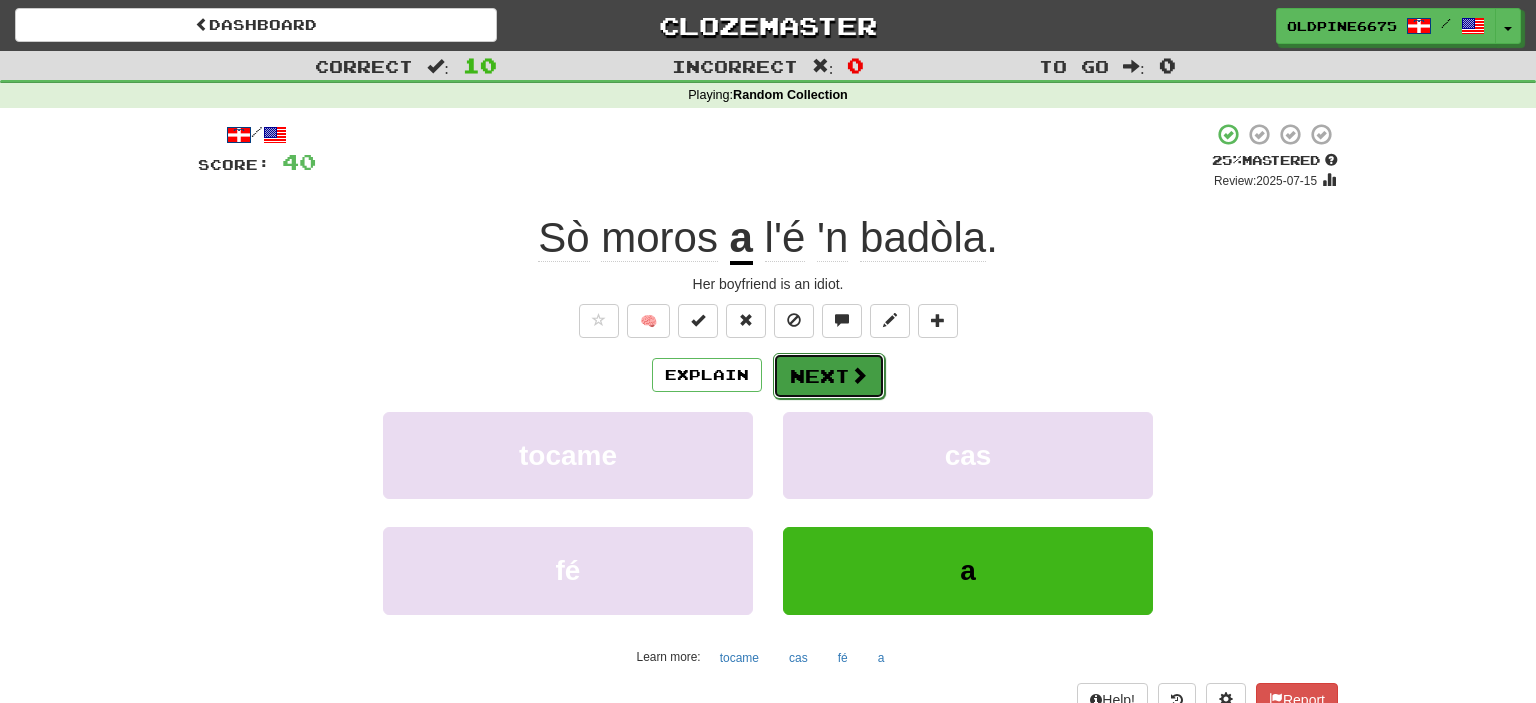 click on "Next" at bounding box center [829, 376] 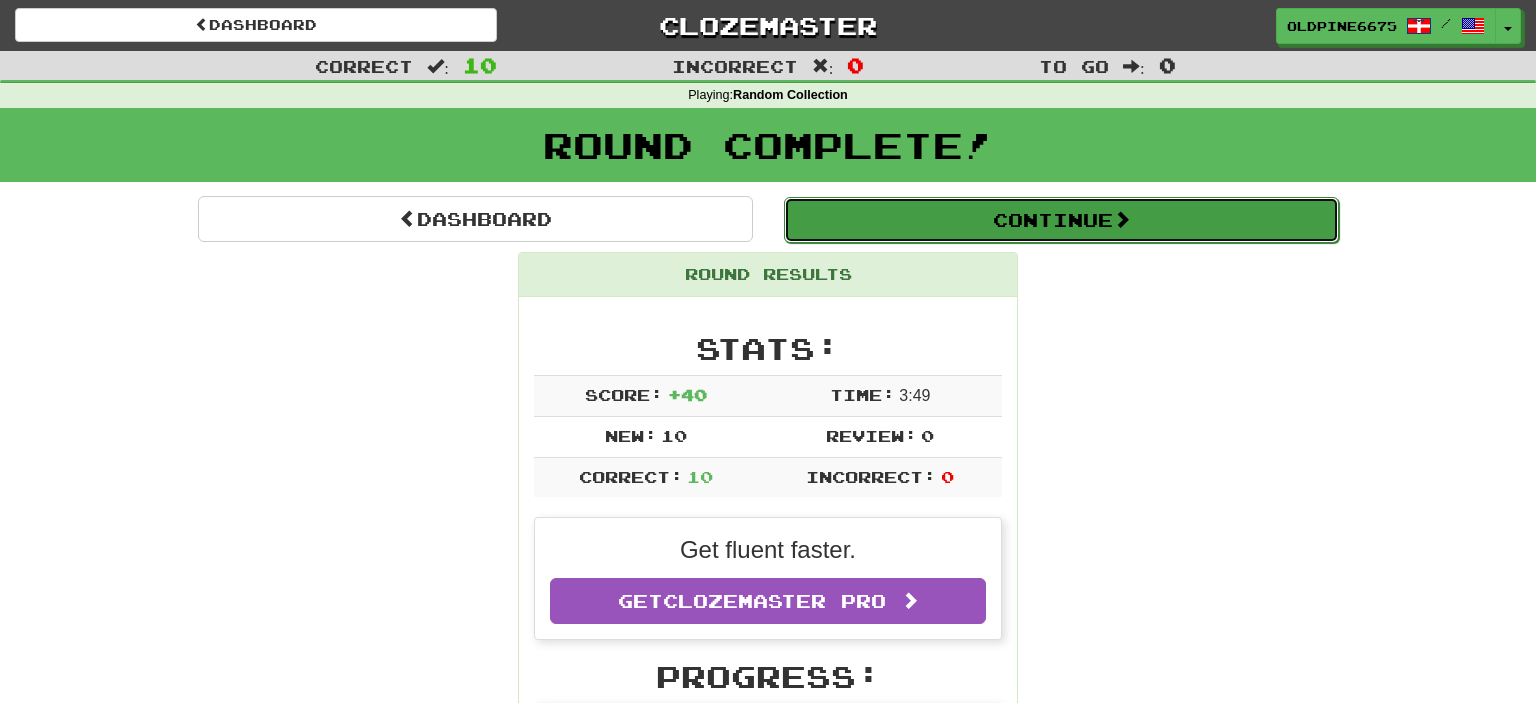 click on "Continue" at bounding box center [1061, 220] 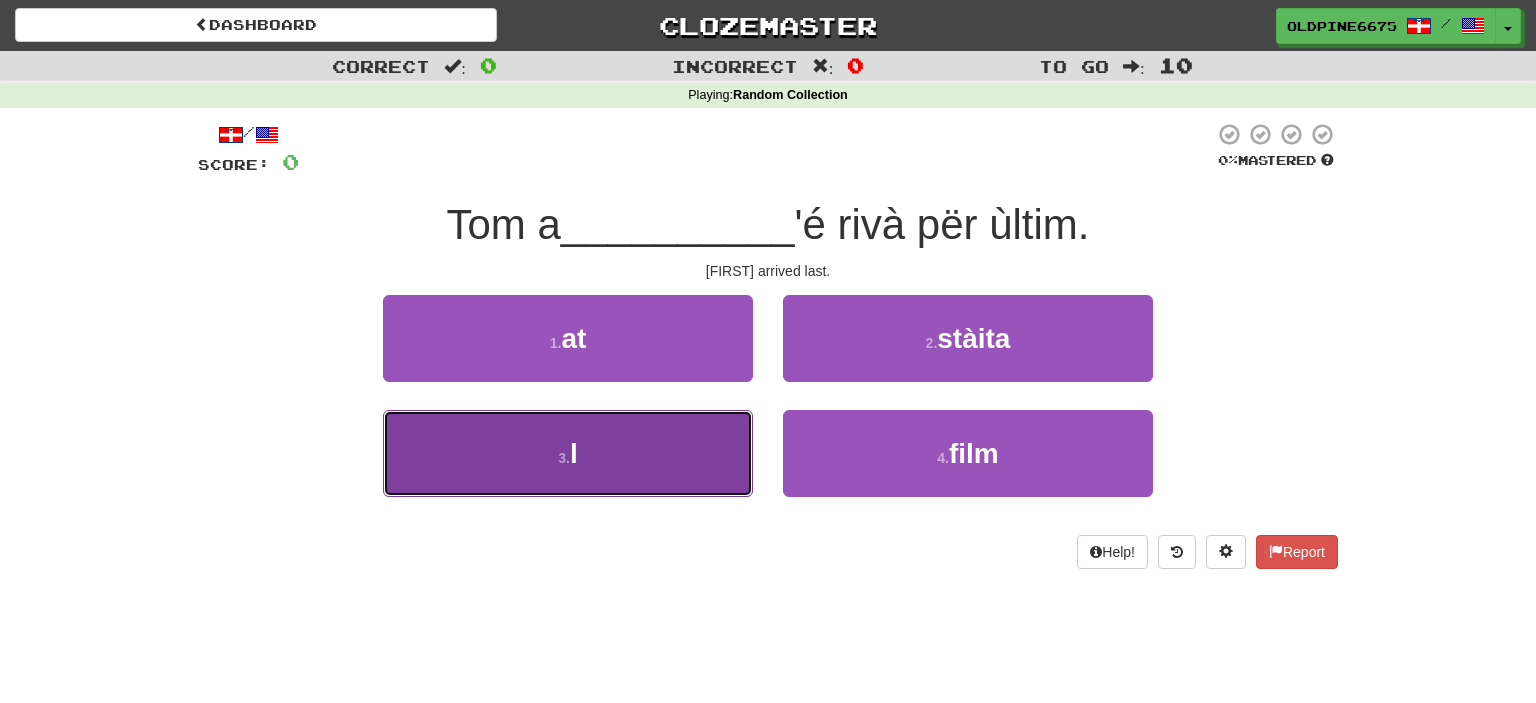 click on "3 .  l" at bounding box center (568, 453) 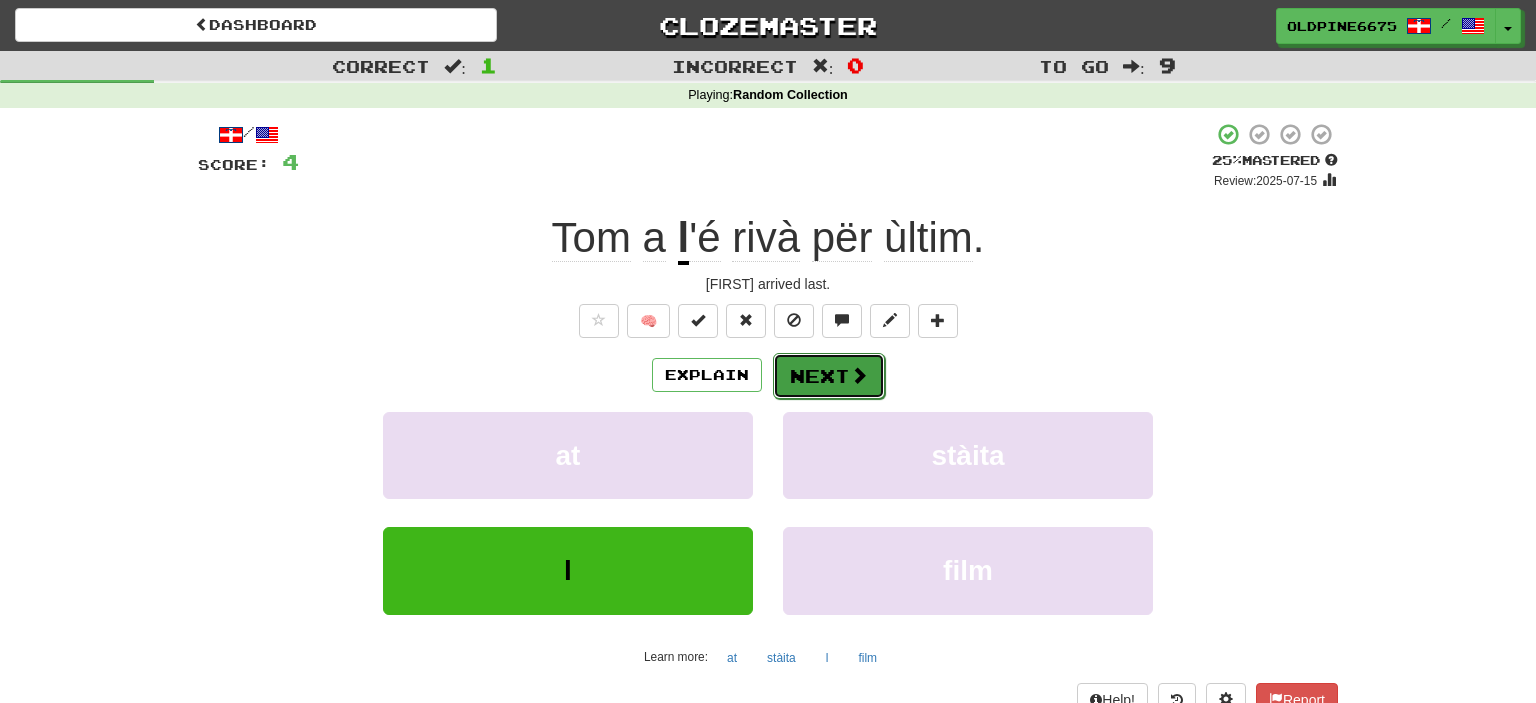 click on "Next" at bounding box center [829, 376] 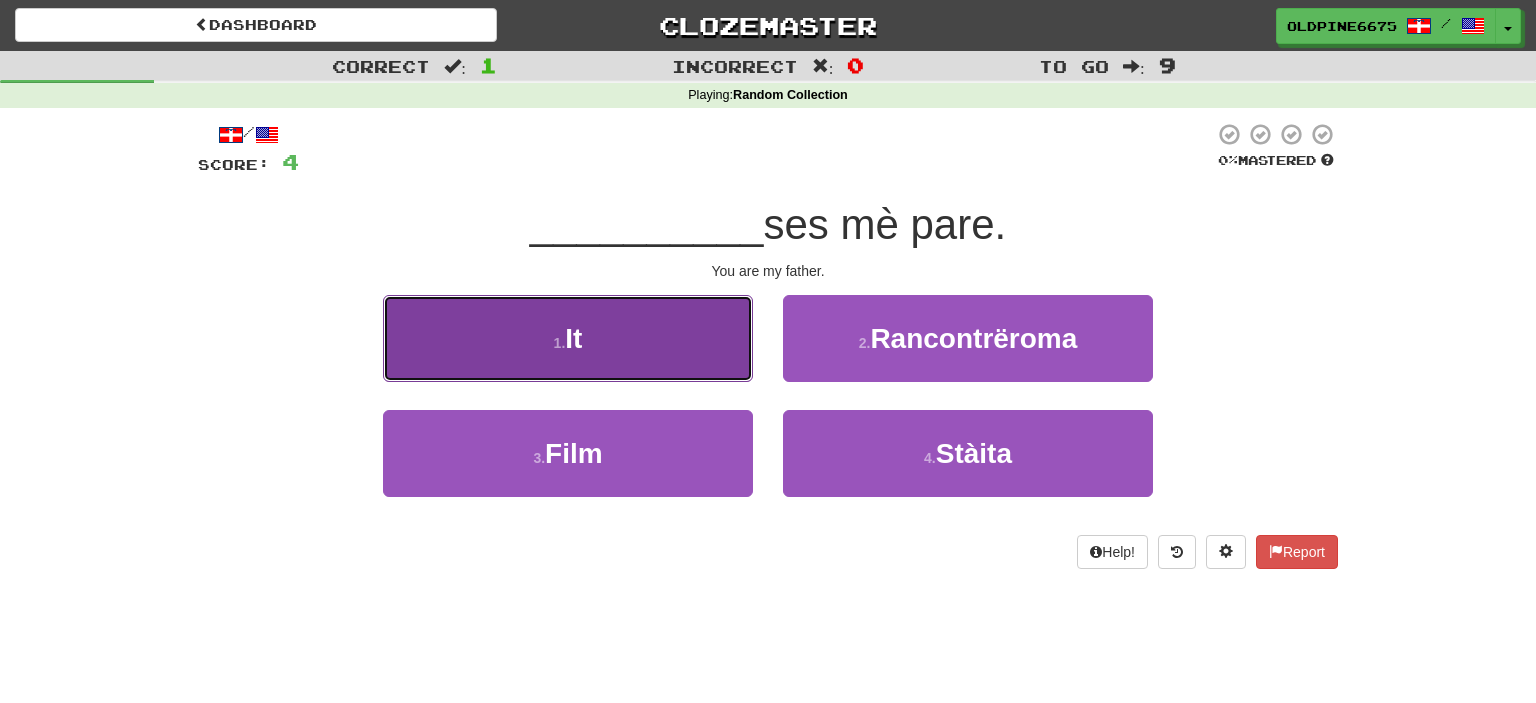 click on "1 .  It" at bounding box center (568, 338) 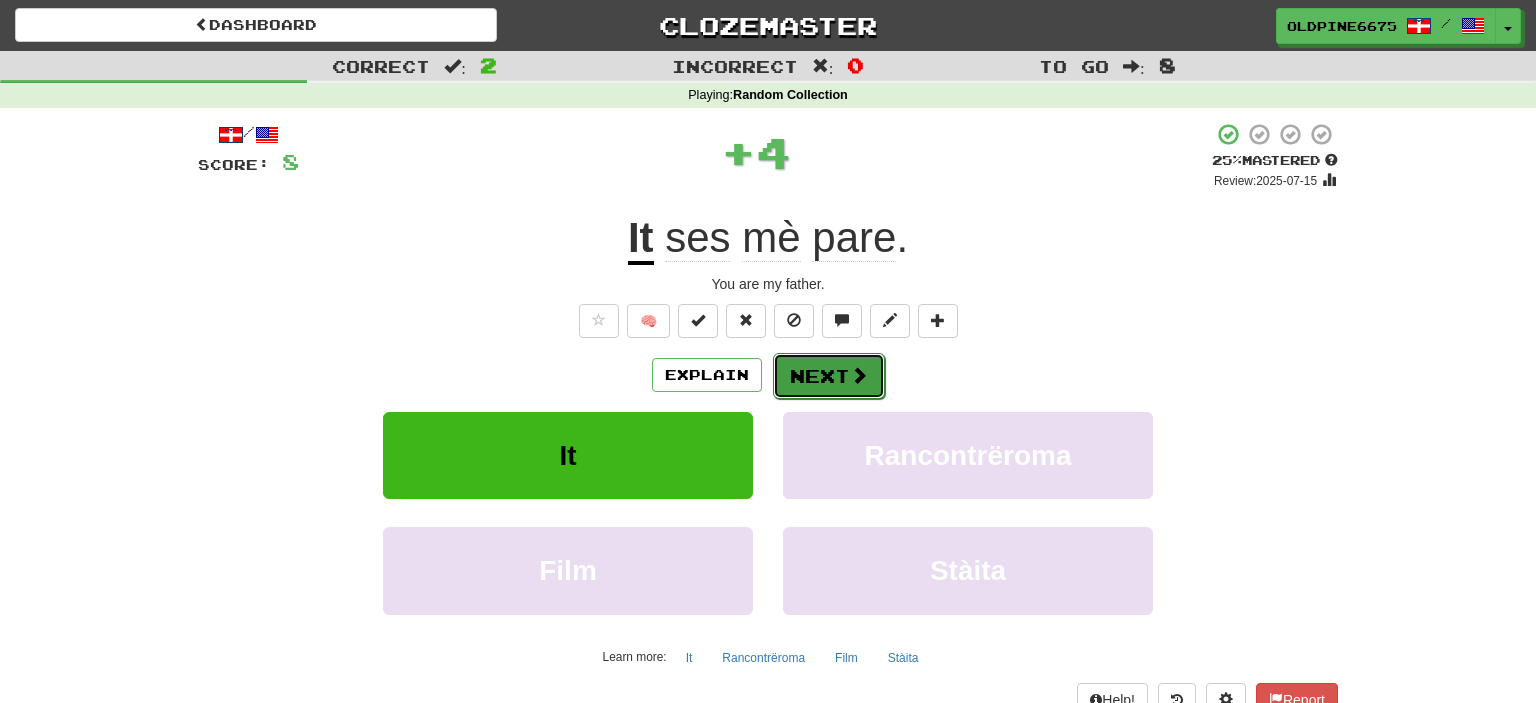 click at bounding box center (859, 375) 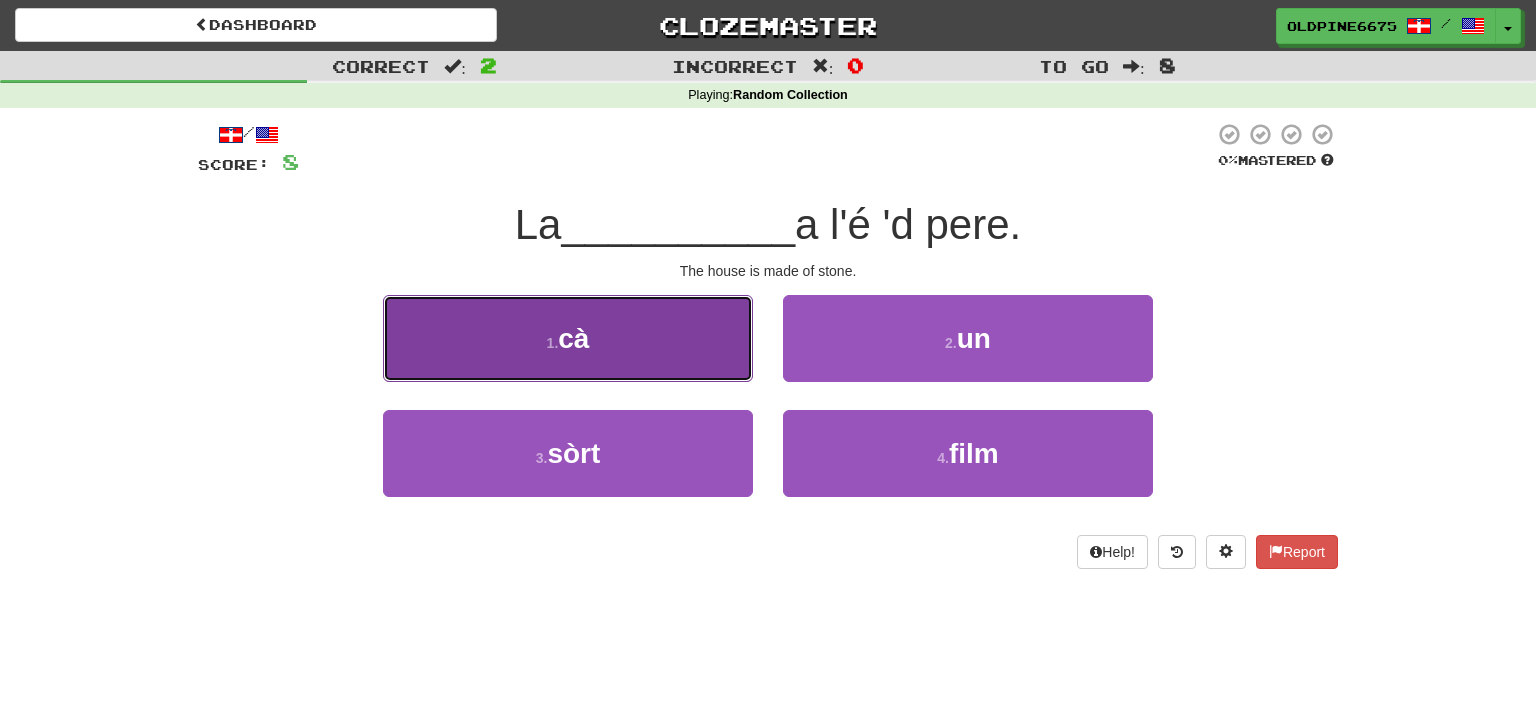 click on "1 .  cà" at bounding box center (568, 338) 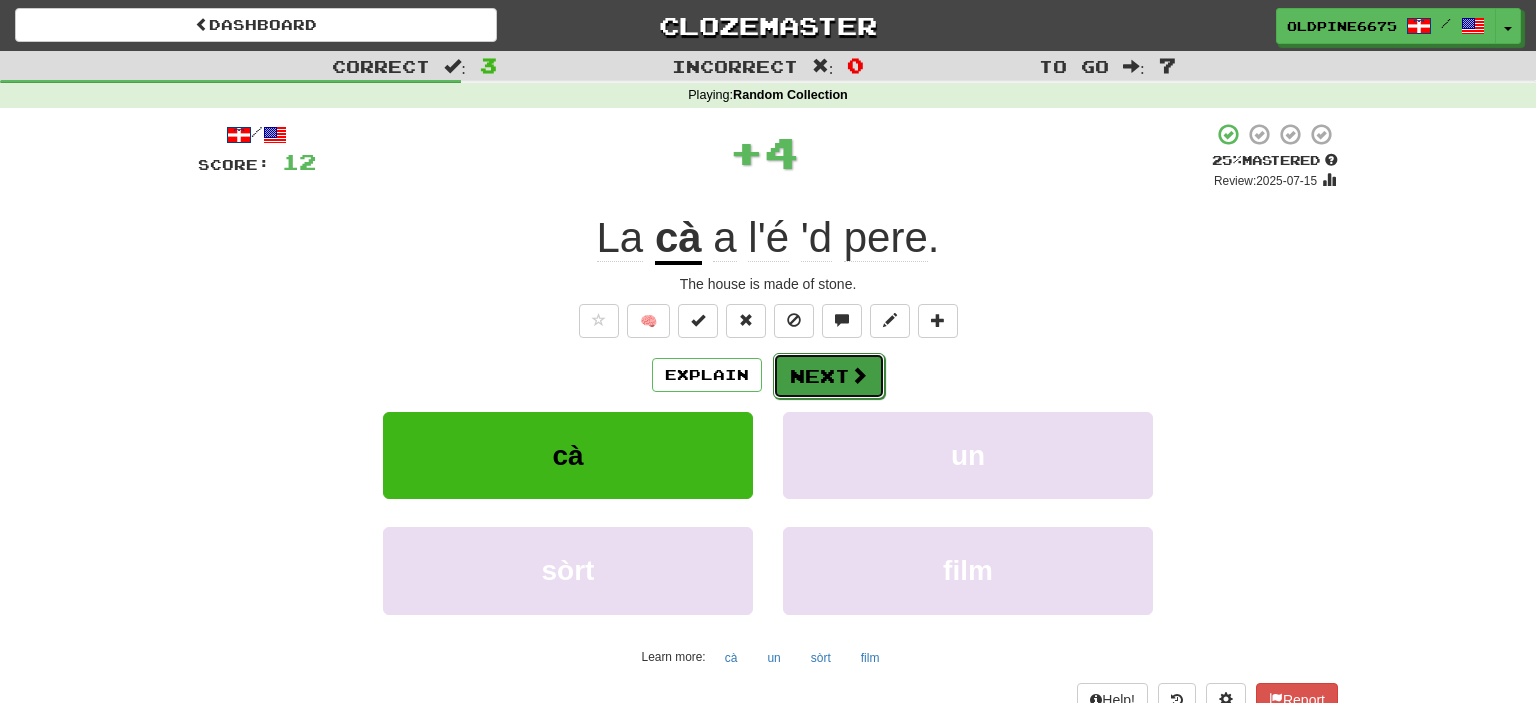 click on "Next" at bounding box center [829, 376] 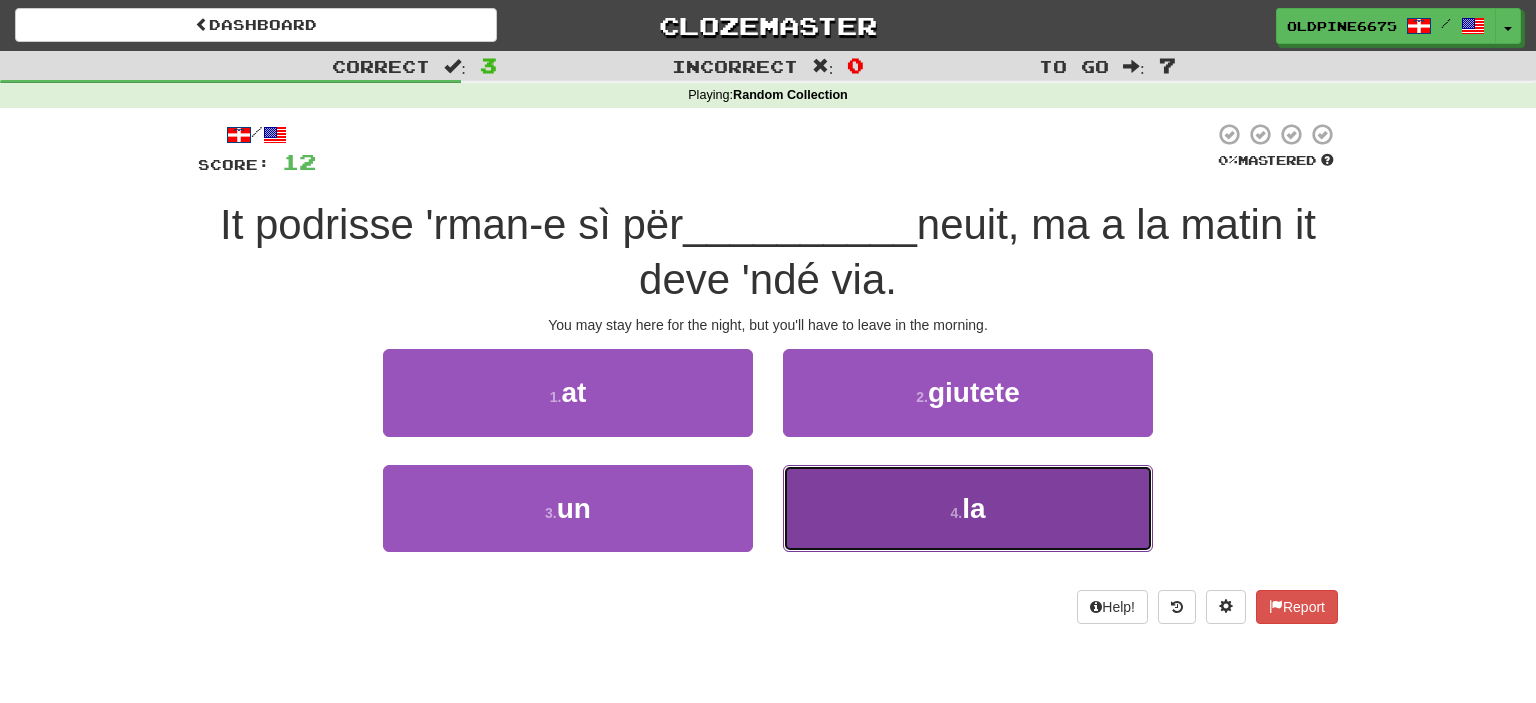 click on "la" at bounding box center (973, 508) 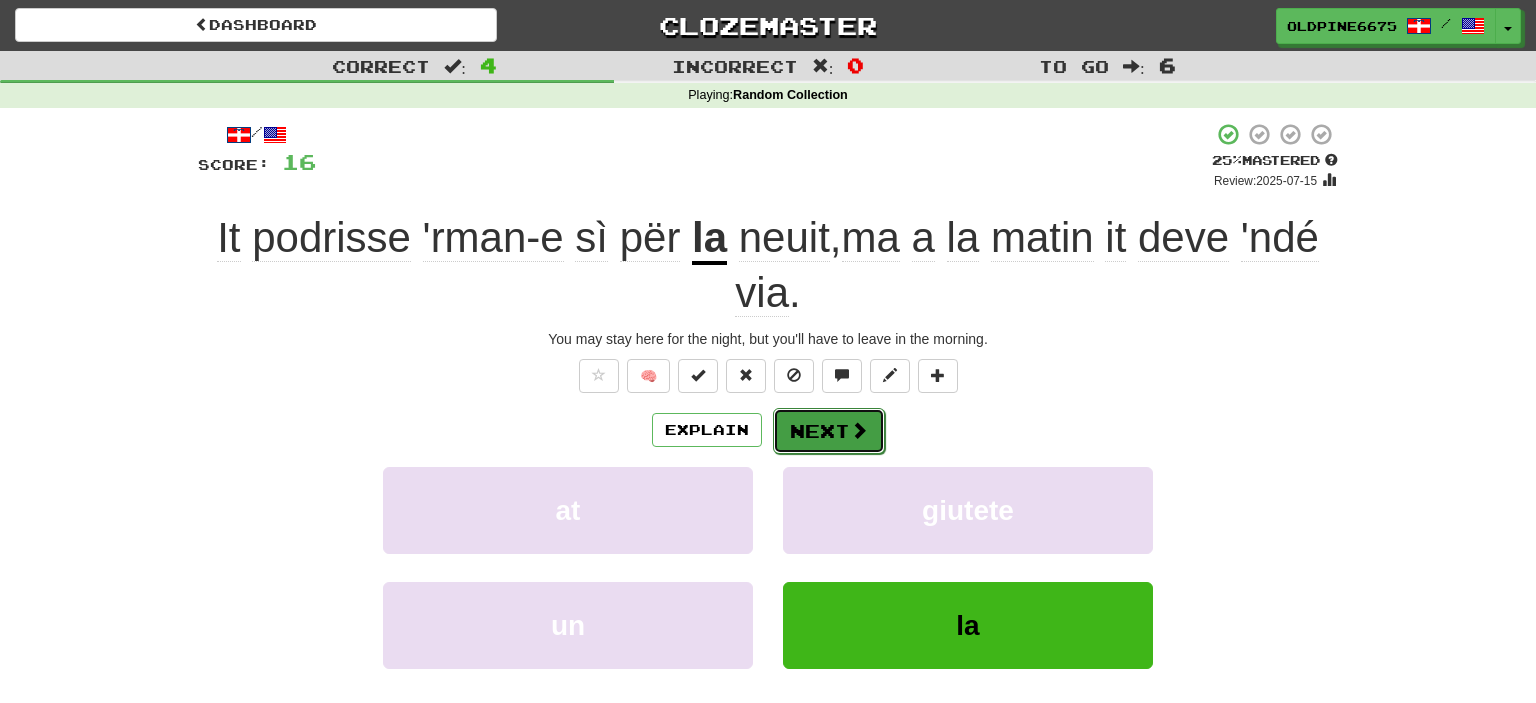click on "Next" at bounding box center [829, 431] 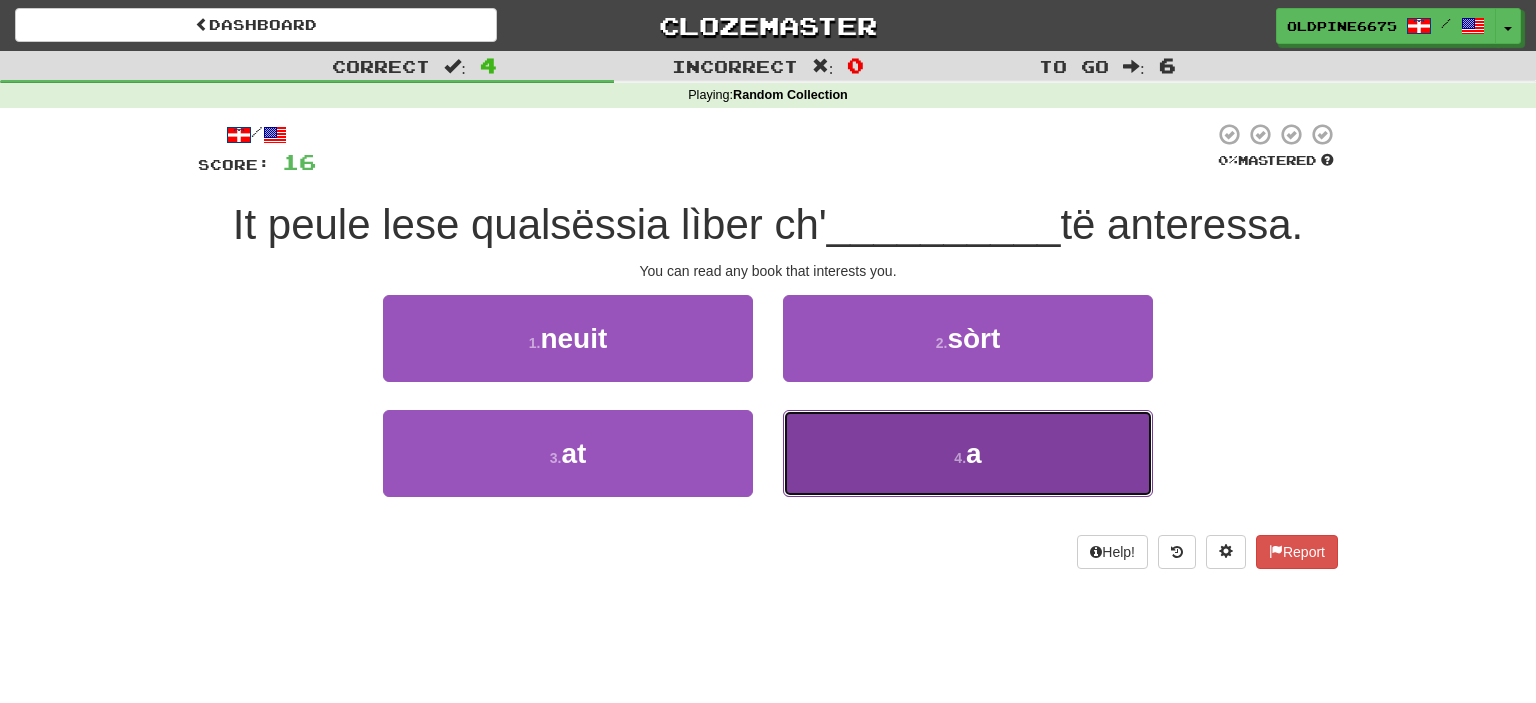 click on "4 .  a" at bounding box center [968, 453] 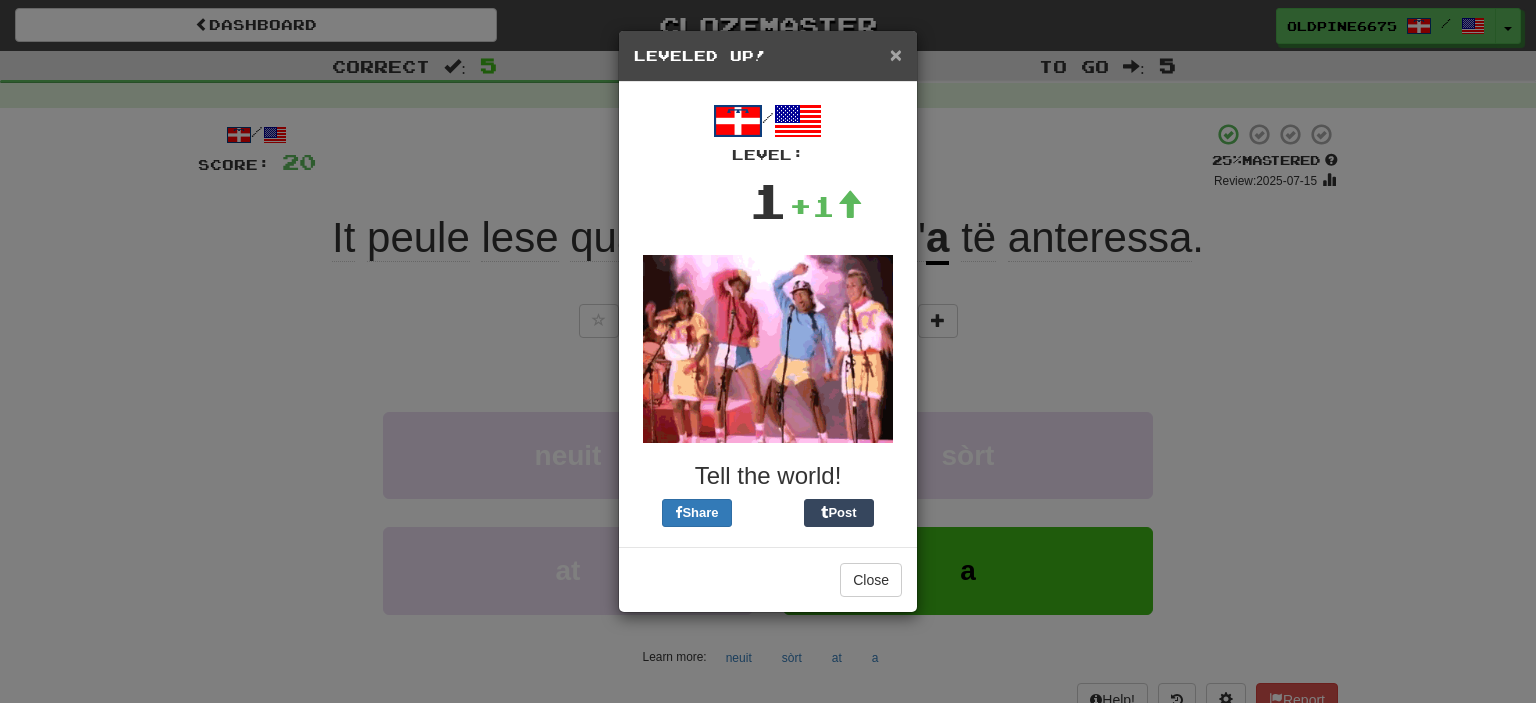 click on "×" at bounding box center [896, 54] 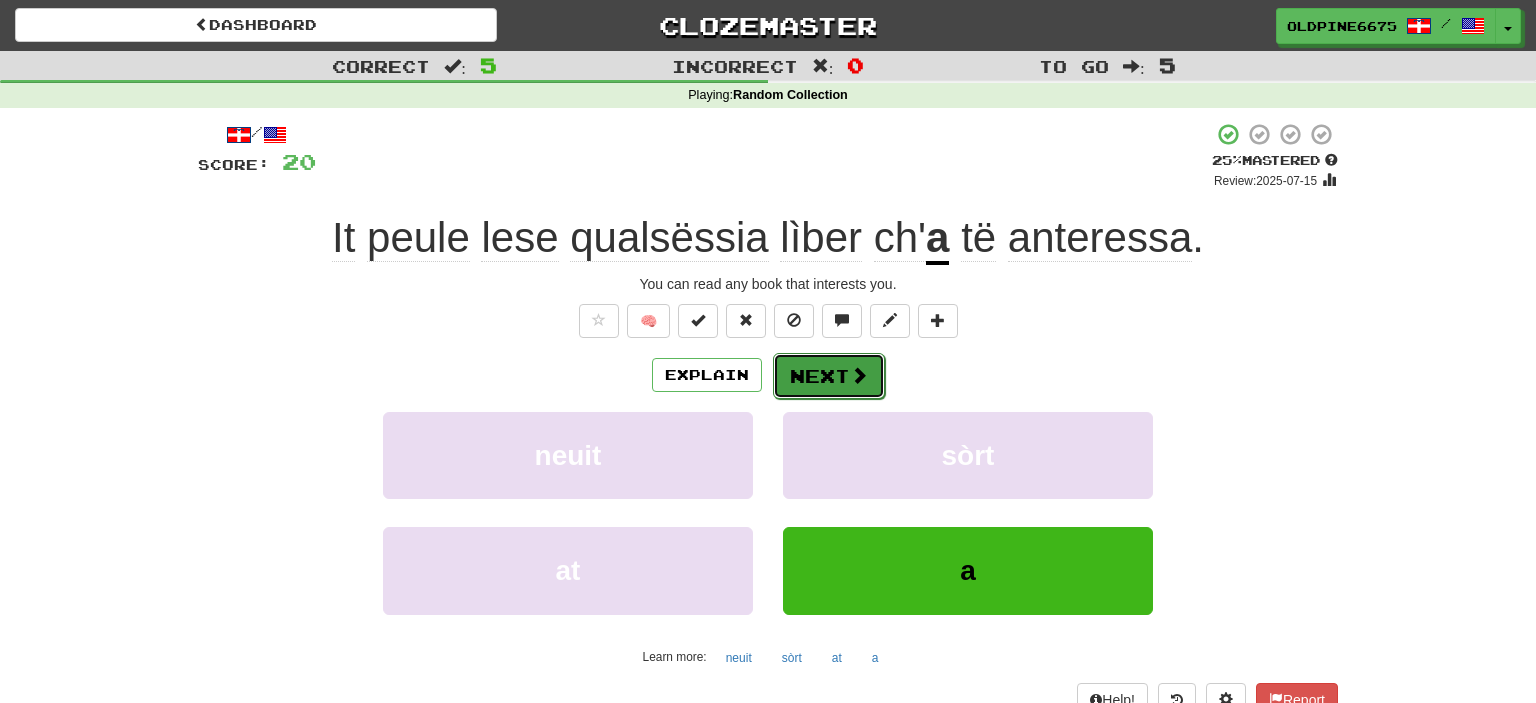 click on "Next" at bounding box center (829, 376) 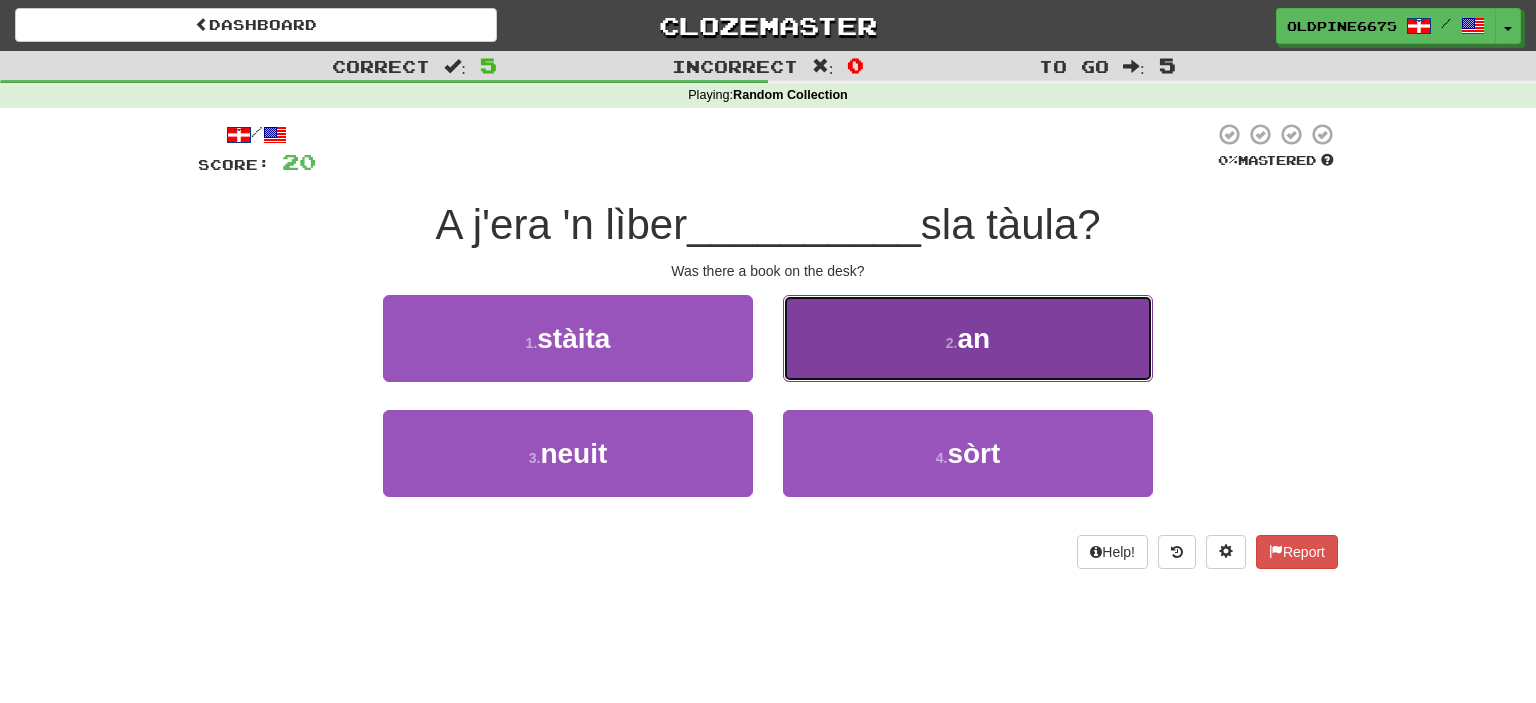 click on "2 .  an" at bounding box center [968, 338] 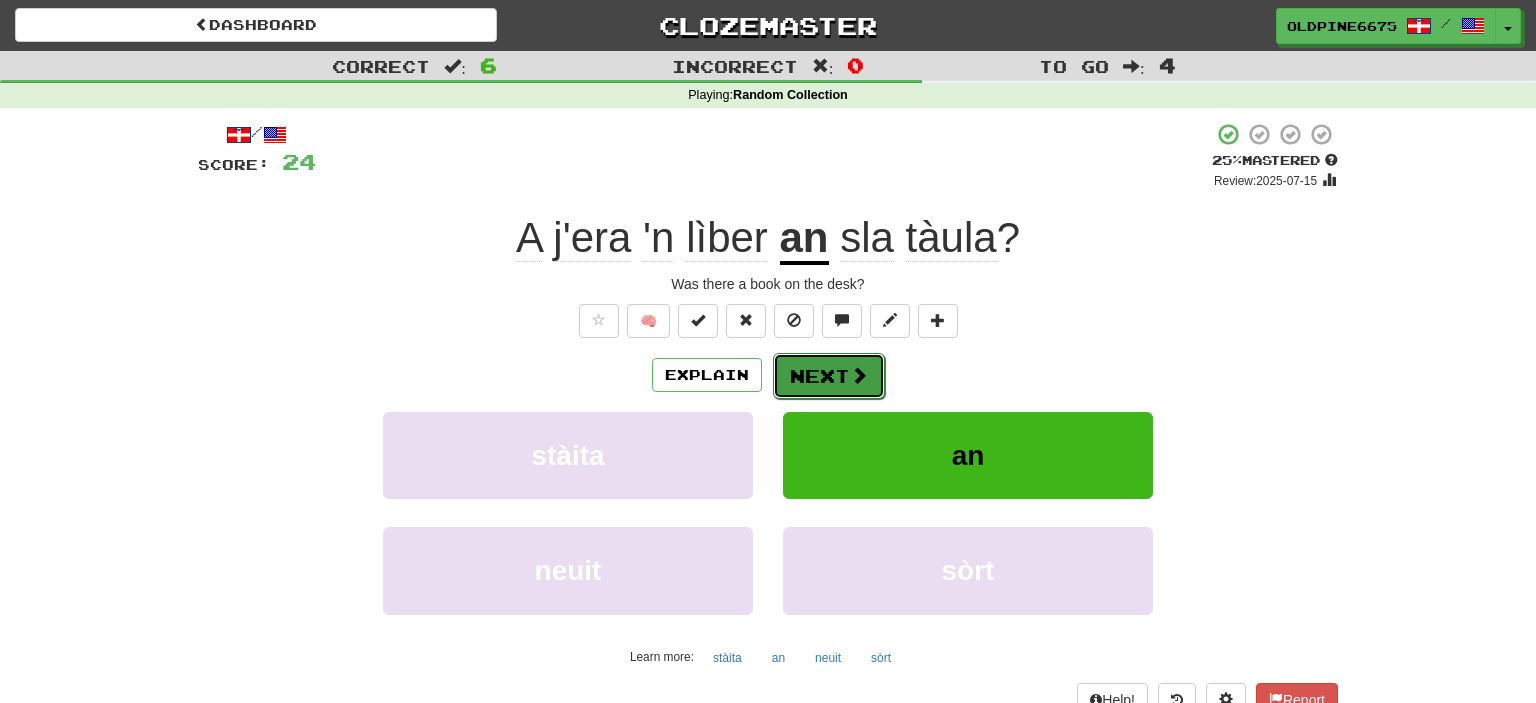 click on "Next" at bounding box center (829, 376) 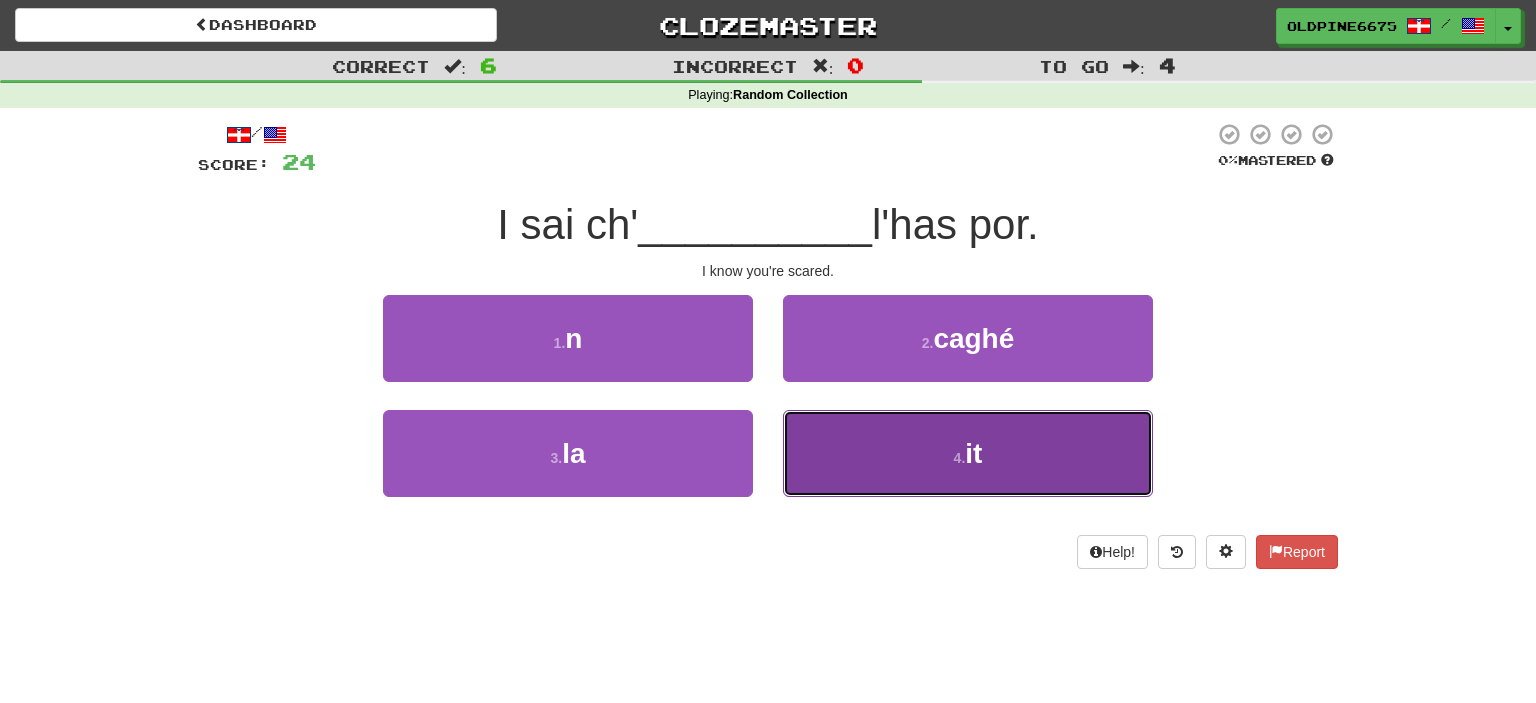 click on "4 .  it" at bounding box center [968, 453] 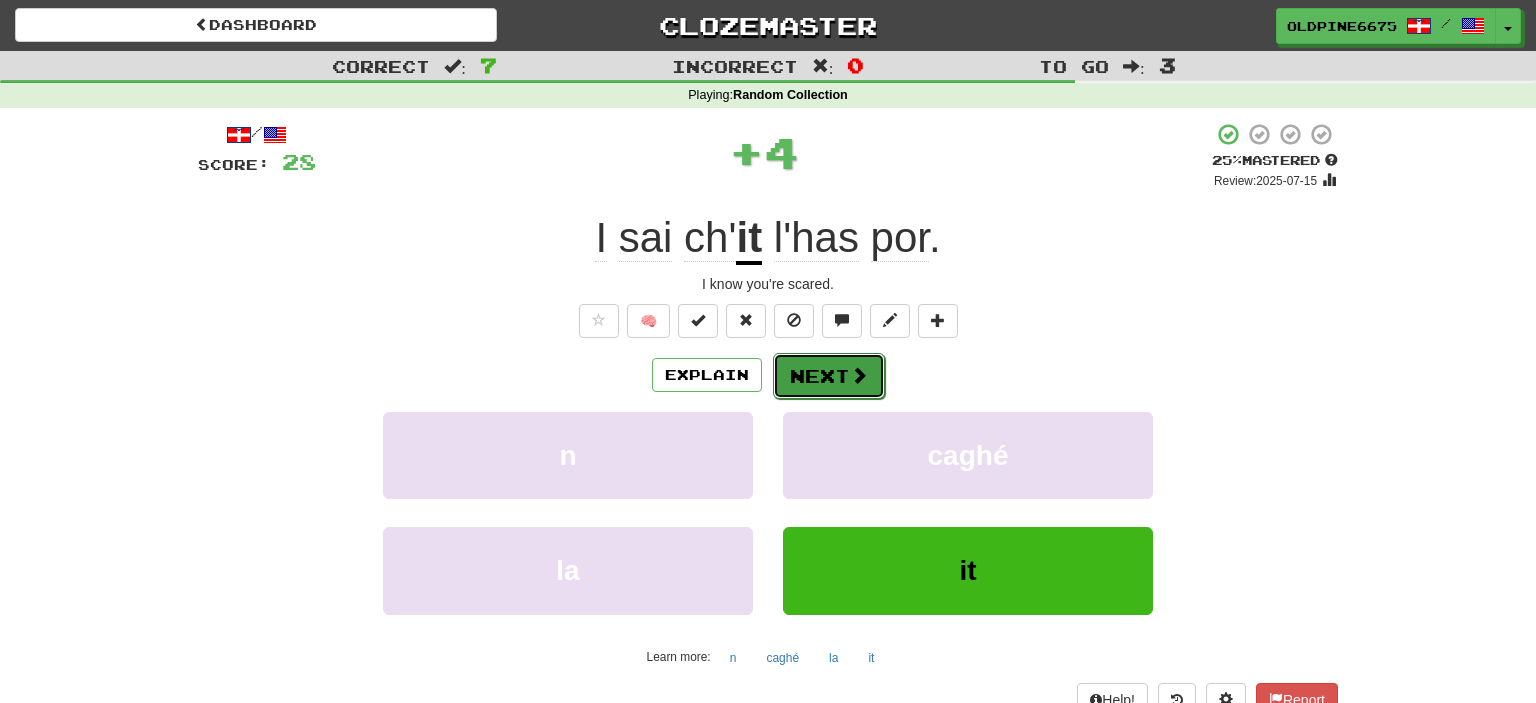 click on "Next" at bounding box center [829, 376] 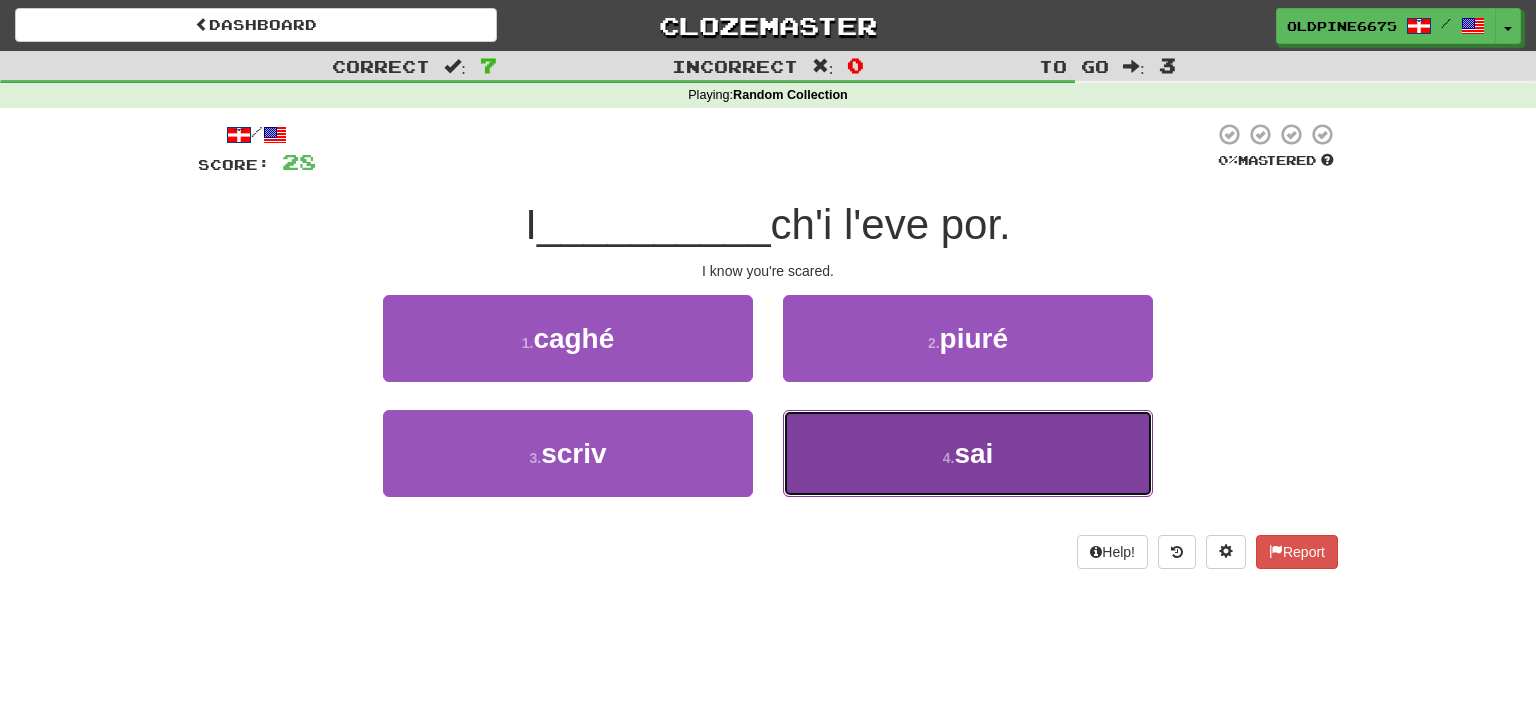 click on "4 .  sai" at bounding box center (968, 453) 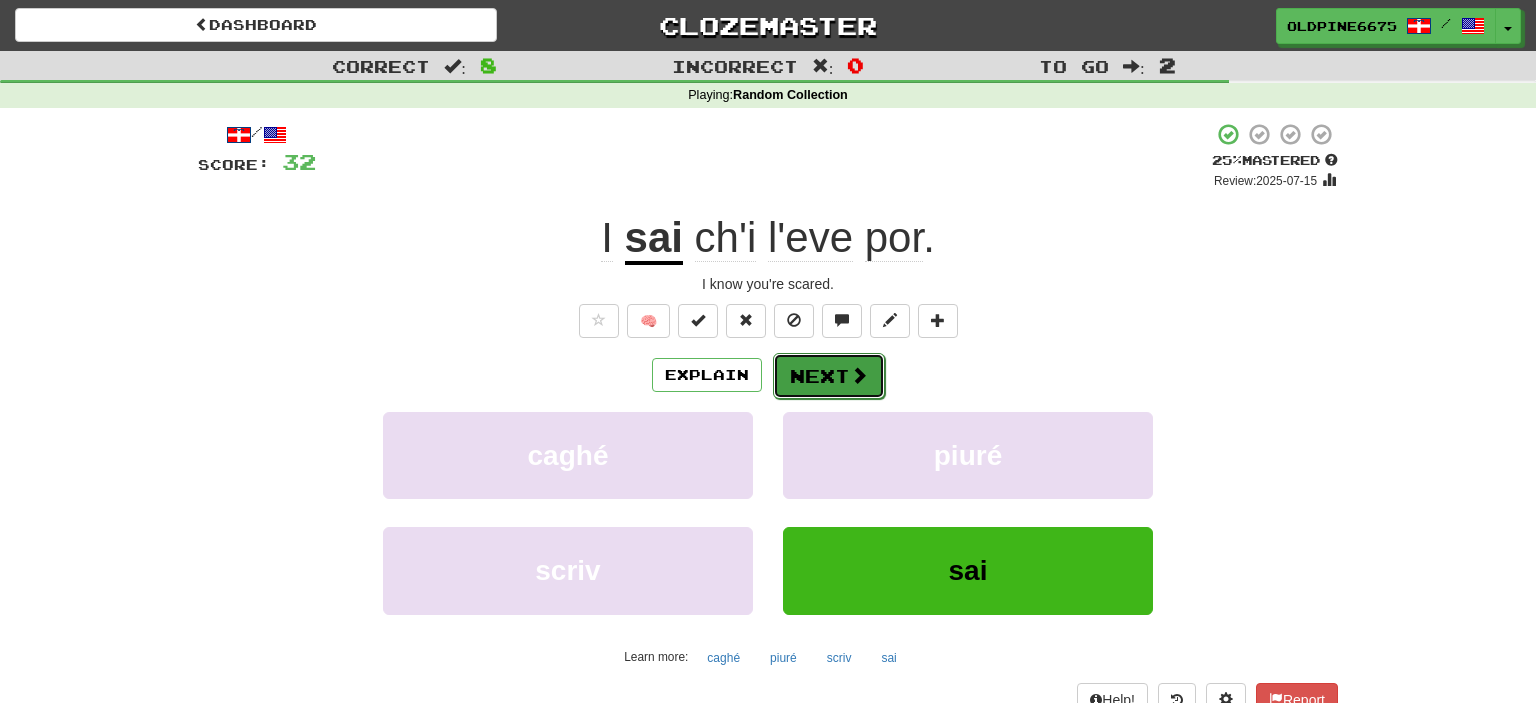 click on "Next" at bounding box center [829, 376] 